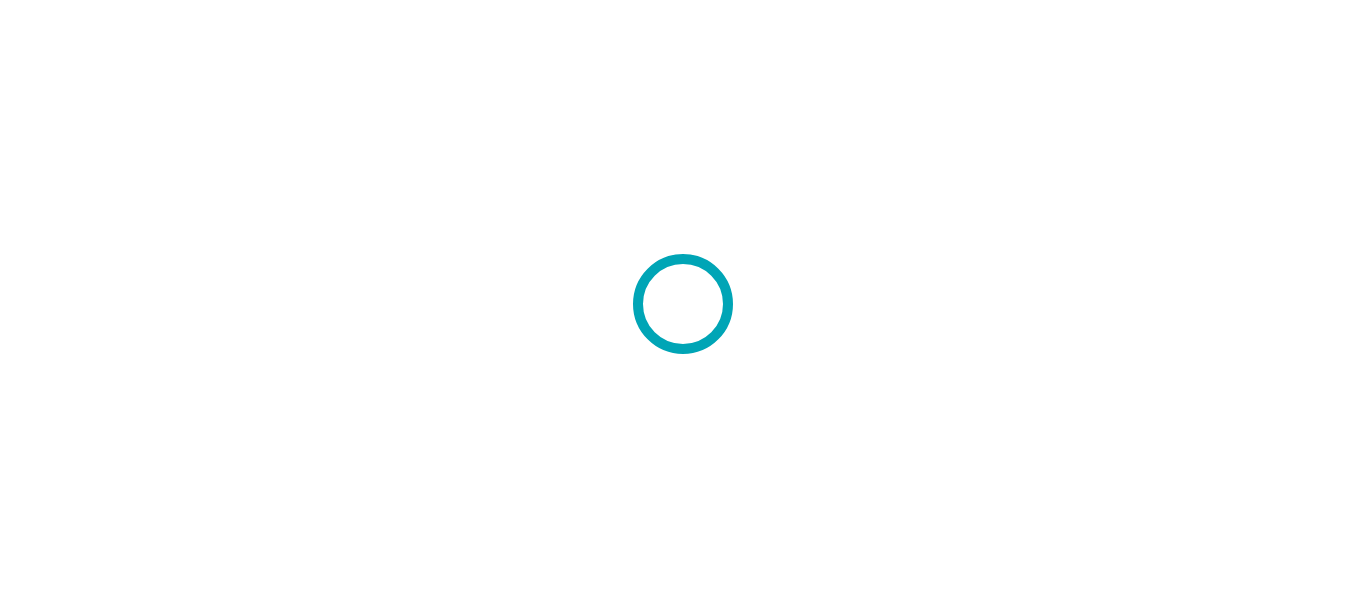 scroll, scrollTop: 0, scrollLeft: 0, axis: both 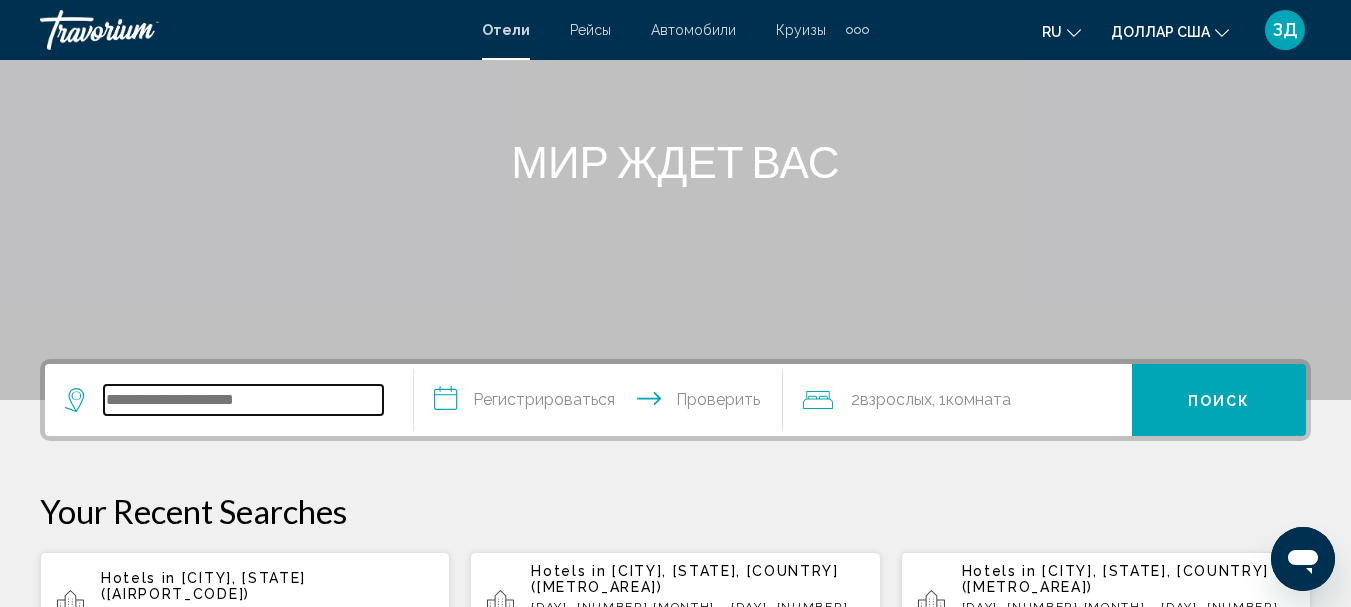 click at bounding box center [243, 400] 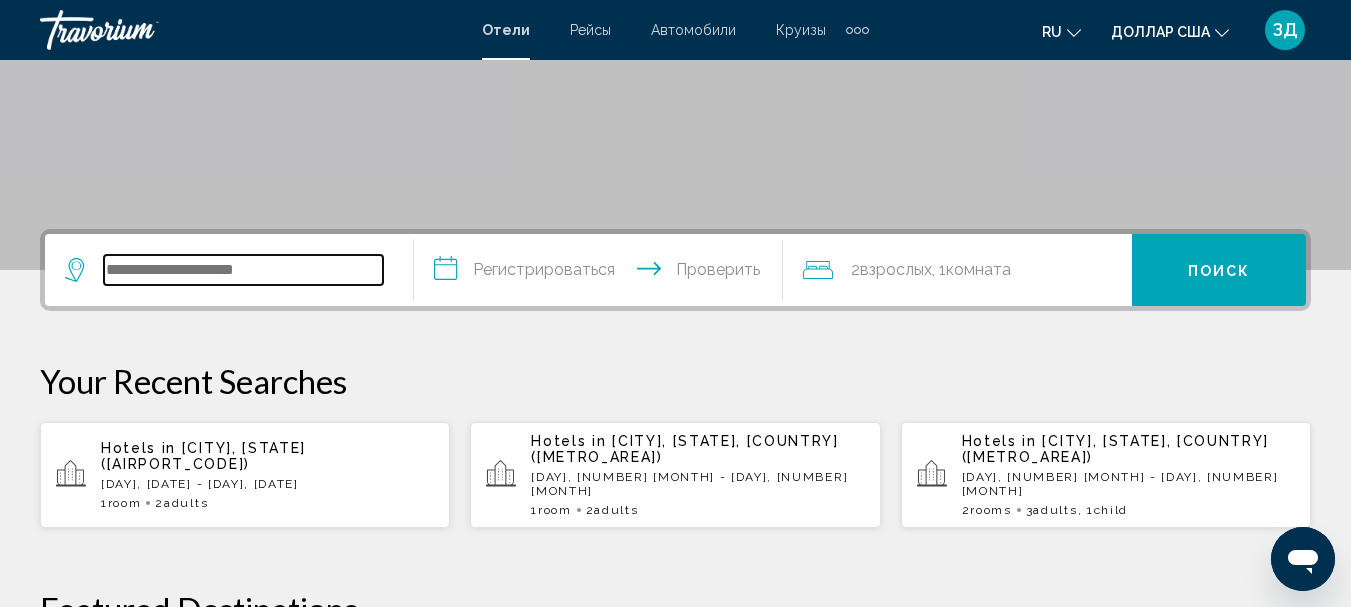 scroll, scrollTop: 494, scrollLeft: 0, axis: vertical 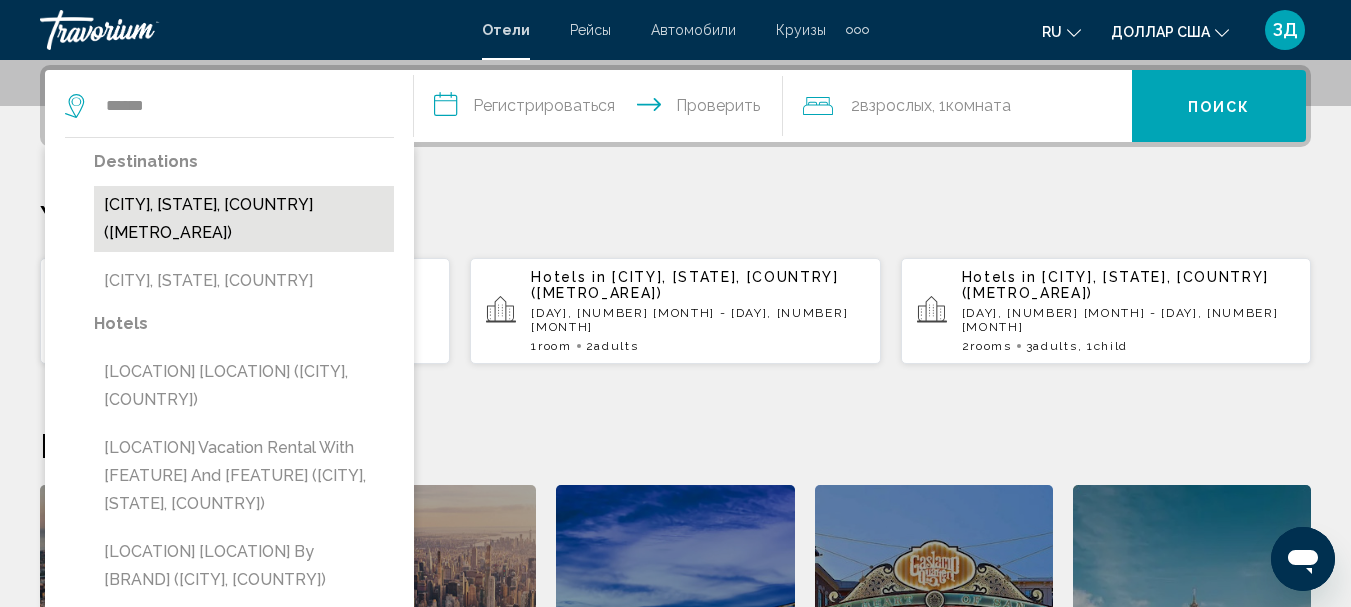 click on "[CITY], [STATE], [COUNTRY] ([ABBR])" at bounding box center [244, 219] 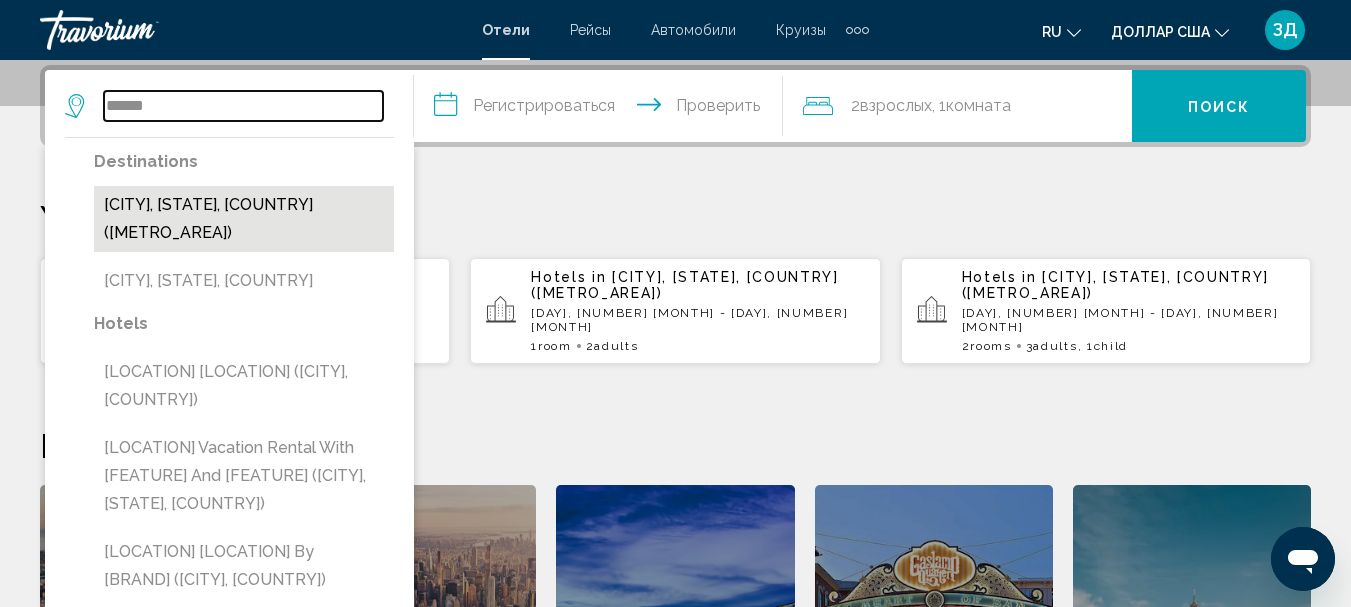 type on "**********" 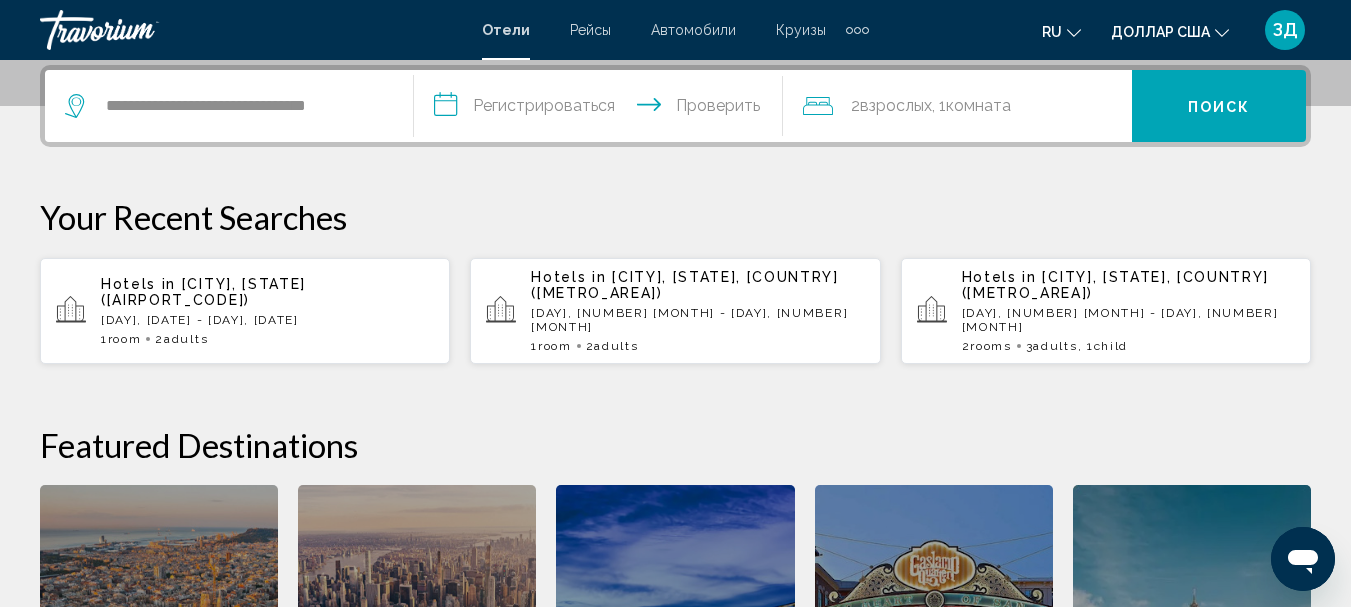 click on "**********" at bounding box center (602, 109) 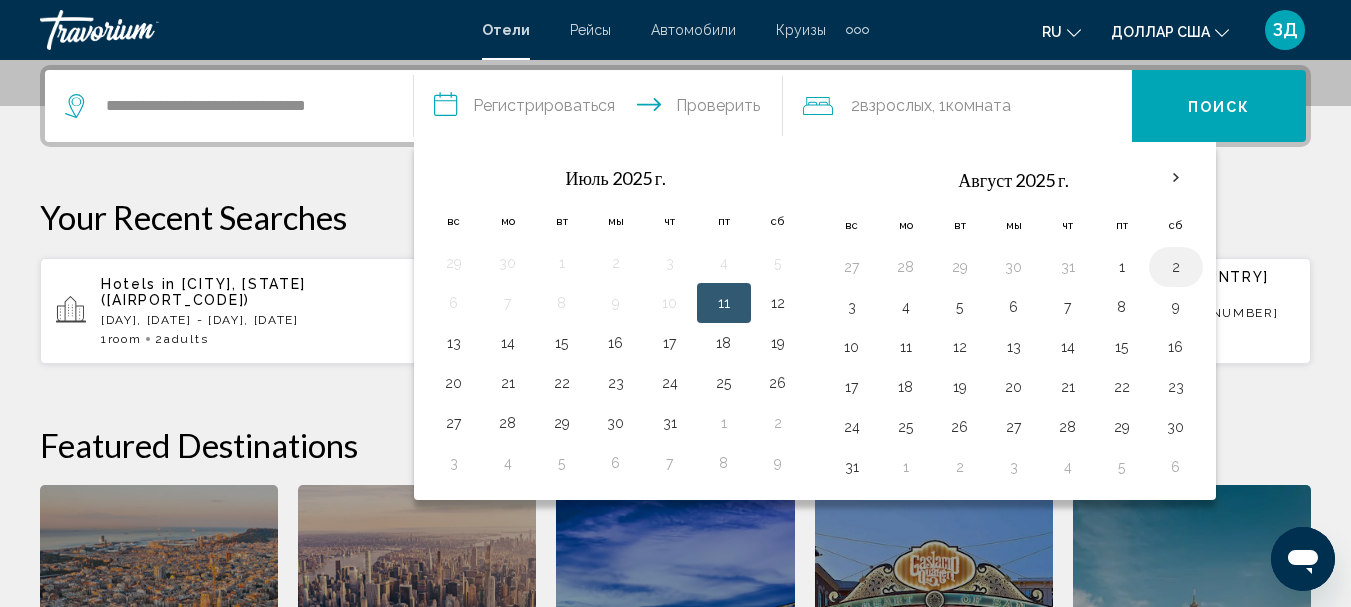 click on "2" at bounding box center [1176, 267] 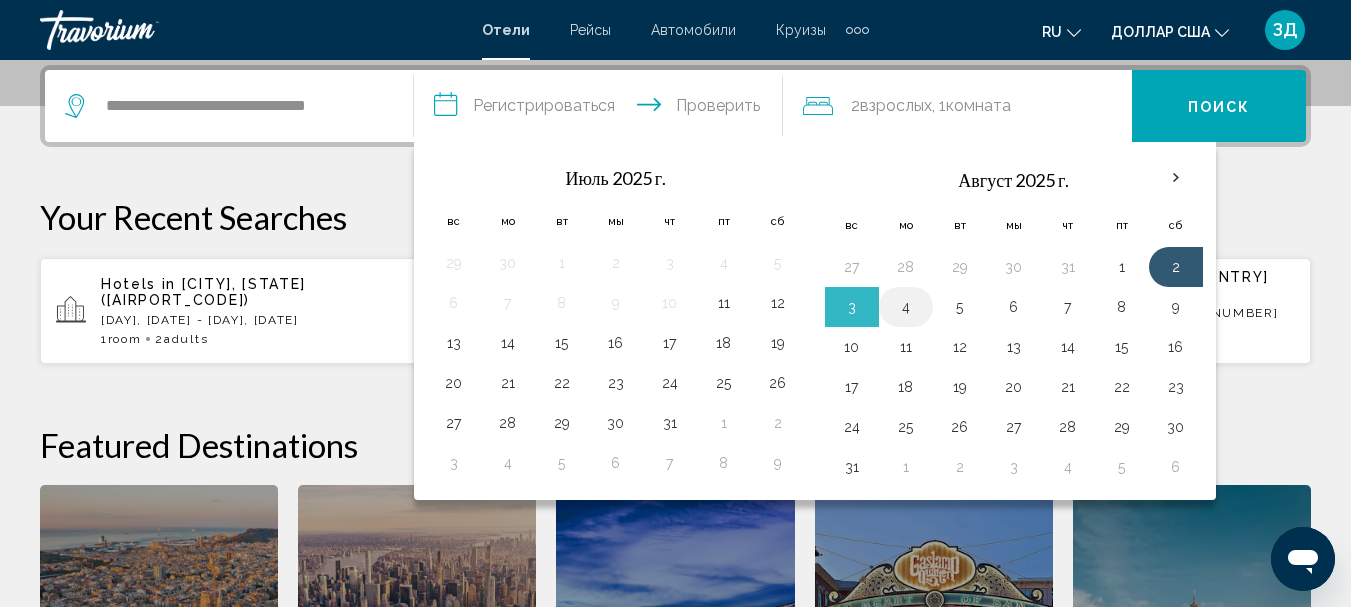 click on "4" at bounding box center (906, 307) 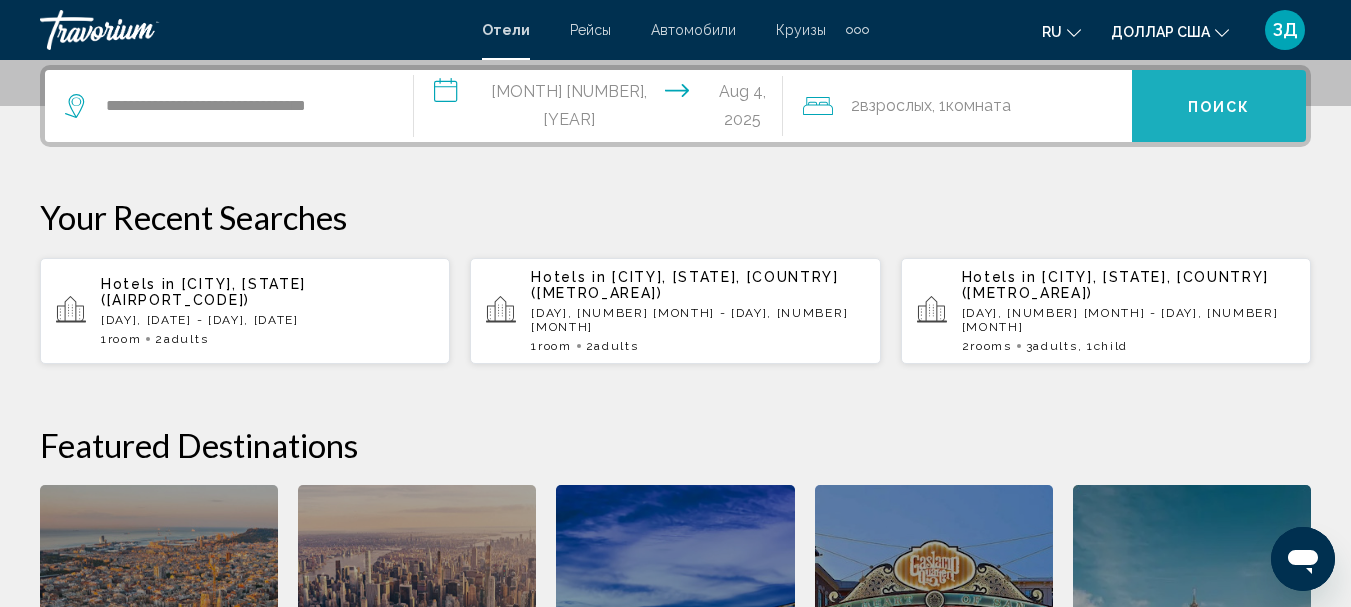 click on "Поиск" at bounding box center [1219, 107] 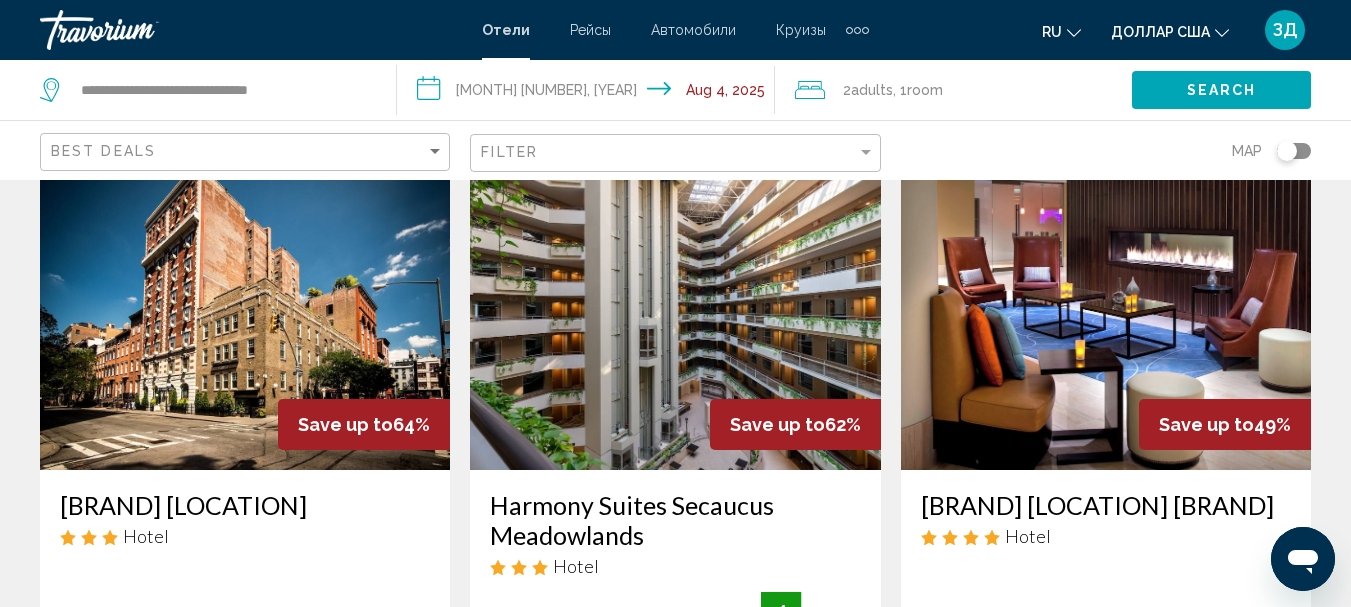 scroll, scrollTop: 0, scrollLeft: 0, axis: both 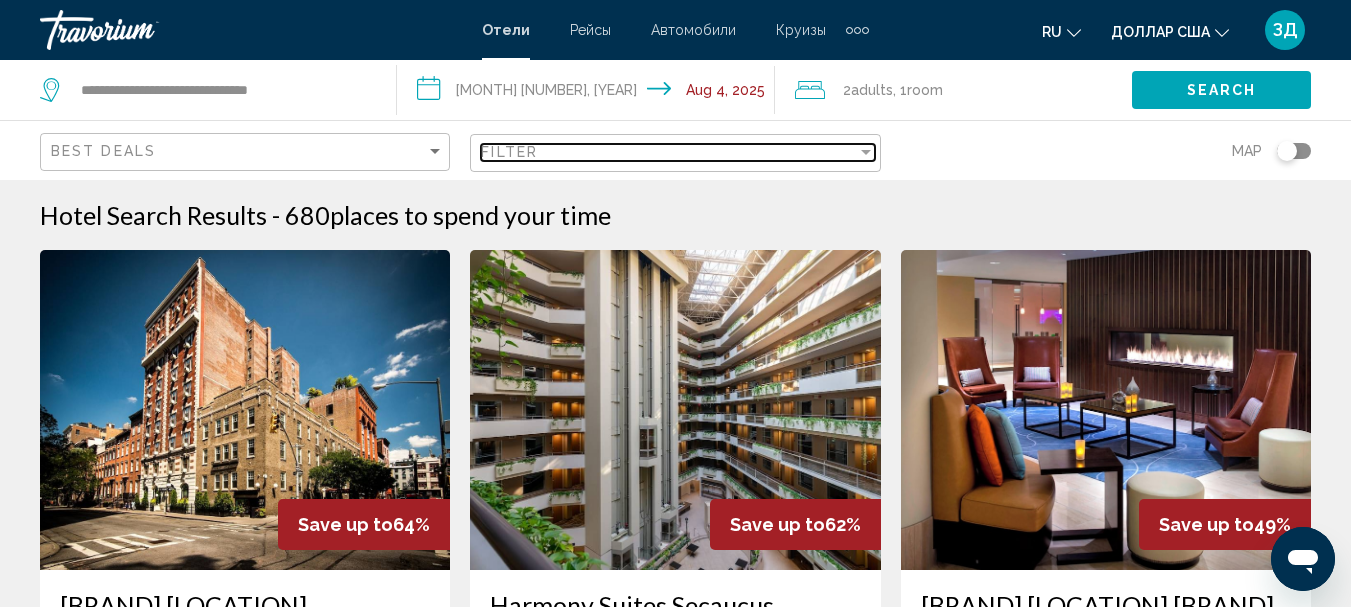 click on "Filter" at bounding box center (668, 152) 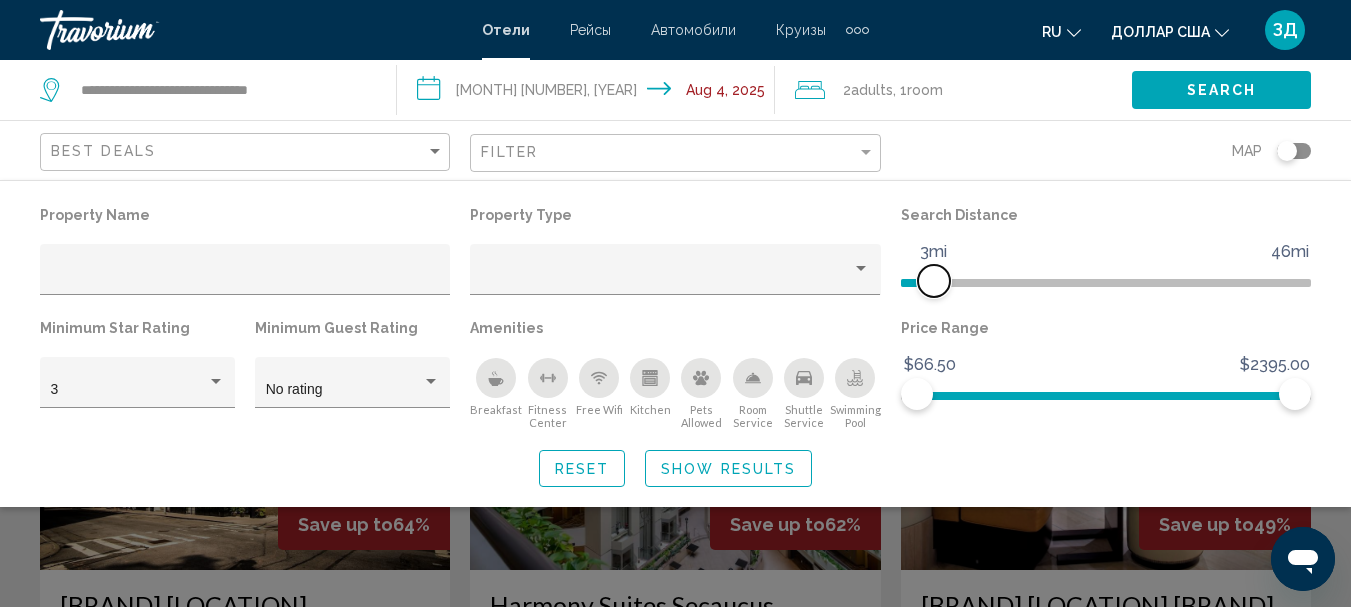 drag, startPoint x: 1164, startPoint y: 279, endPoint x: 930, endPoint y: 299, distance: 234.85315 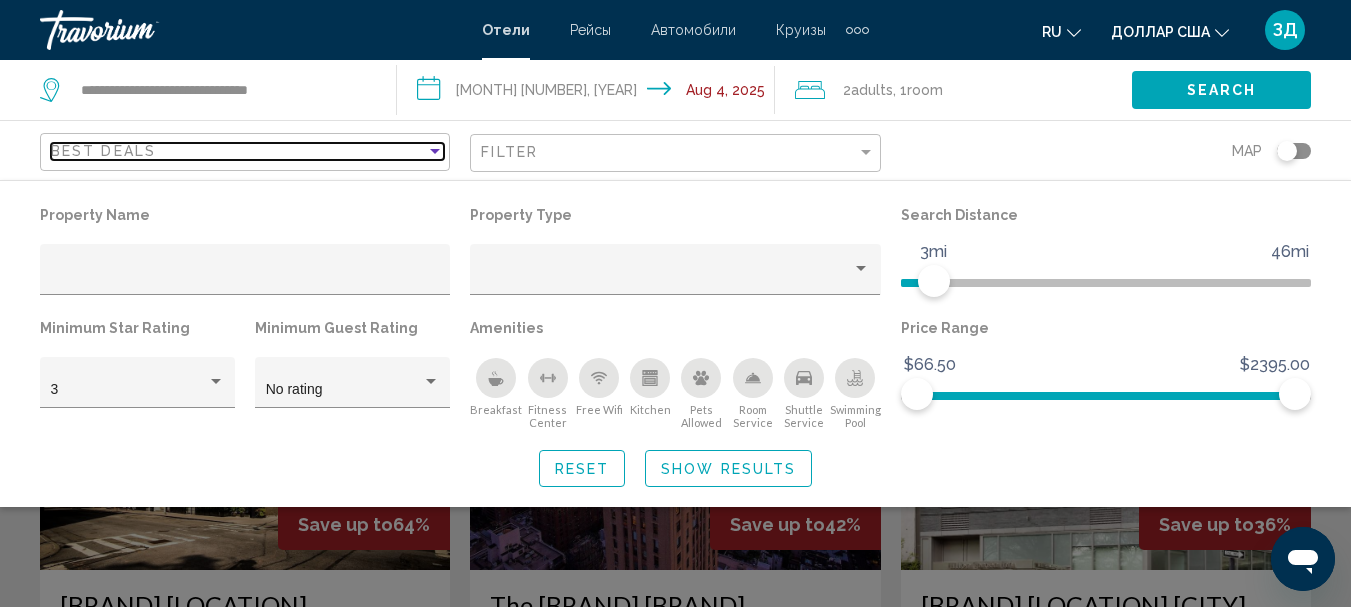 click on "Best Deals" at bounding box center (238, 151) 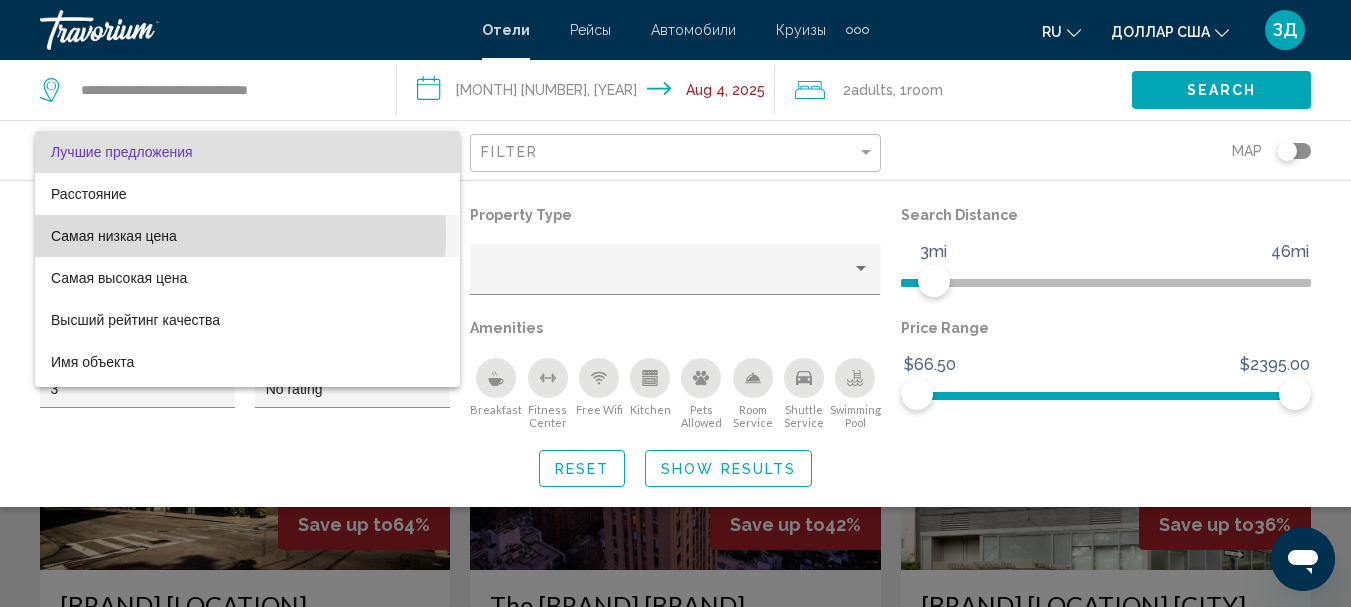 click on "Самая низкая цена" at bounding box center [114, 236] 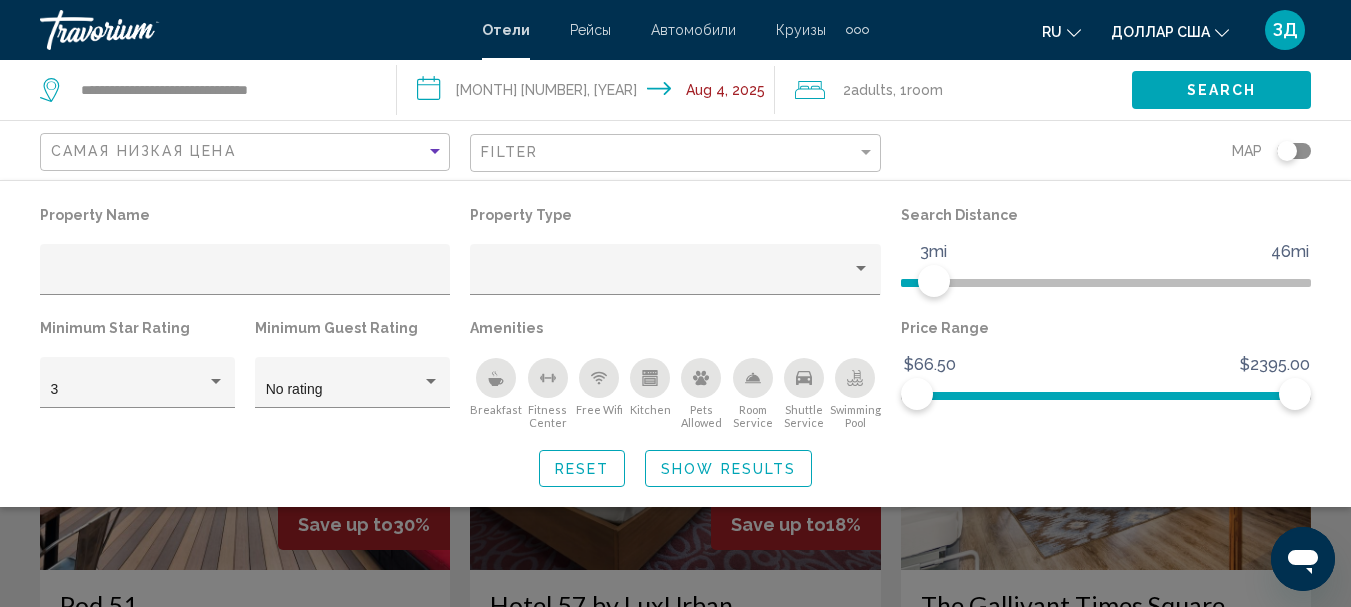 click on "Show Results" 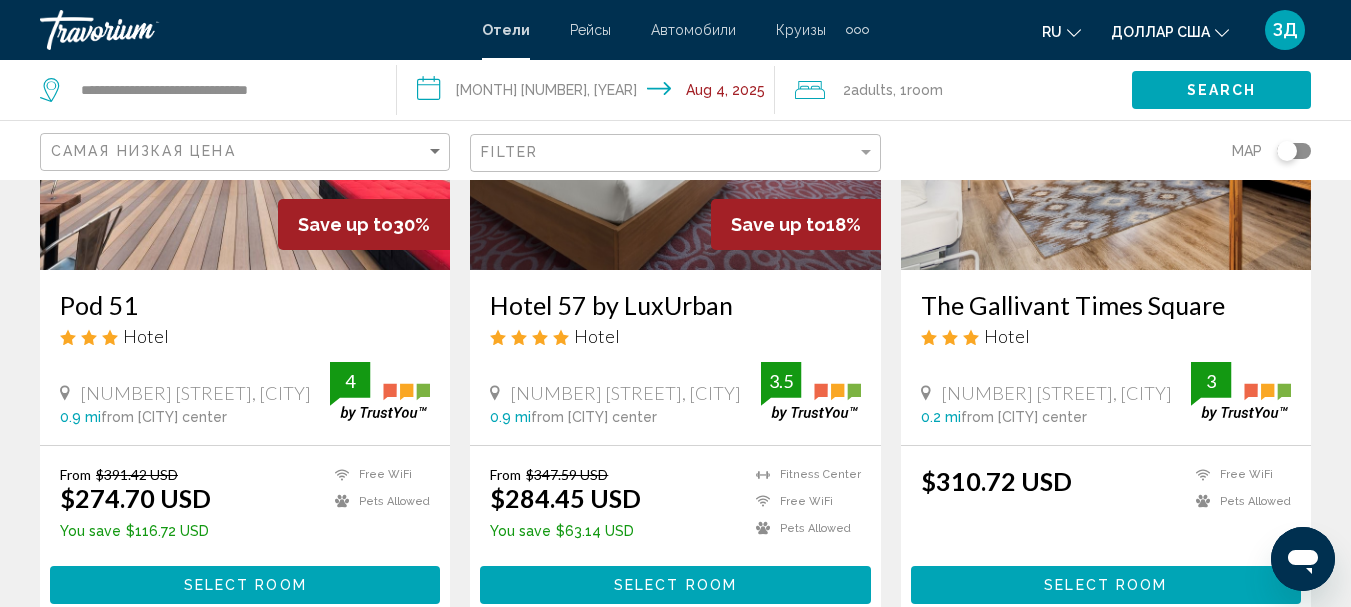 scroll, scrollTop: 400, scrollLeft: 0, axis: vertical 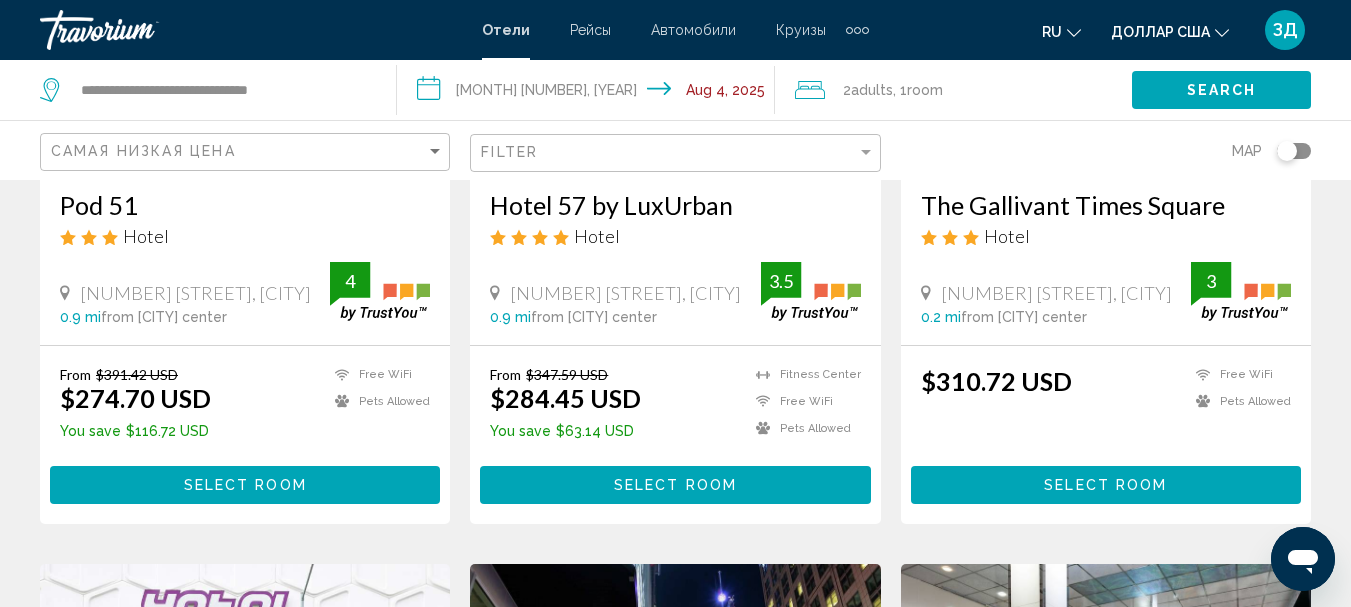 click on "Select Room" at bounding box center (675, 486) 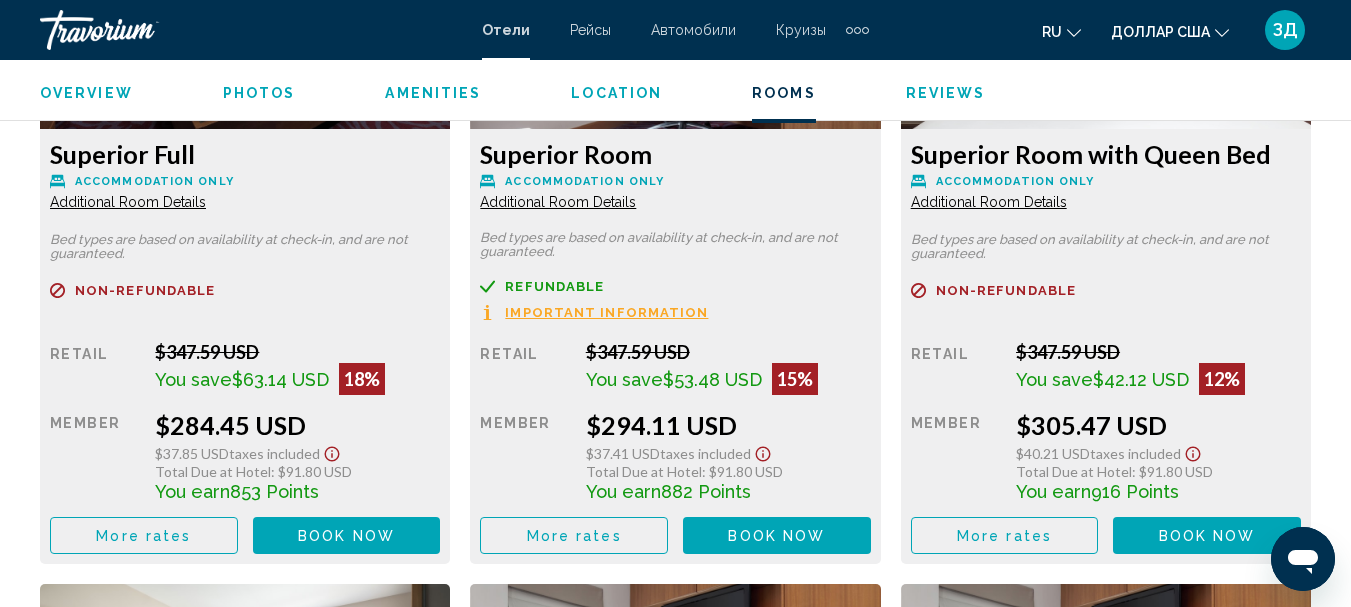 scroll, scrollTop: 3231, scrollLeft: 0, axis: vertical 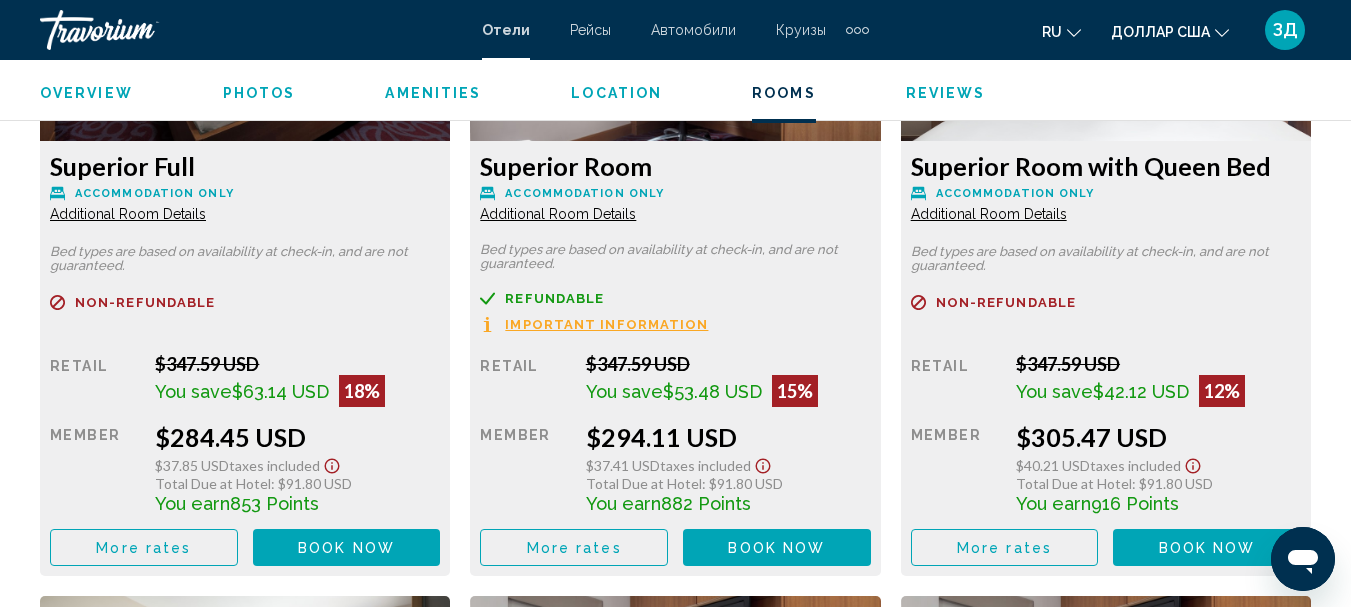 click on "Additional Room Details" at bounding box center [128, 214] 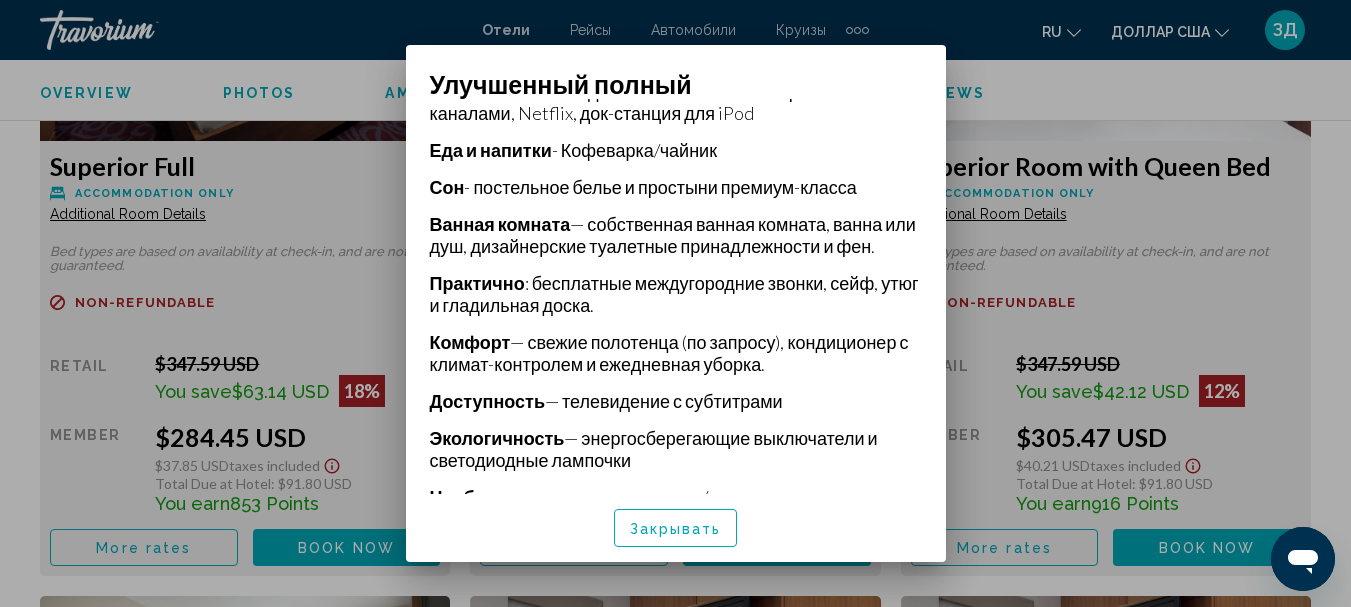 scroll, scrollTop: 638, scrollLeft: 0, axis: vertical 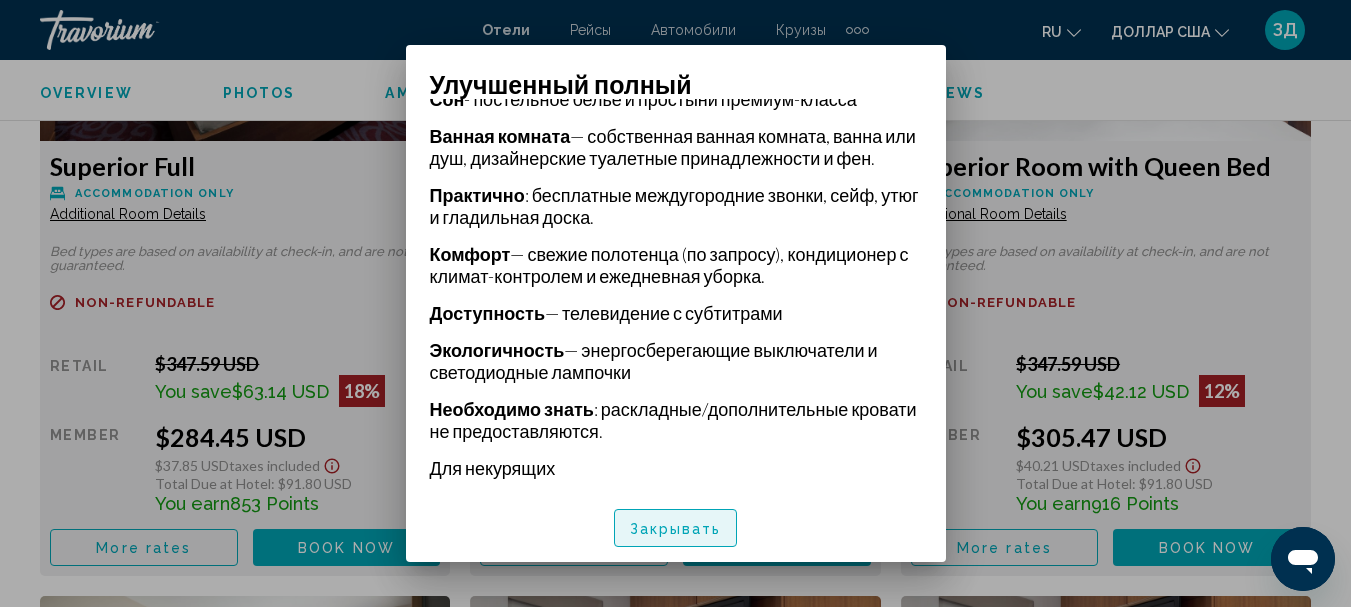 click on "Закрывать" at bounding box center (676, 529) 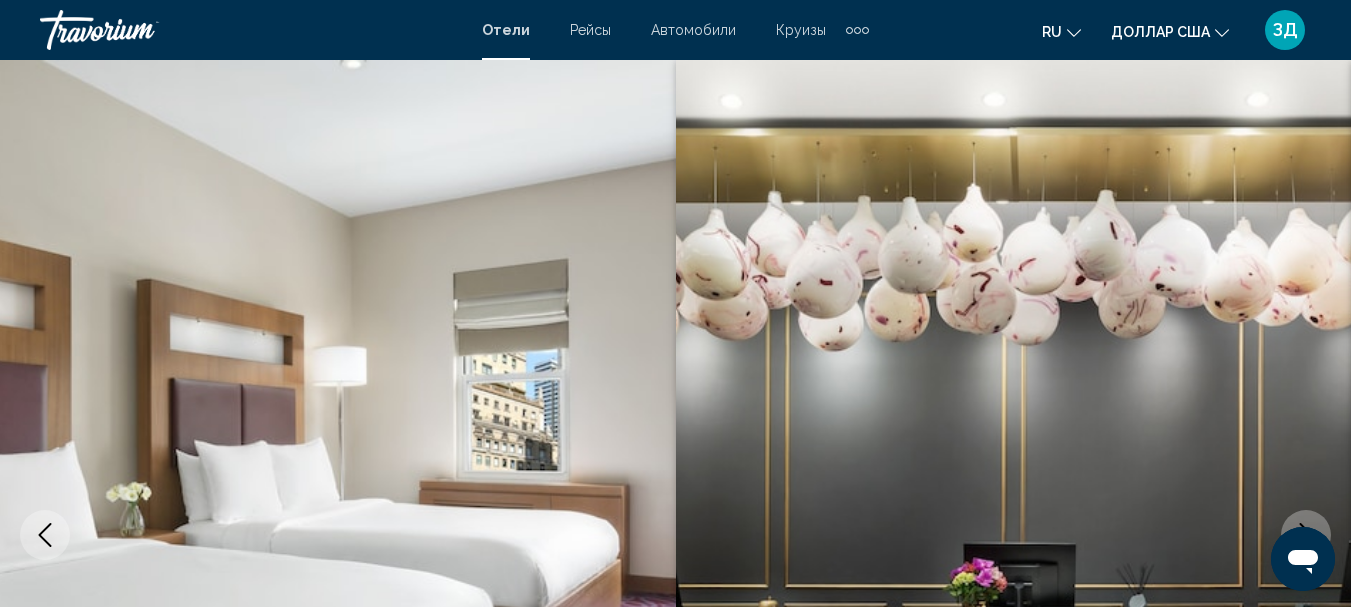 scroll, scrollTop: 3231, scrollLeft: 0, axis: vertical 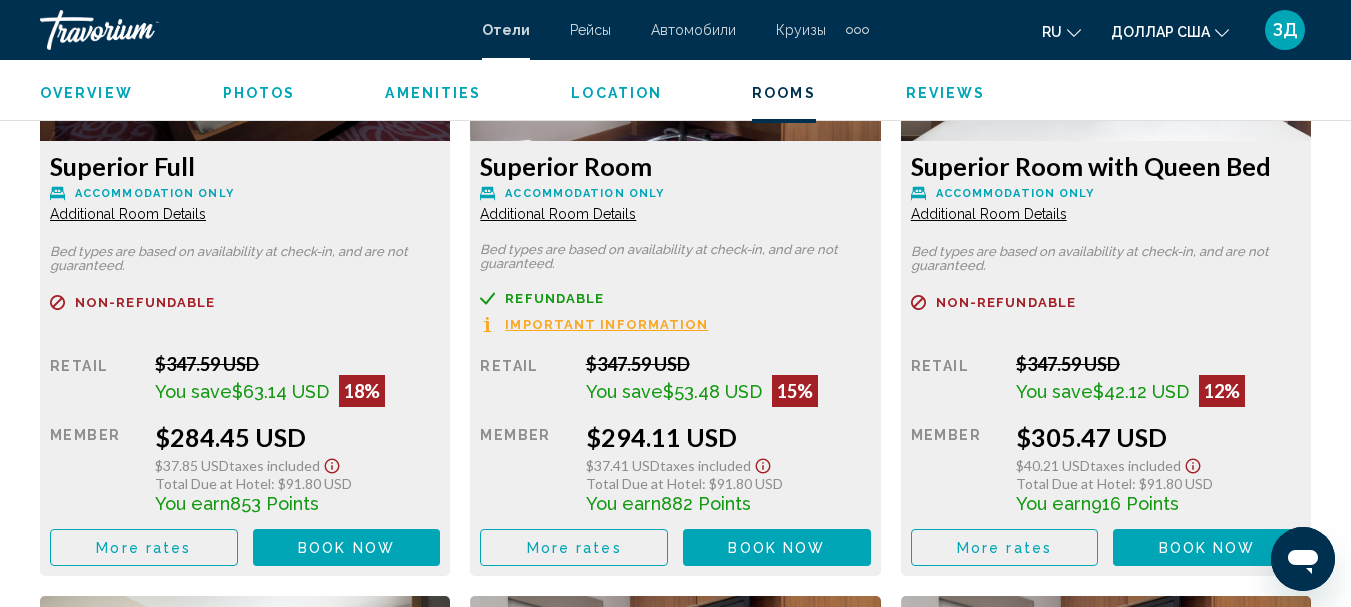 click on "Book now" at bounding box center (346, 548) 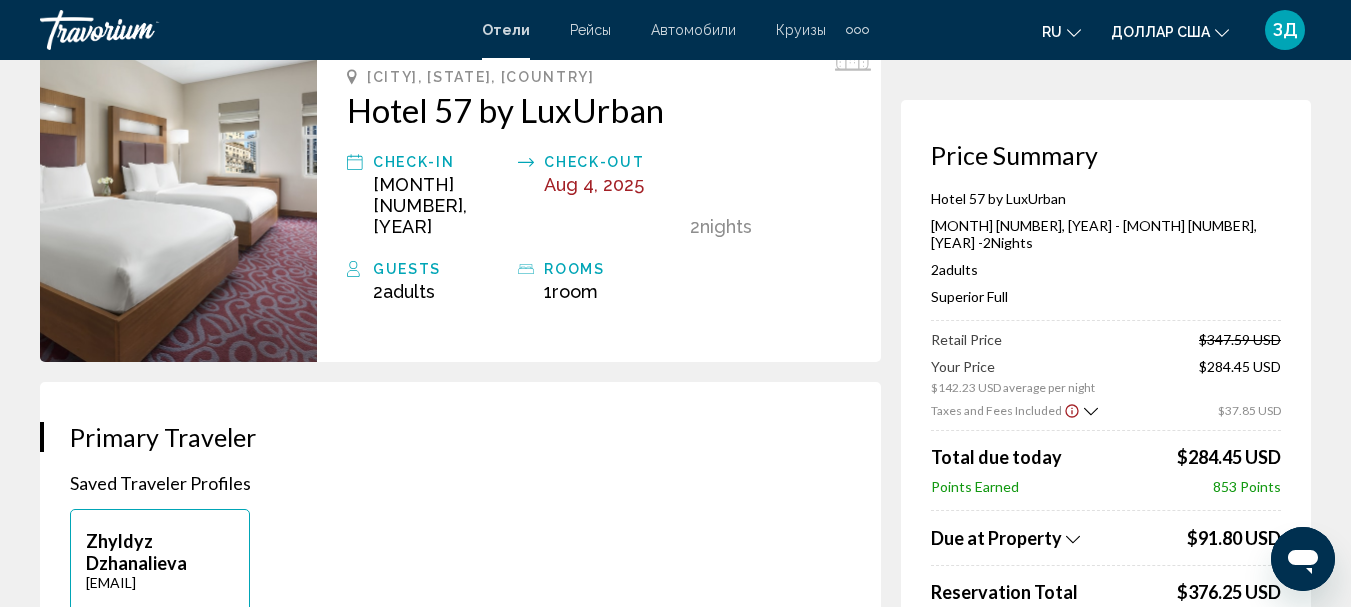 scroll, scrollTop: 200, scrollLeft: 0, axis: vertical 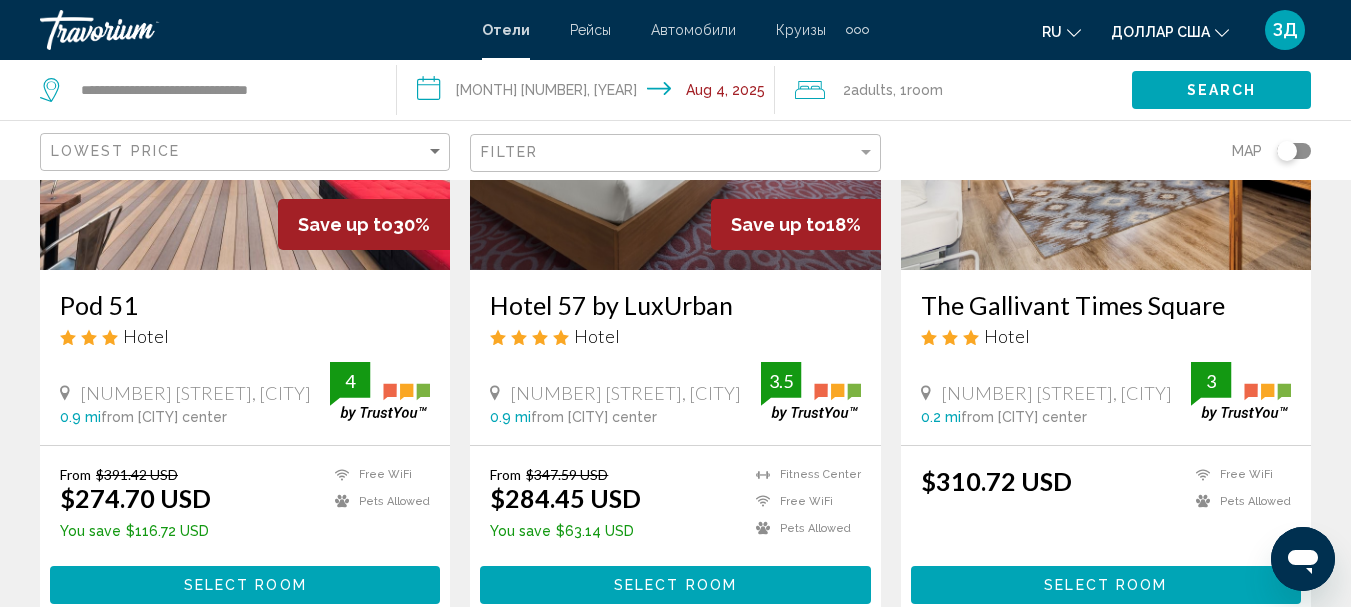 click at bounding box center [245, 110] 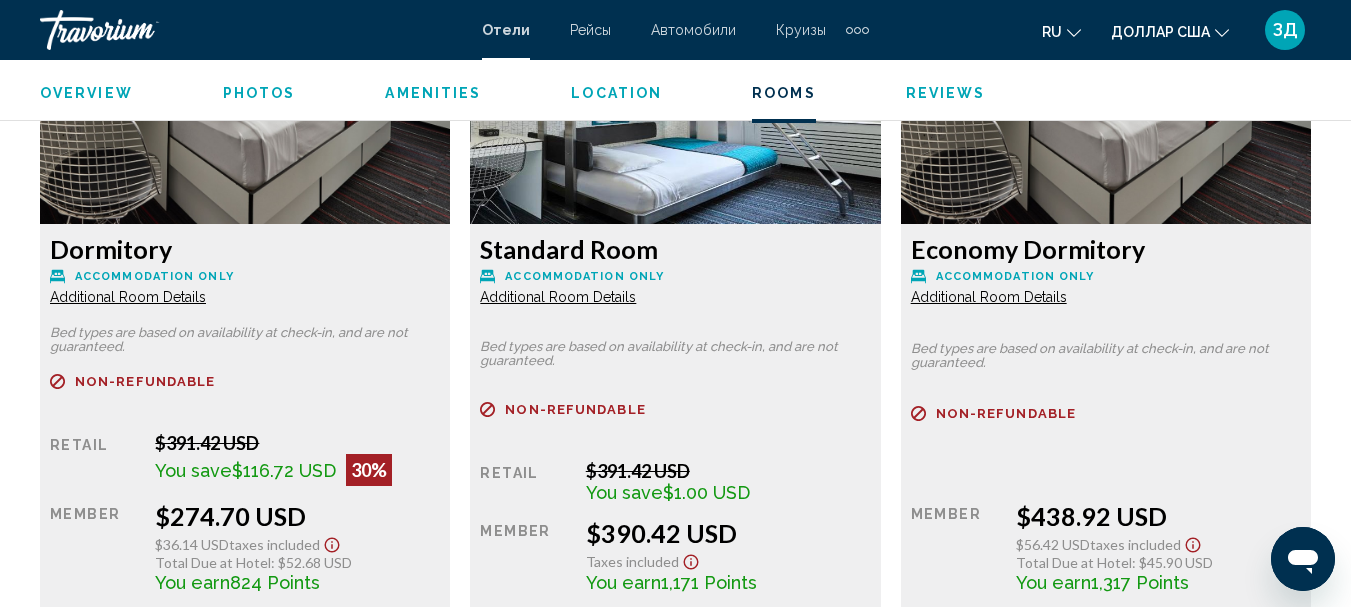 scroll, scrollTop: 3131, scrollLeft: 0, axis: vertical 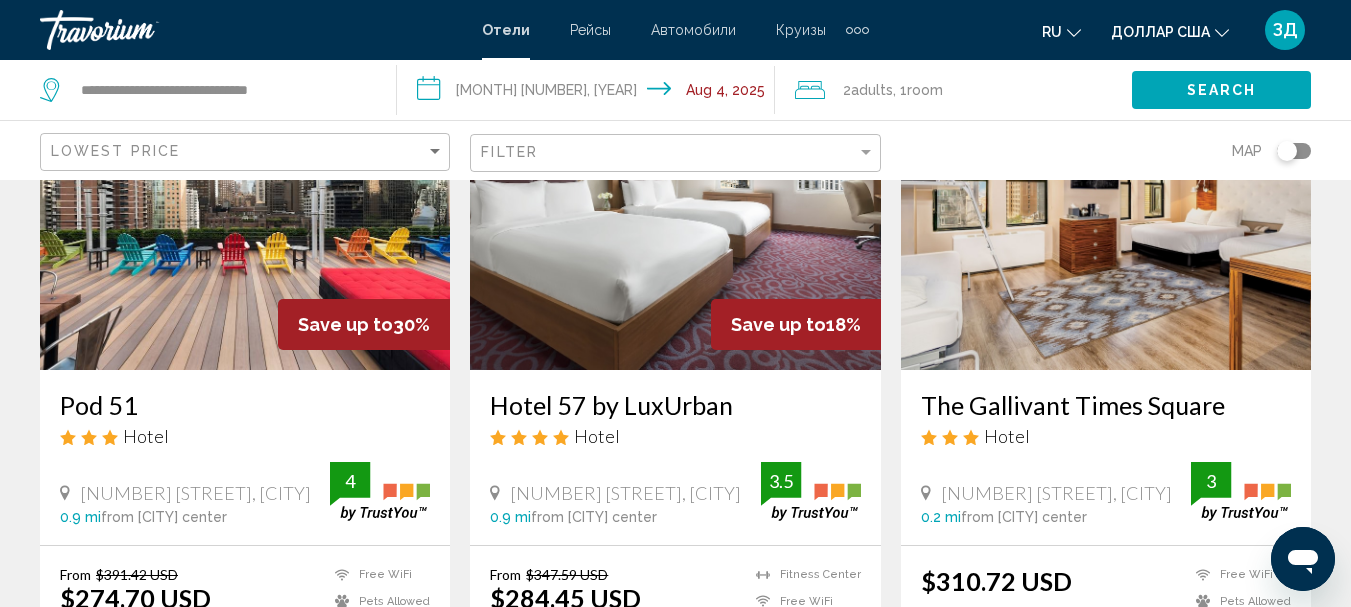 click at bounding box center [1106, 210] 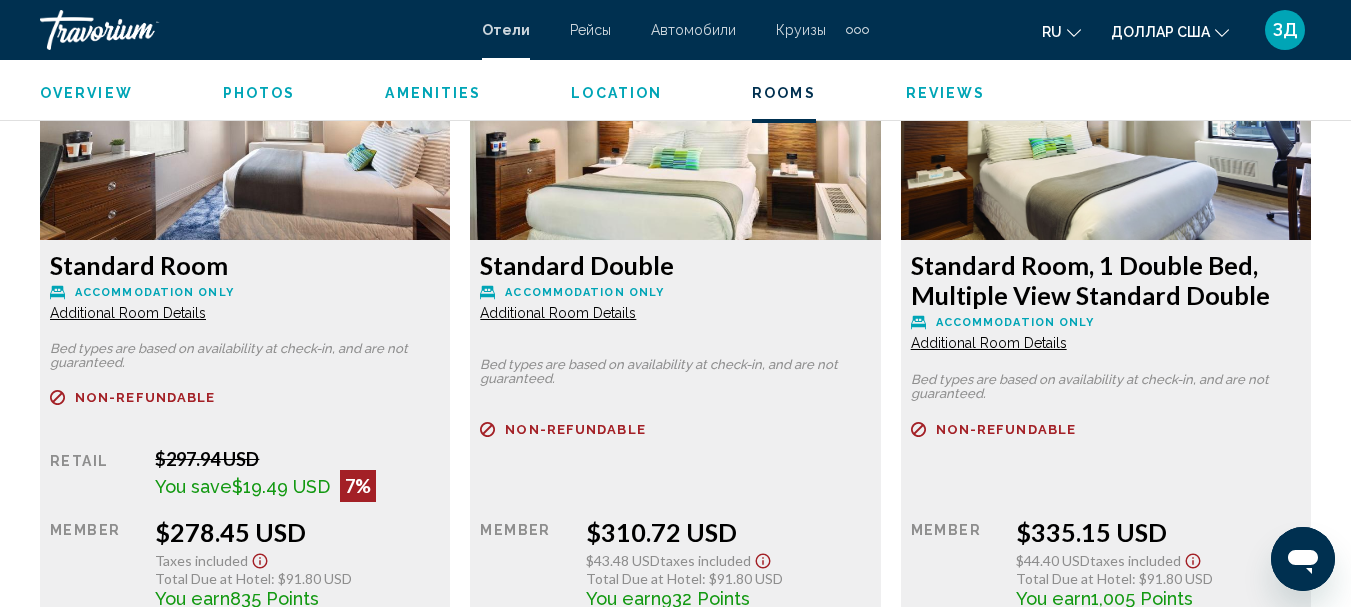 scroll, scrollTop: 3232, scrollLeft: 0, axis: vertical 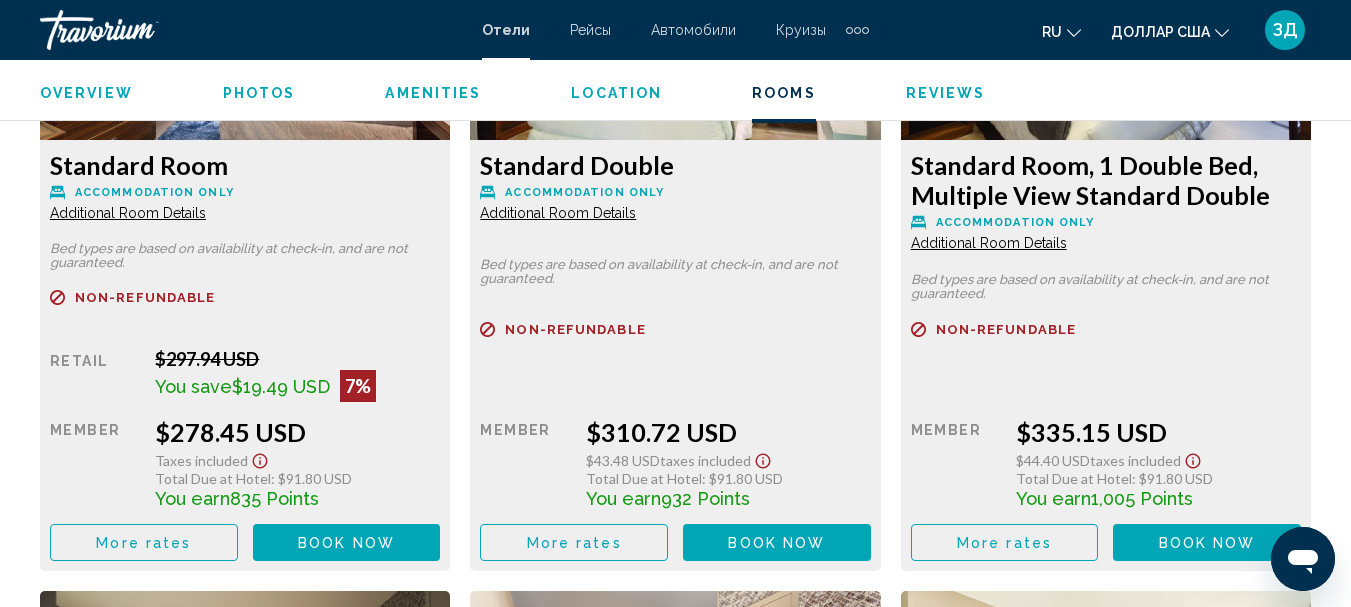 click on "Additional Room Details" at bounding box center [128, 213] 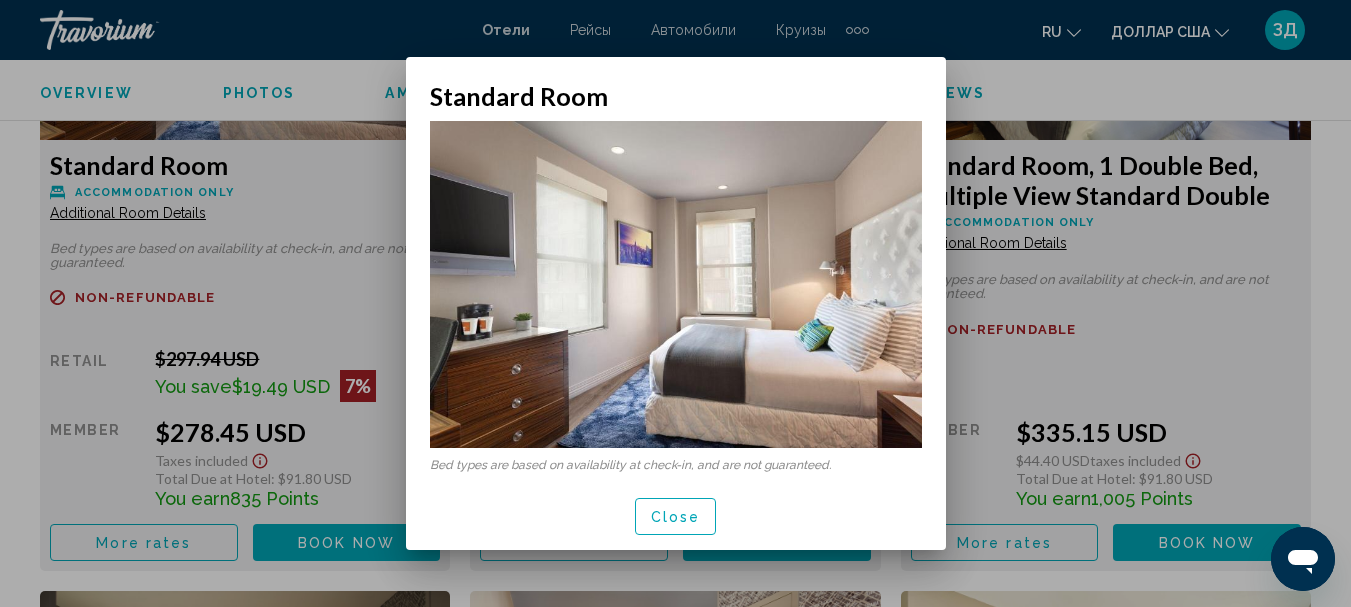 scroll, scrollTop: 0, scrollLeft: 0, axis: both 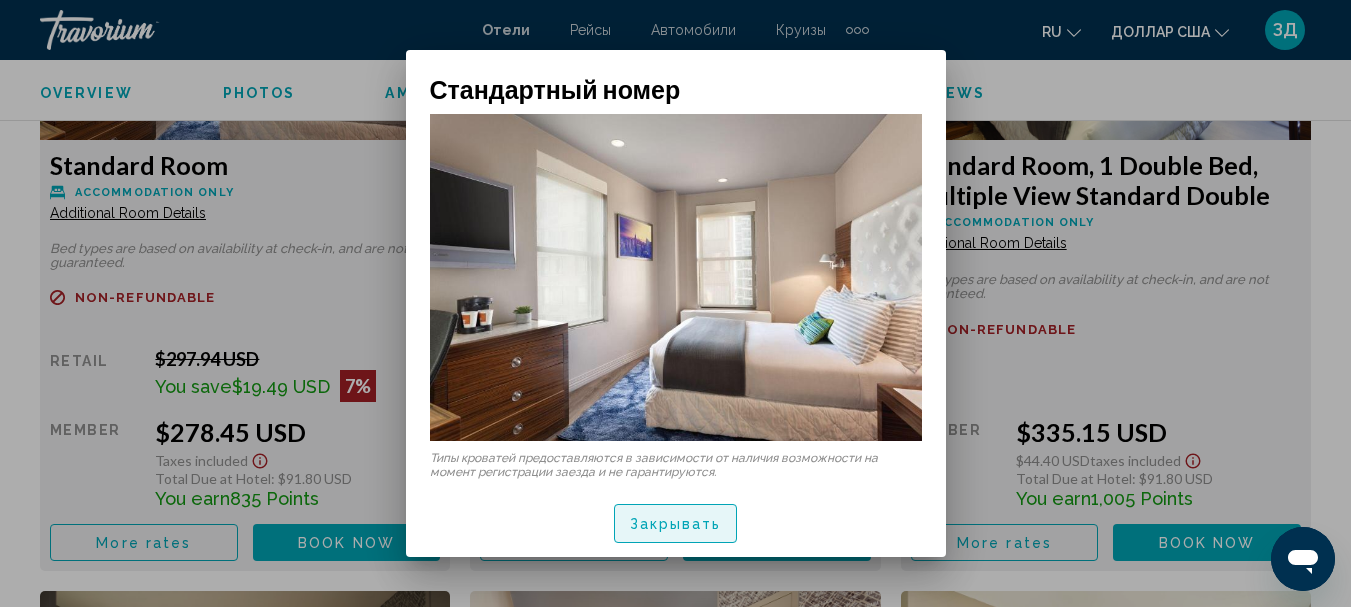 click on "Закрывать" at bounding box center [676, 525] 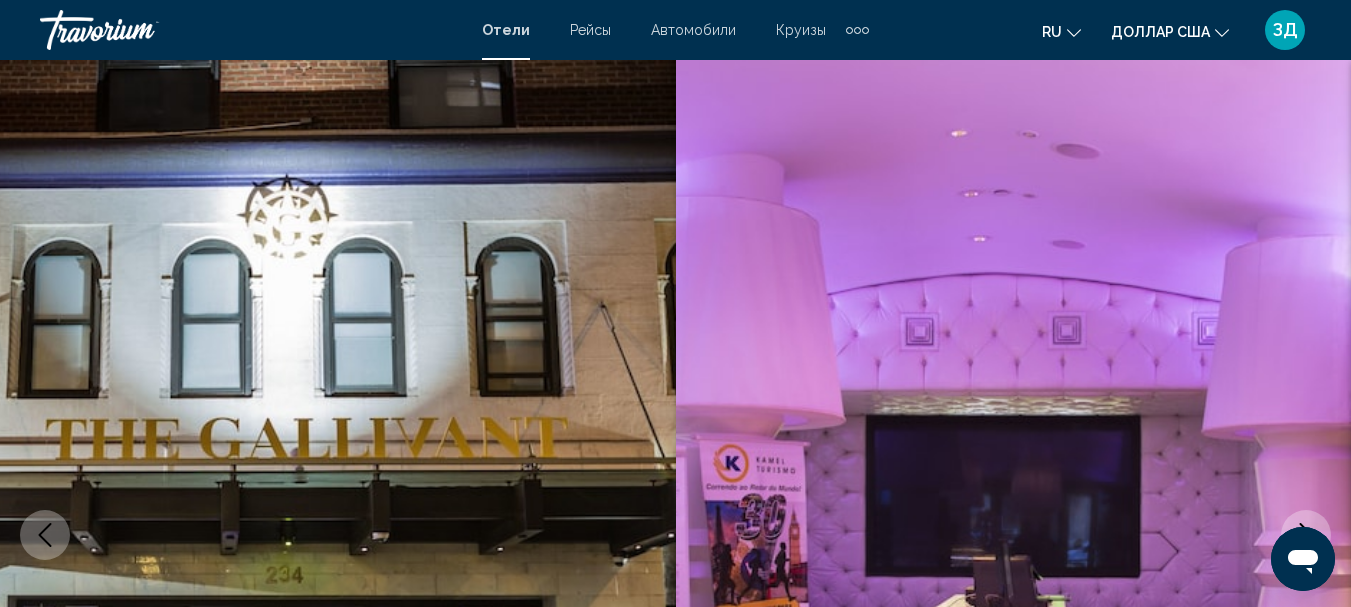 scroll, scrollTop: 3232, scrollLeft: 0, axis: vertical 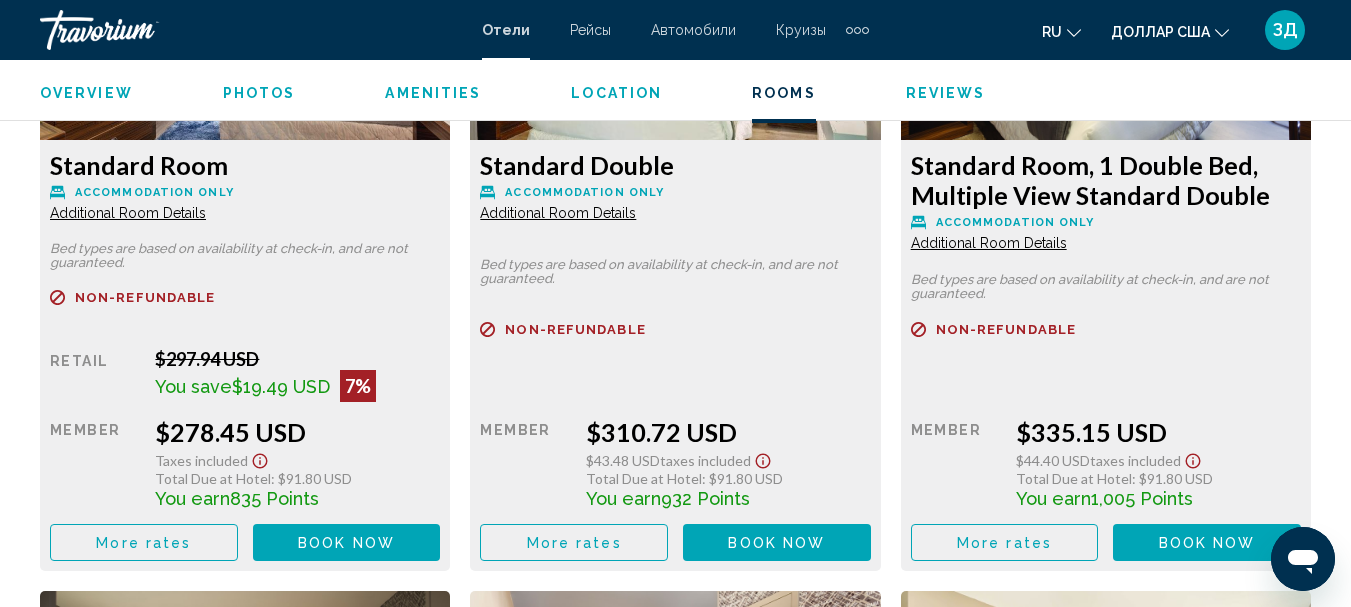 click on "Additional Room Details" at bounding box center (128, 213) 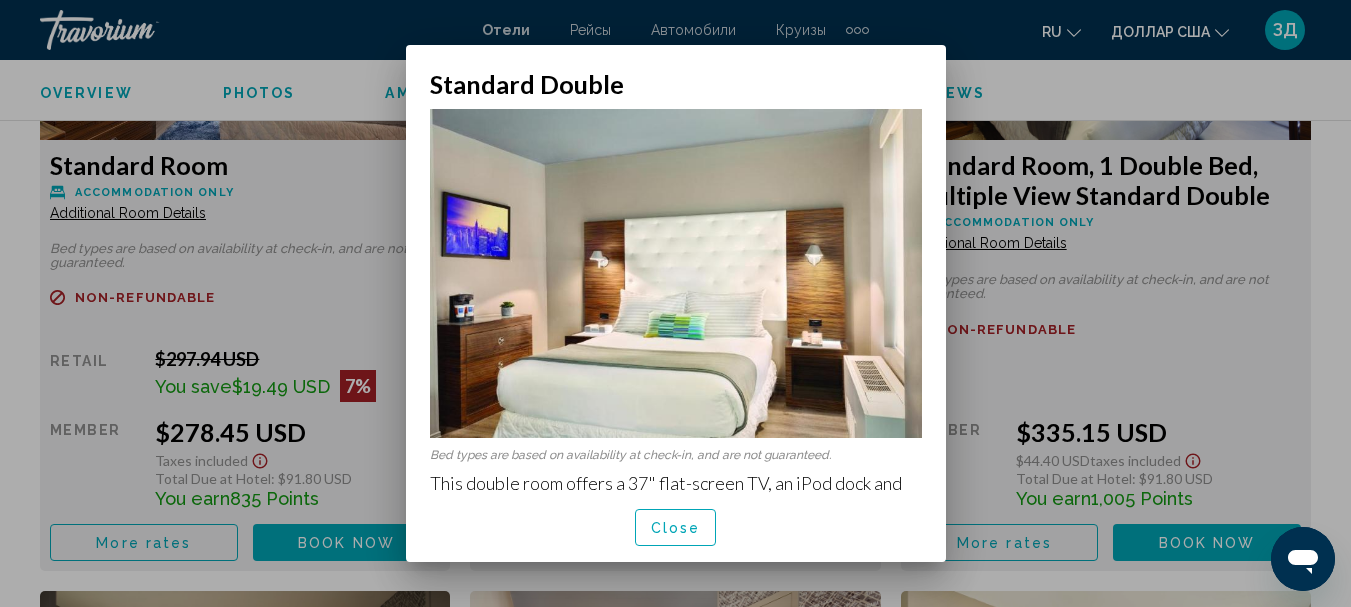 scroll, scrollTop: 0, scrollLeft: 0, axis: both 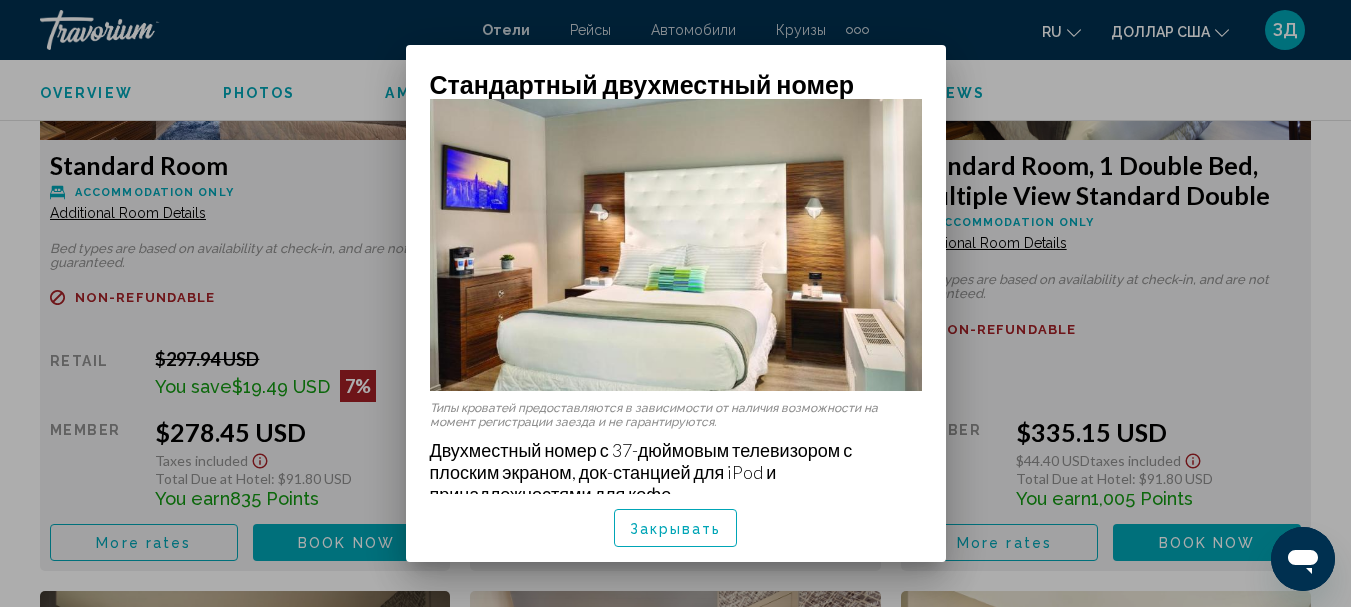 click on "Закрывать" at bounding box center [676, 529] 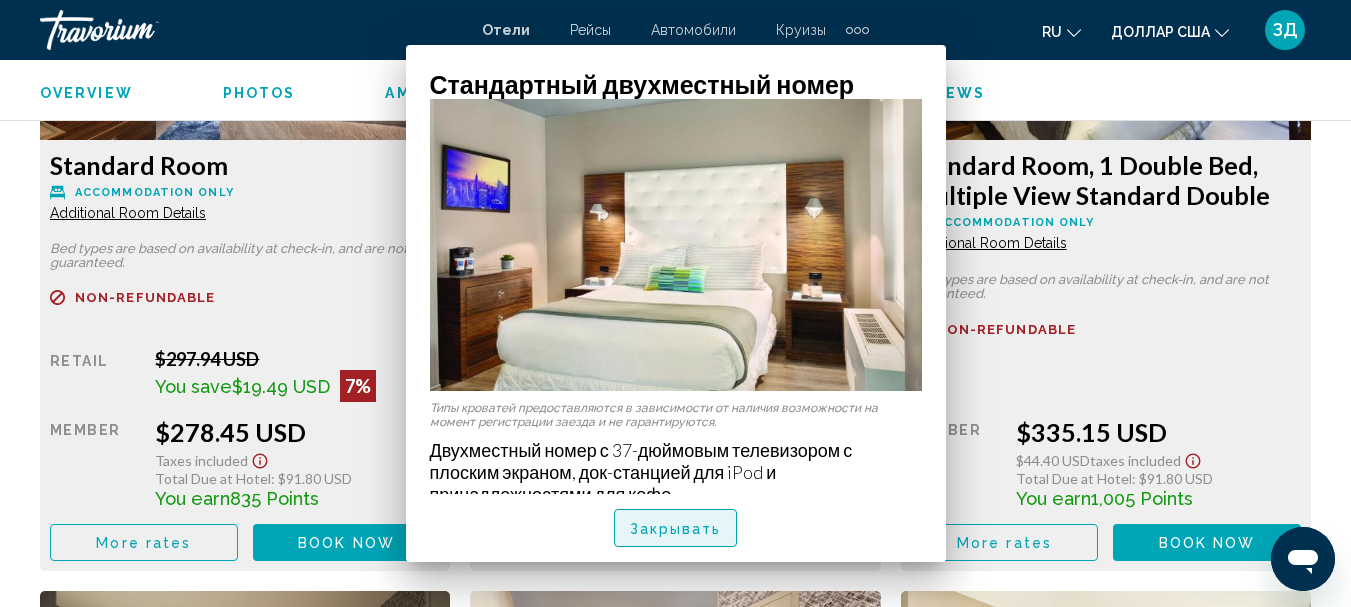 scroll, scrollTop: 3232, scrollLeft: 0, axis: vertical 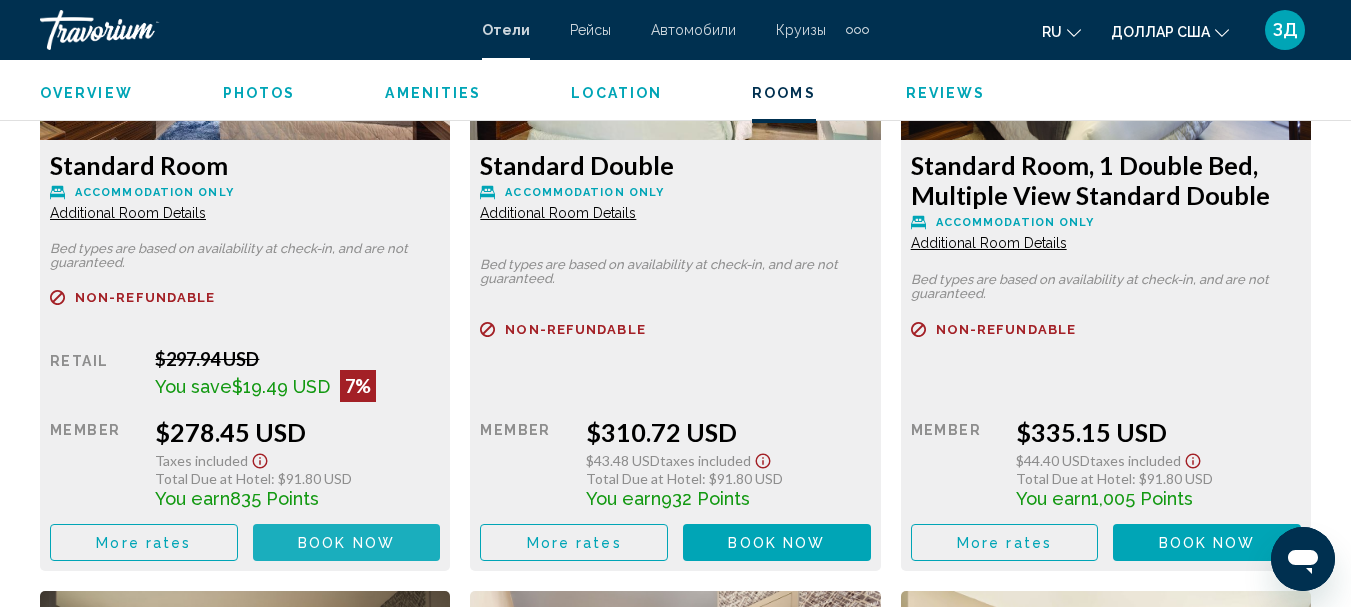 click on "Book now No longer available" at bounding box center [347, 542] 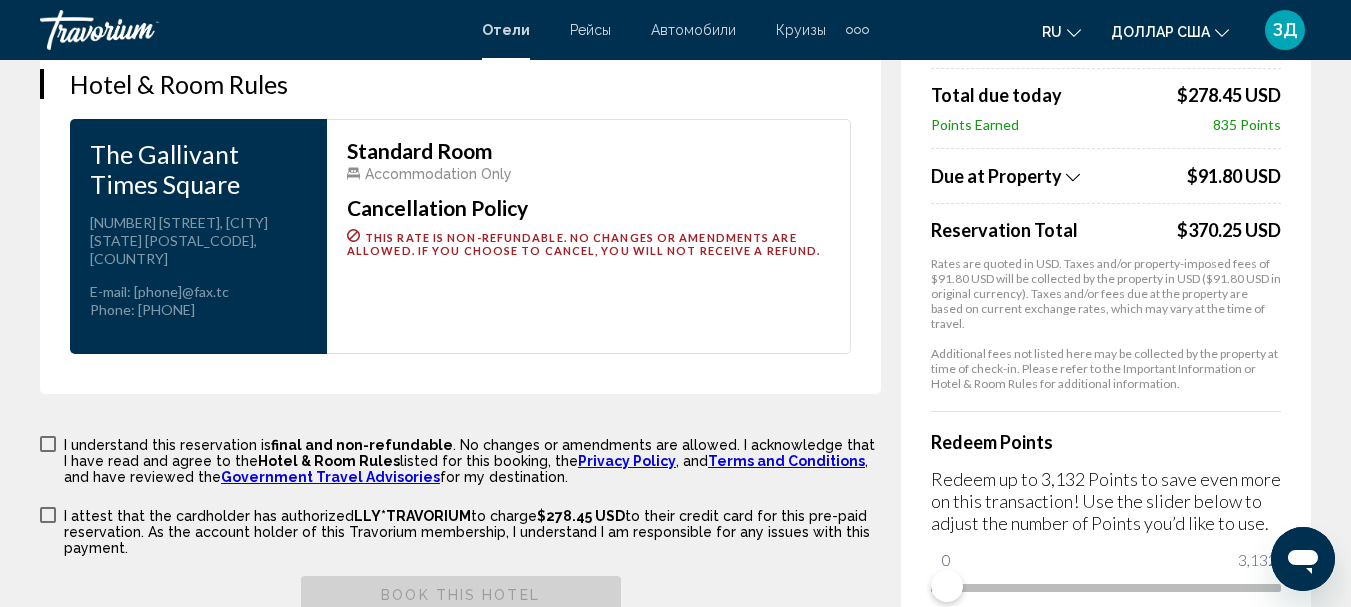 scroll, scrollTop: 2800, scrollLeft: 0, axis: vertical 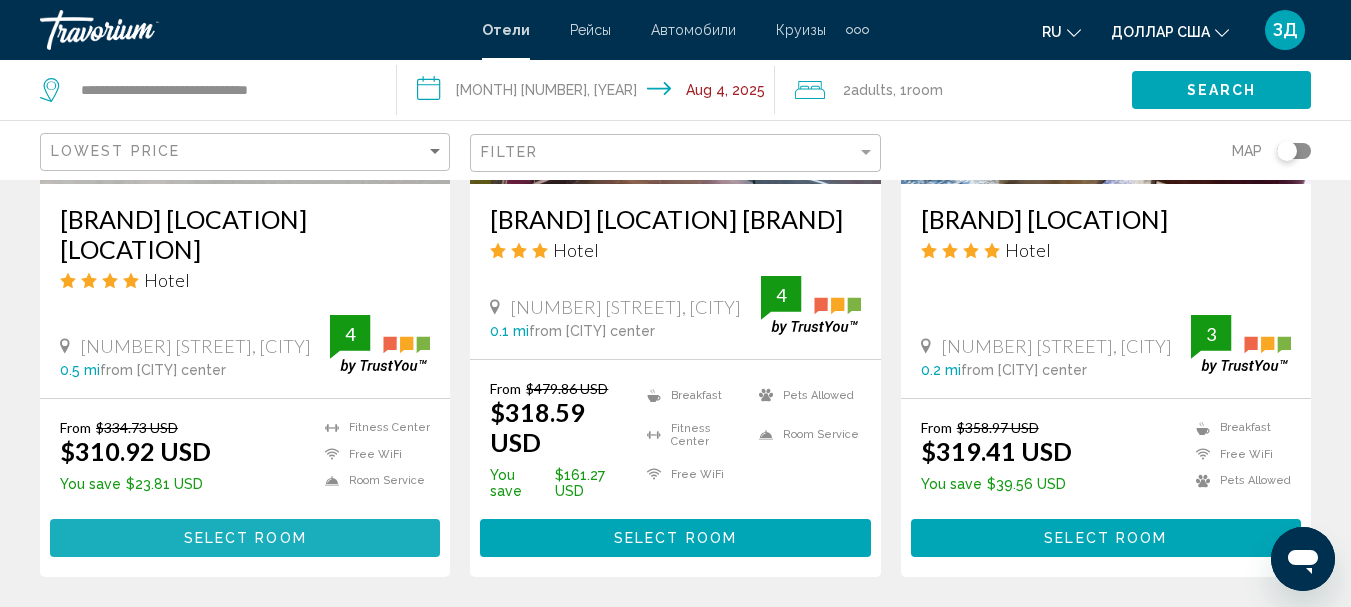click on "Select Room" at bounding box center [245, 537] 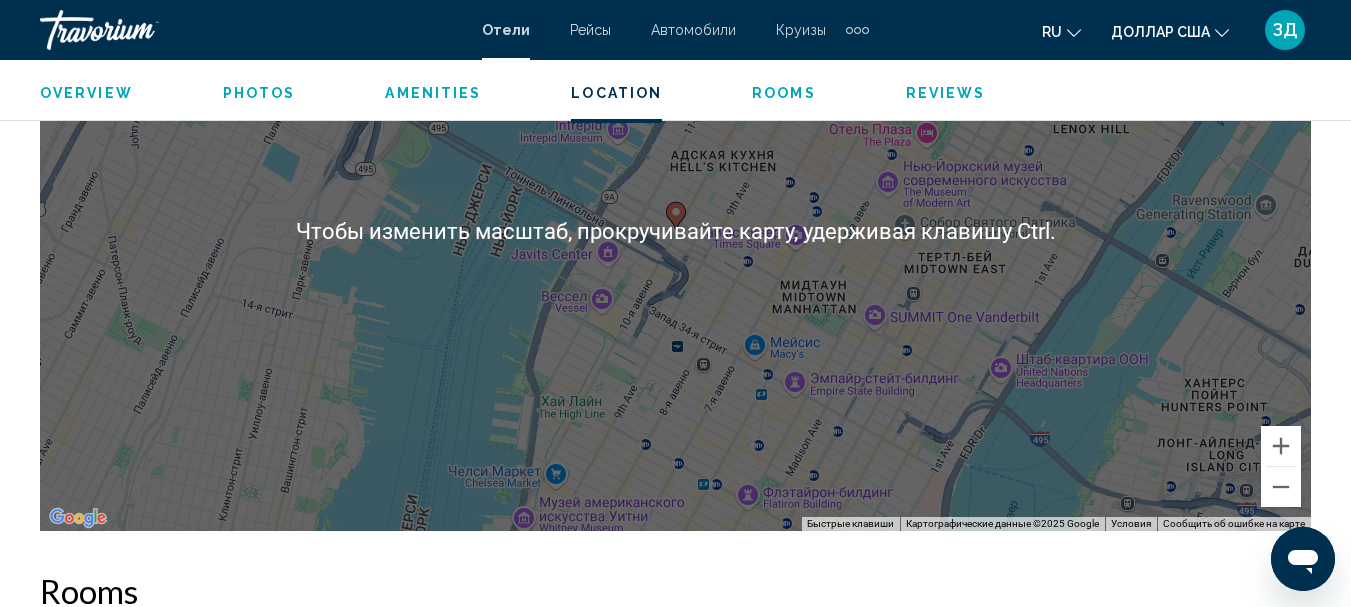 scroll, scrollTop: 2431, scrollLeft: 0, axis: vertical 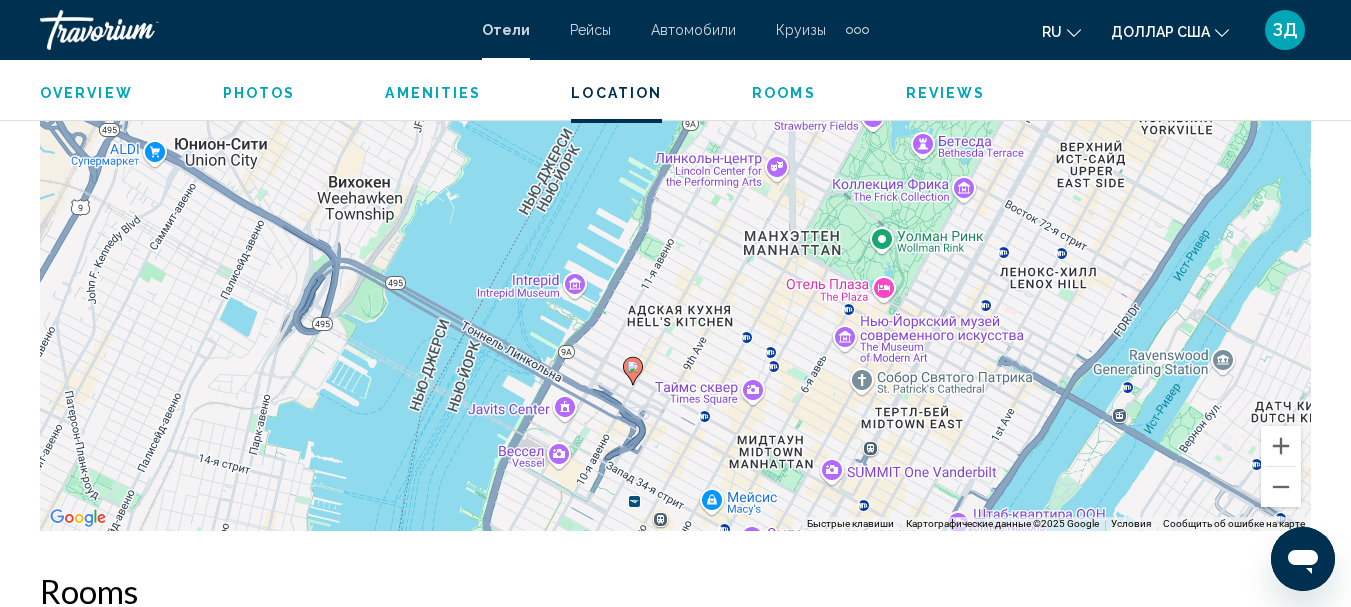 drag, startPoint x: 897, startPoint y: 282, endPoint x: 851, endPoint y: 441, distance: 165.52039 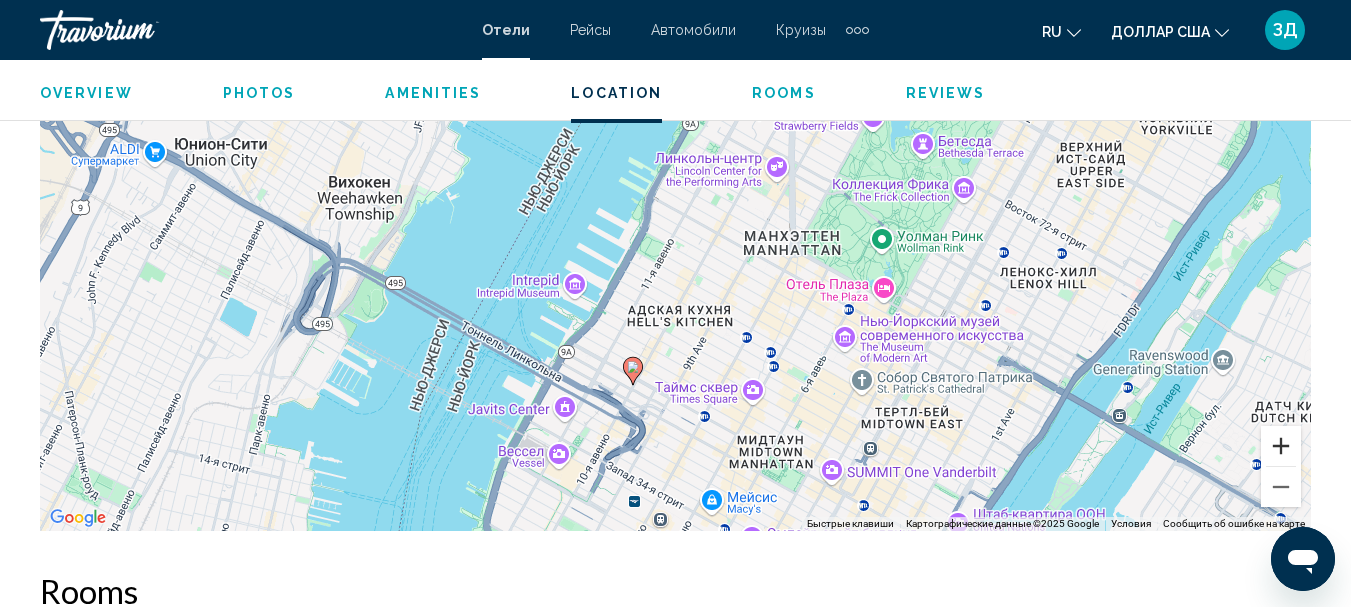 click at bounding box center (1281, 446) 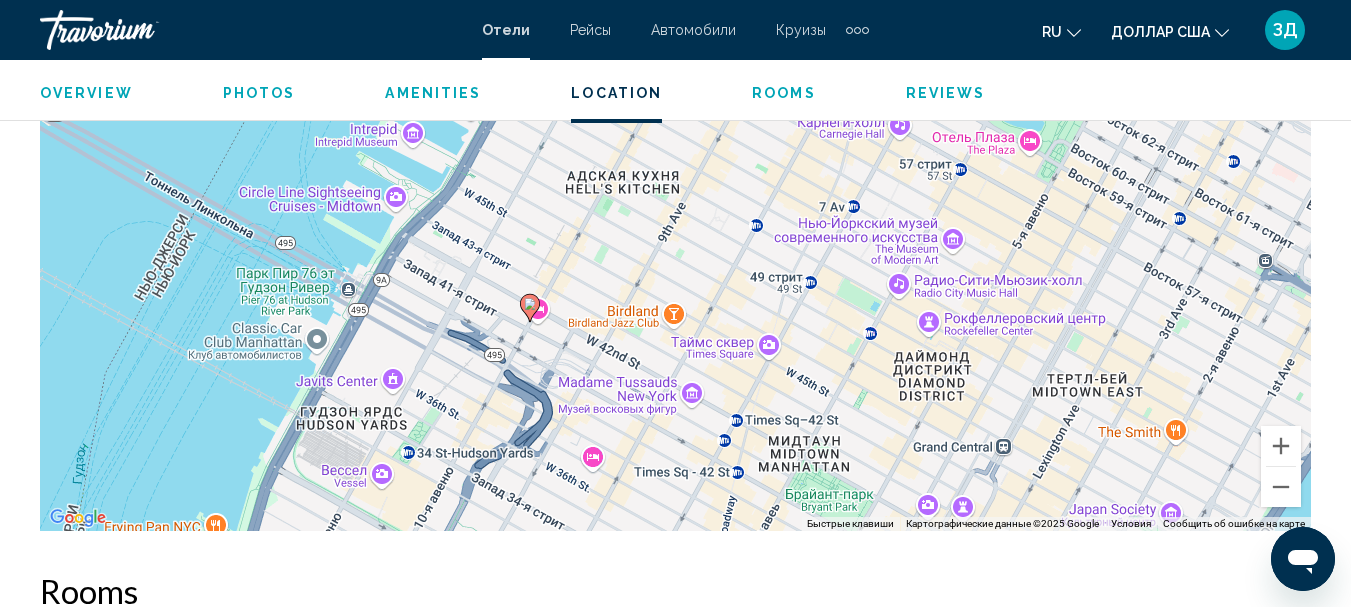drag, startPoint x: 1107, startPoint y: 449, endPoint x: 1046, endPoint y: 228, distance: 229.26404 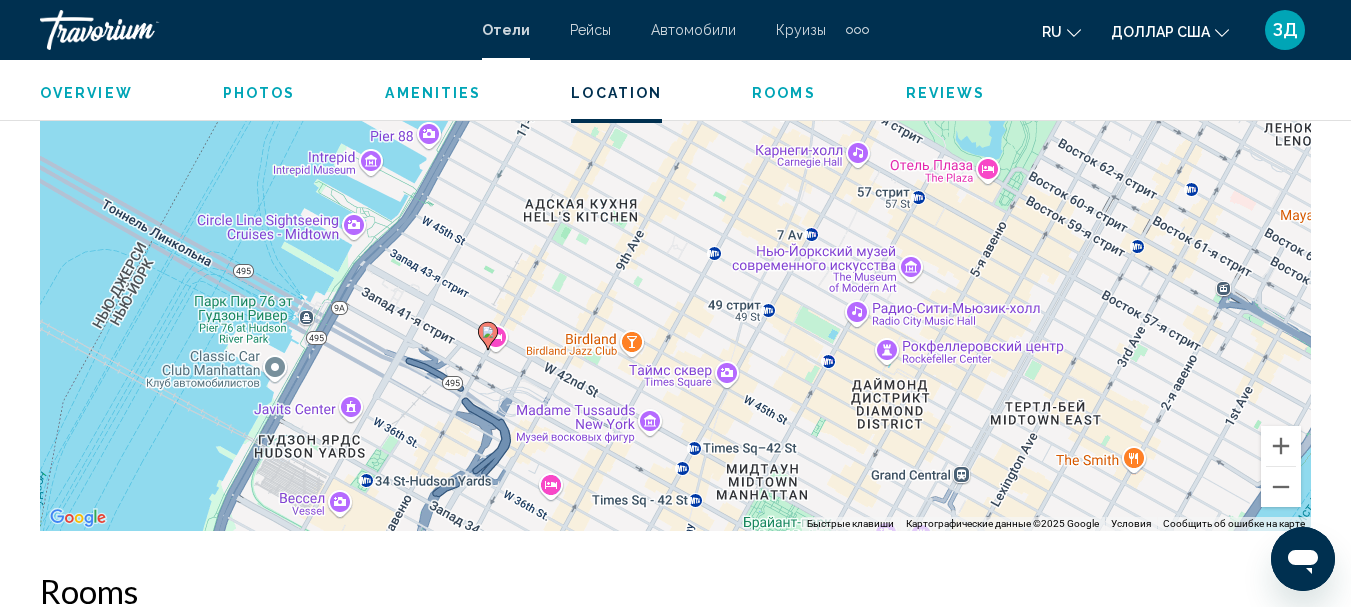 drag, startPoint x: 845, startPoint y: 341, endPoint x: 801, endPoint y: 371, distance: 53.25411 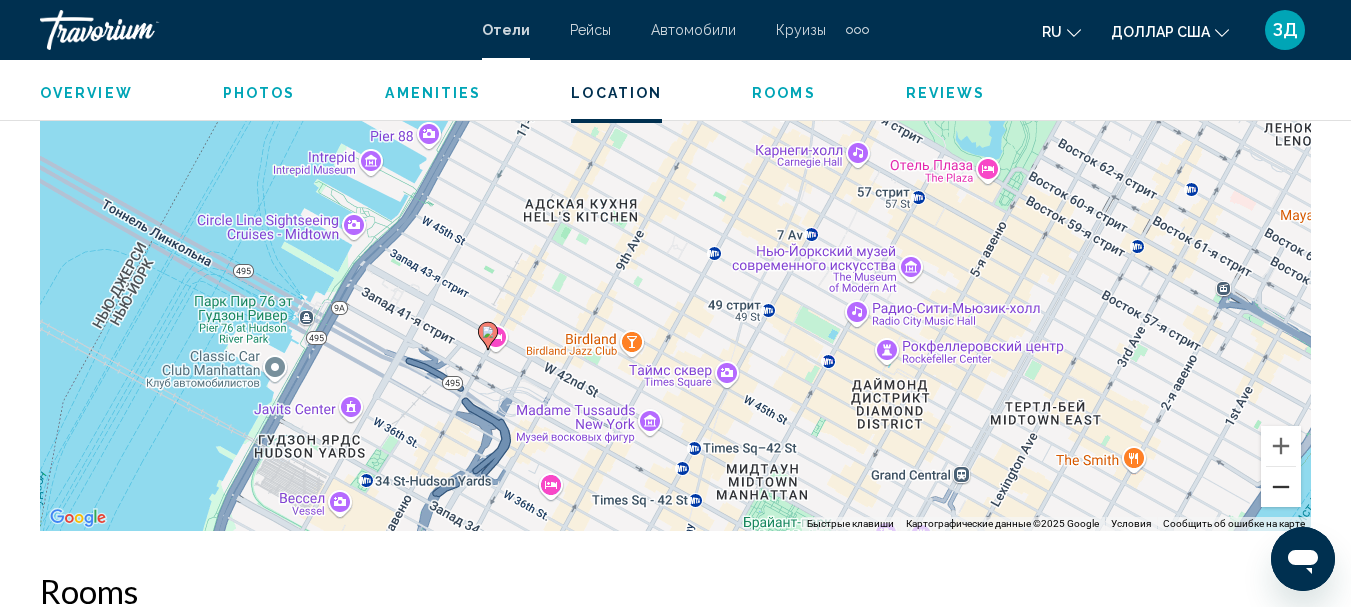 click at bounding box center (1281, 487) 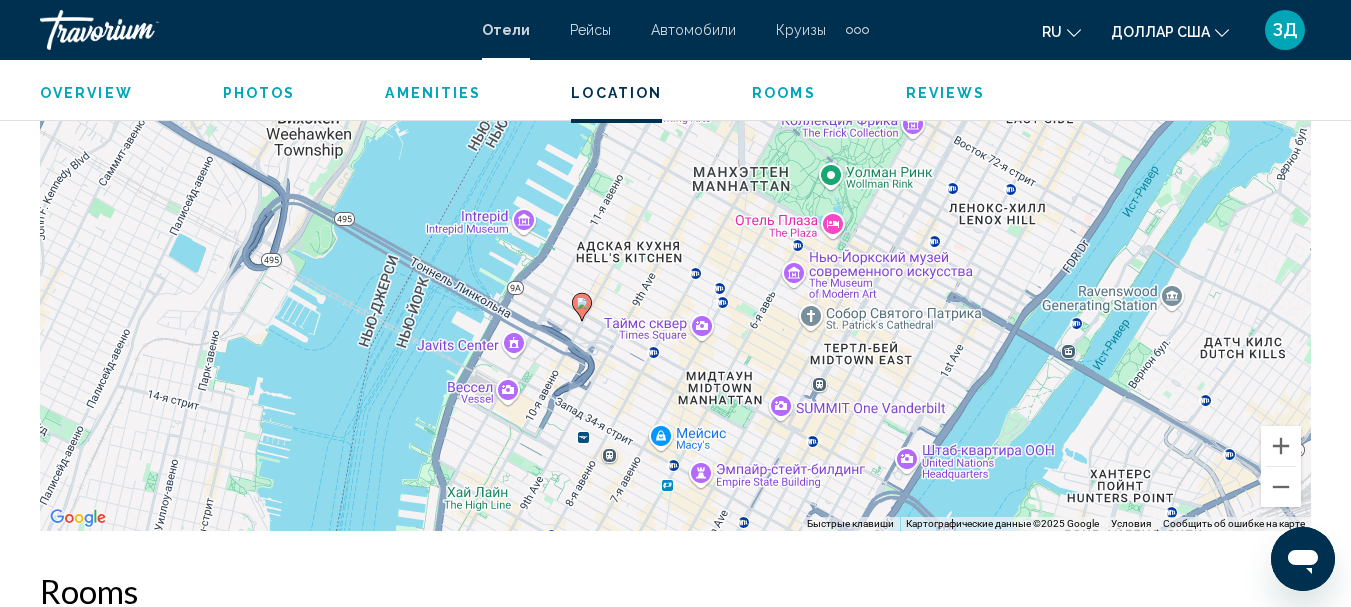 drag, startPoint x: 912, startPoint y: 346, endPoint x: 912, endPoint y: 381, distance: 35 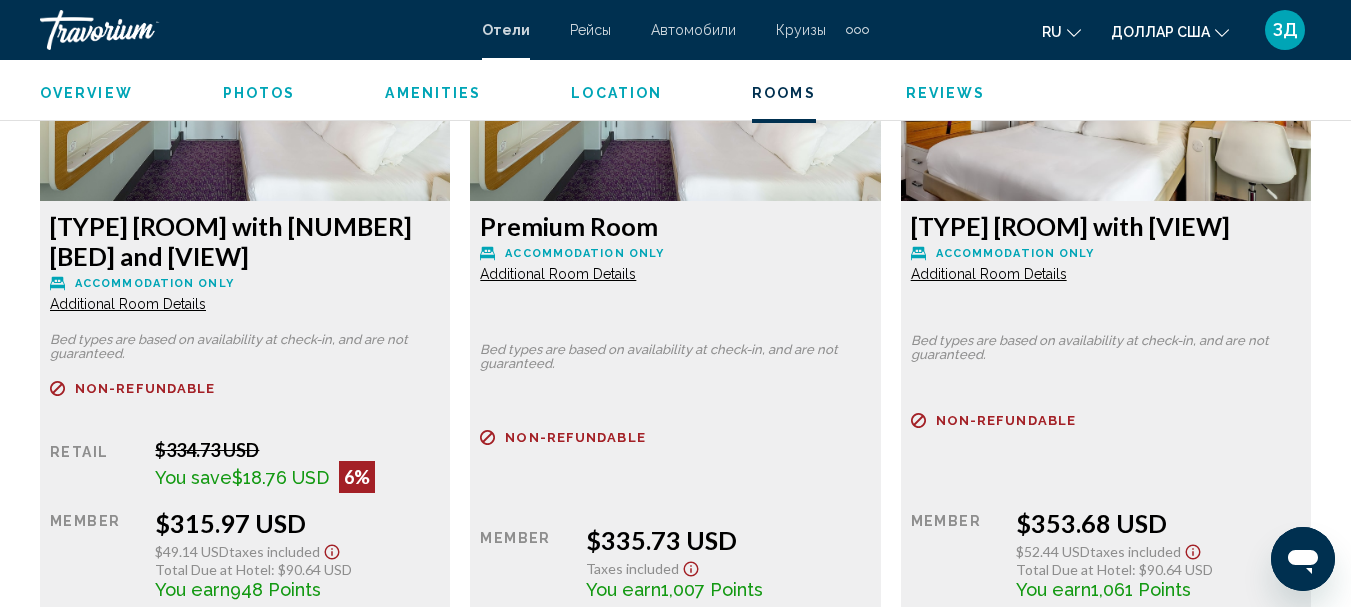 scroll, scrollTop: 3331, scrollLeft: 0, axis: vertical 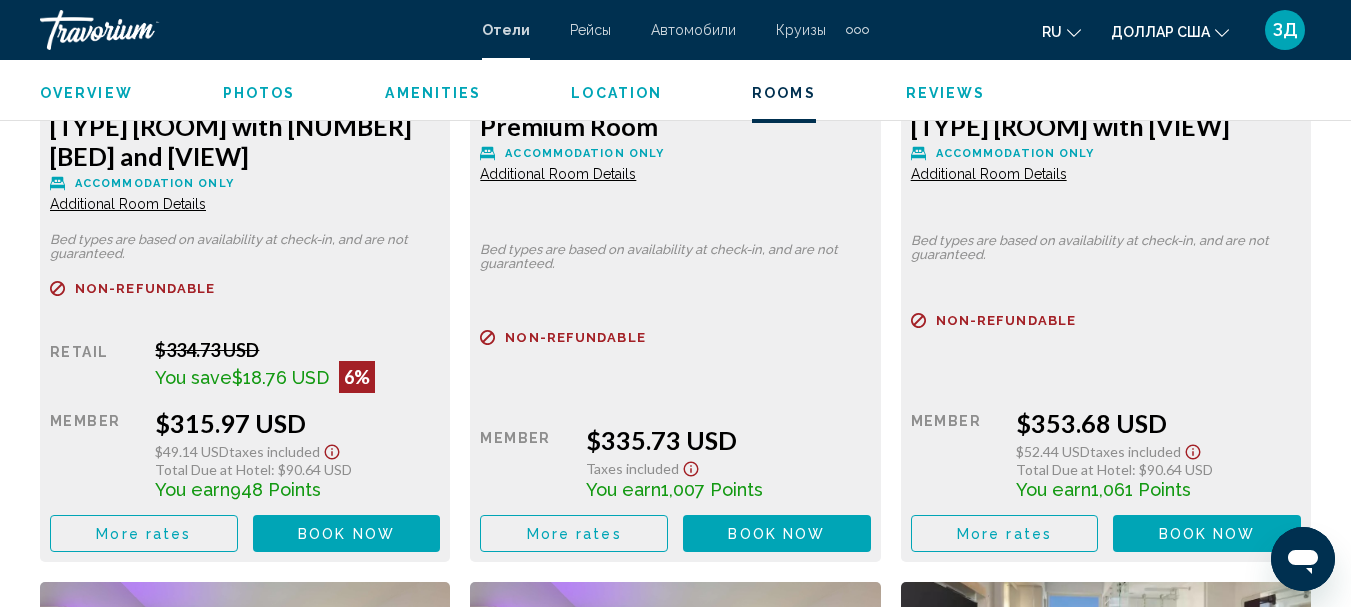 click on "Additional Room Details" at bounding box center (128, 204) 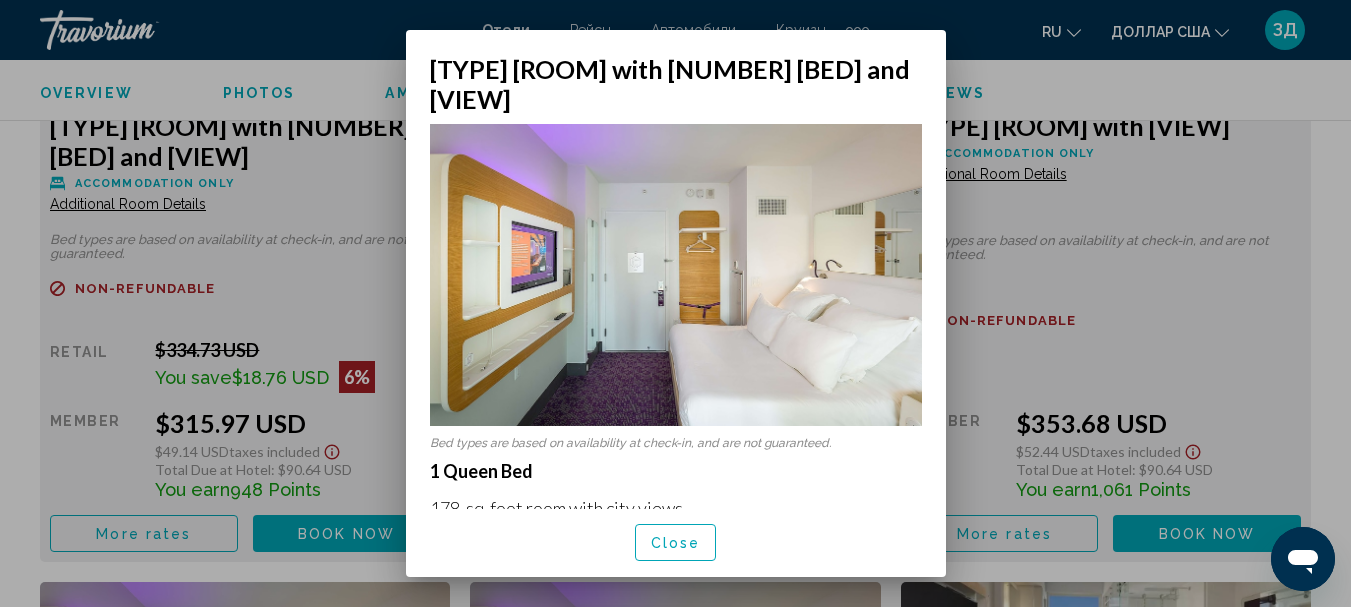 scroll, scrollTop: 0, scrollLeft: 0, axis: both 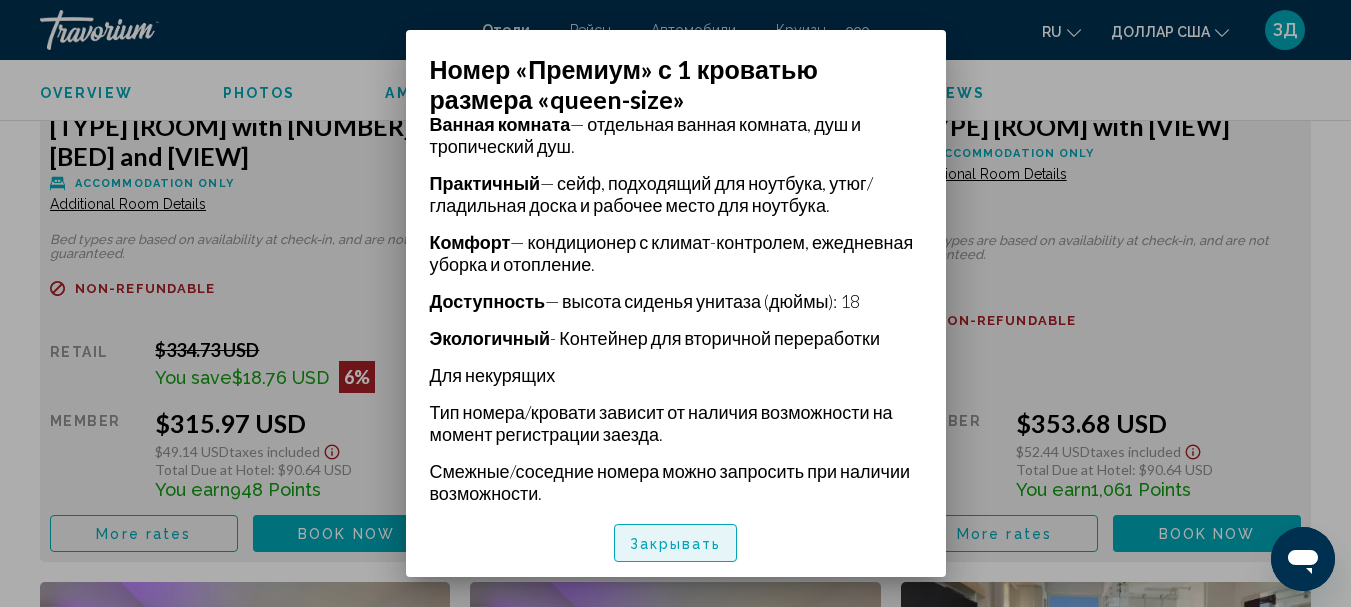 click on "Закрывать" at bounding box center [676, 544] 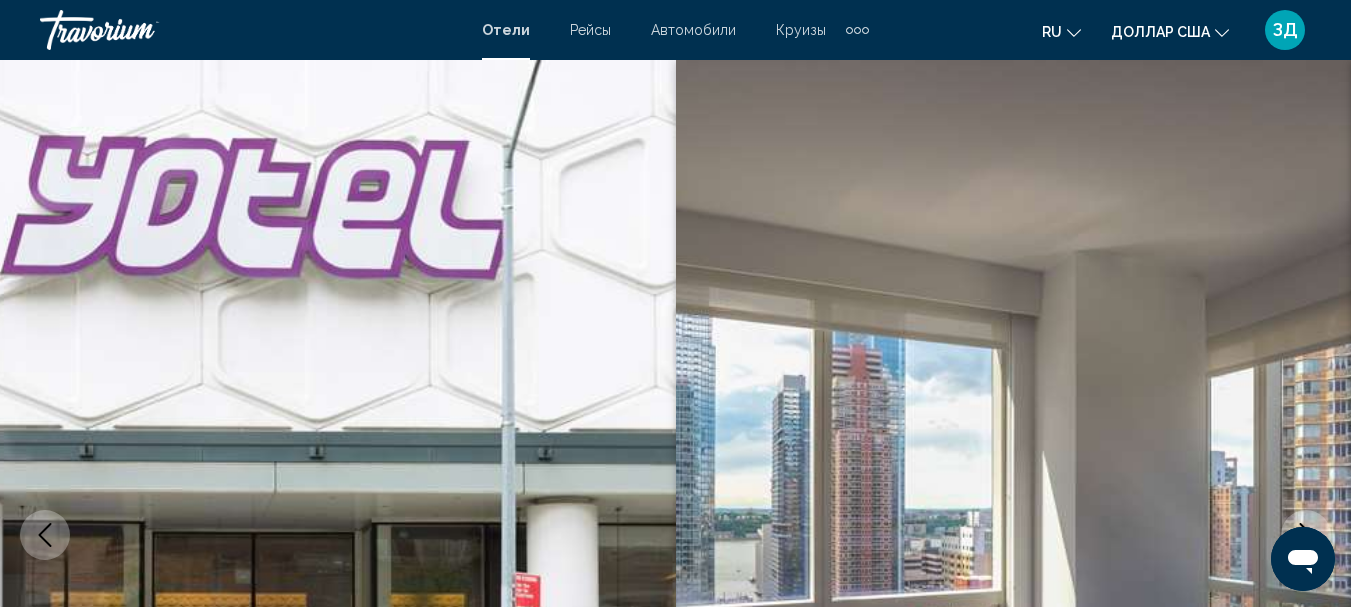 scroll, scrollTop: 3331, scrollLeft: 0, axis: vertical 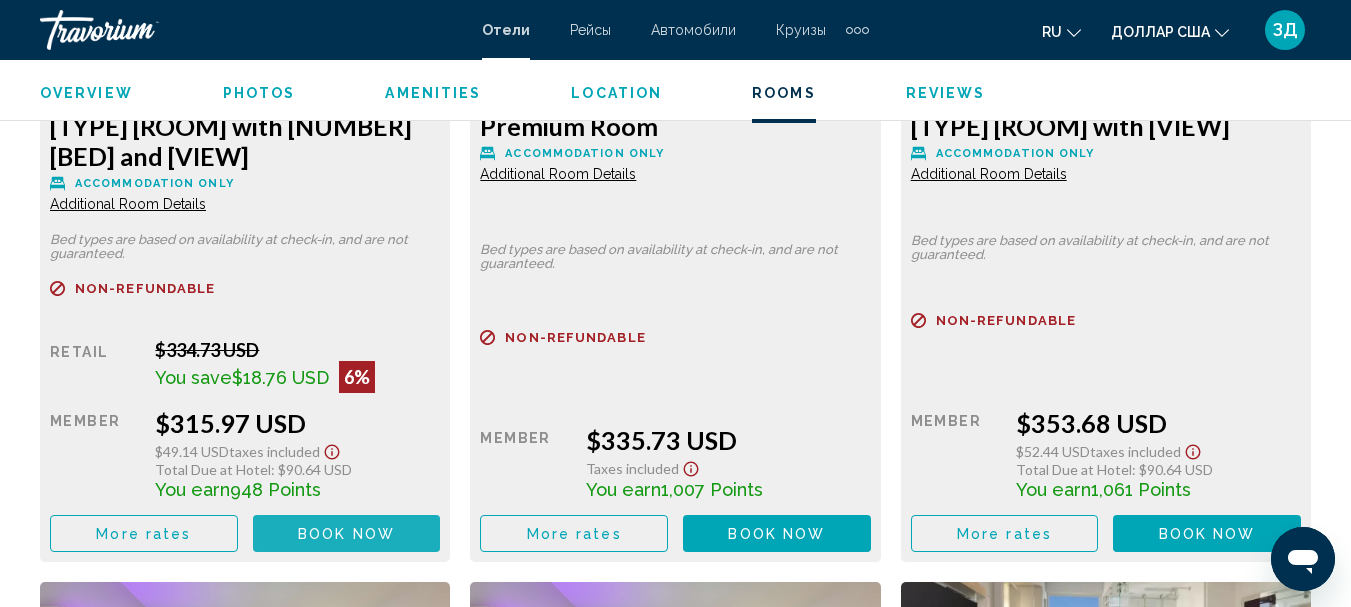 click on "Book now No longer available" at bounding box center [347, 533] 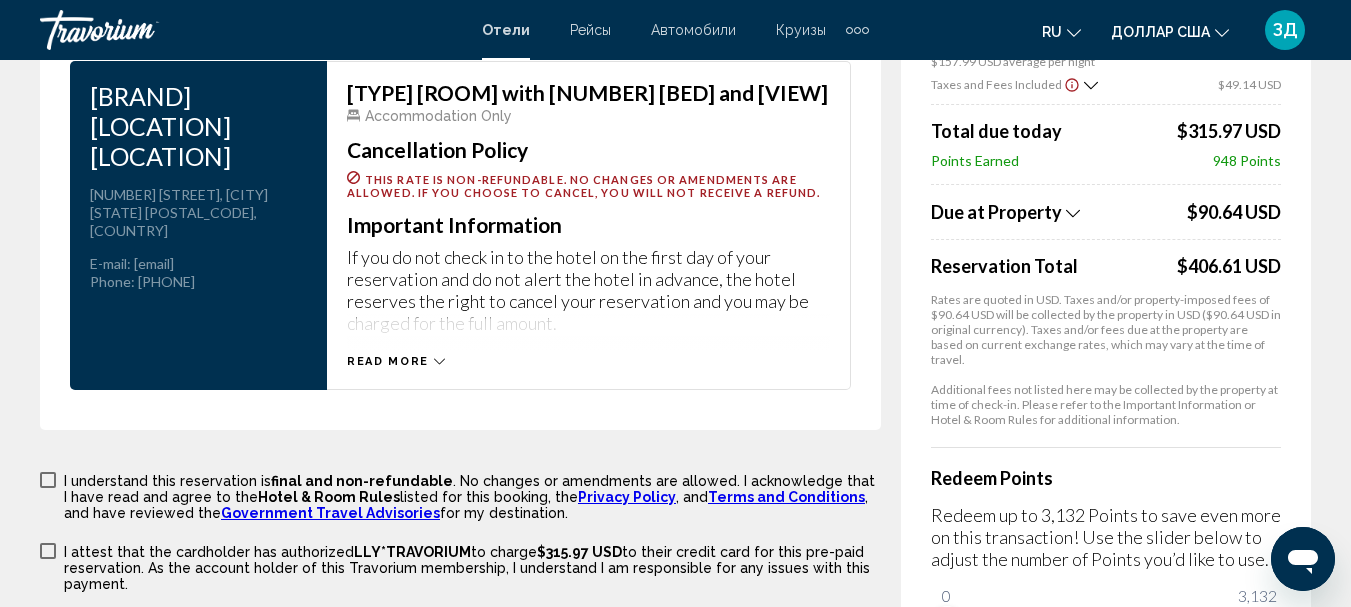 scroll, scrollTop: 2900, scrollLeft: 0, axis: vertical 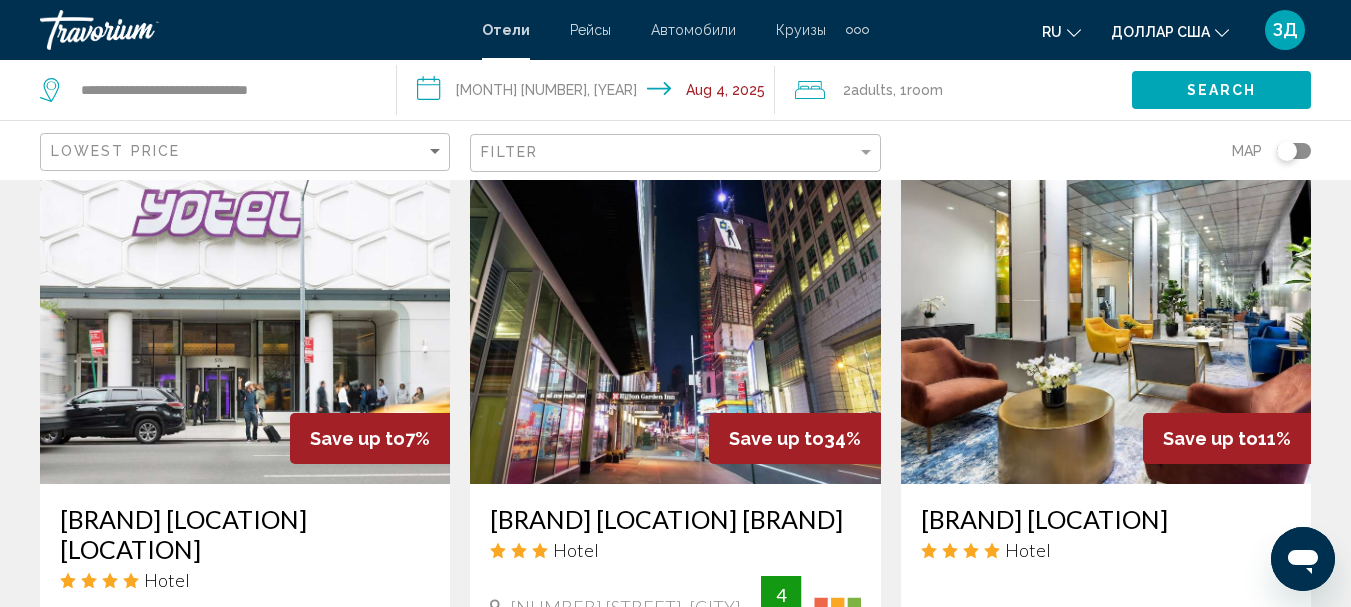 click at bounding box center [675, 324] 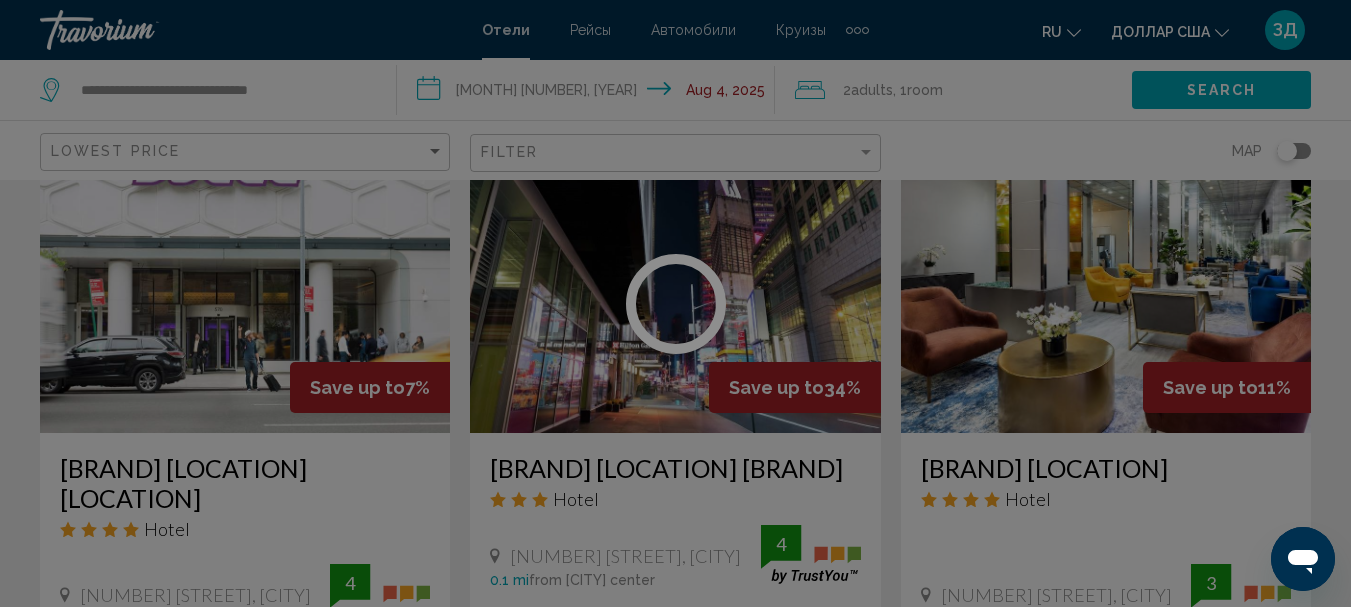 scroll, scrollTop: 900, scrollLeft: 0, axis: vertical 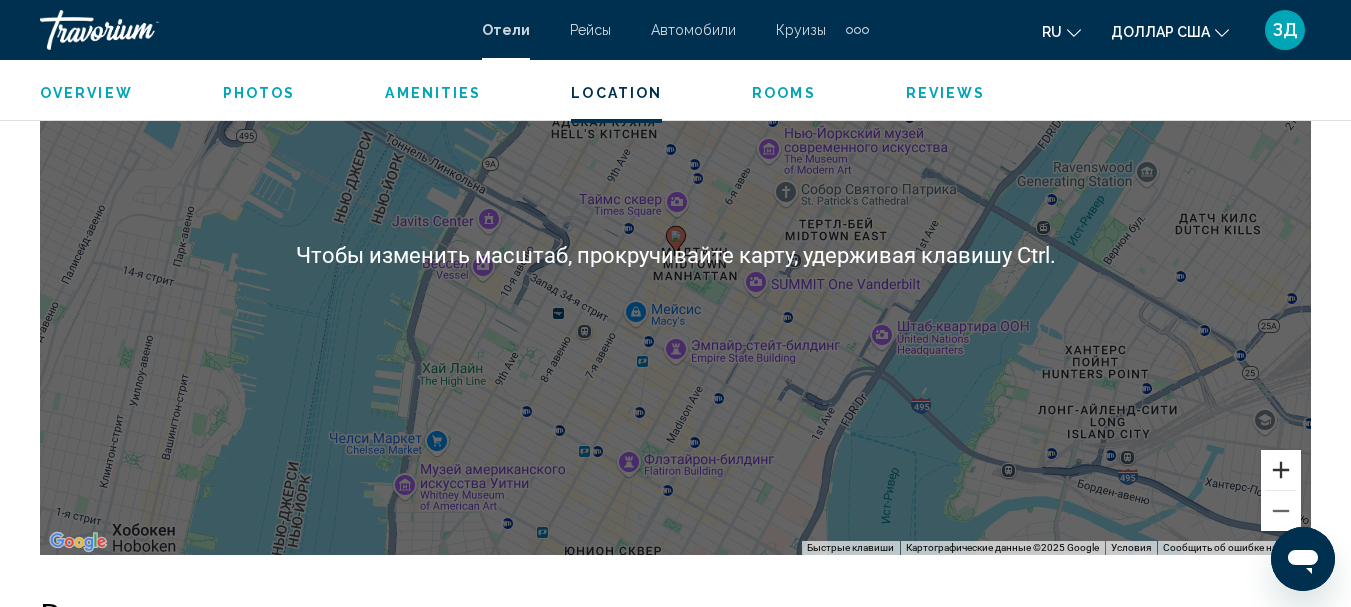 click at bounding box center [1281, 470] 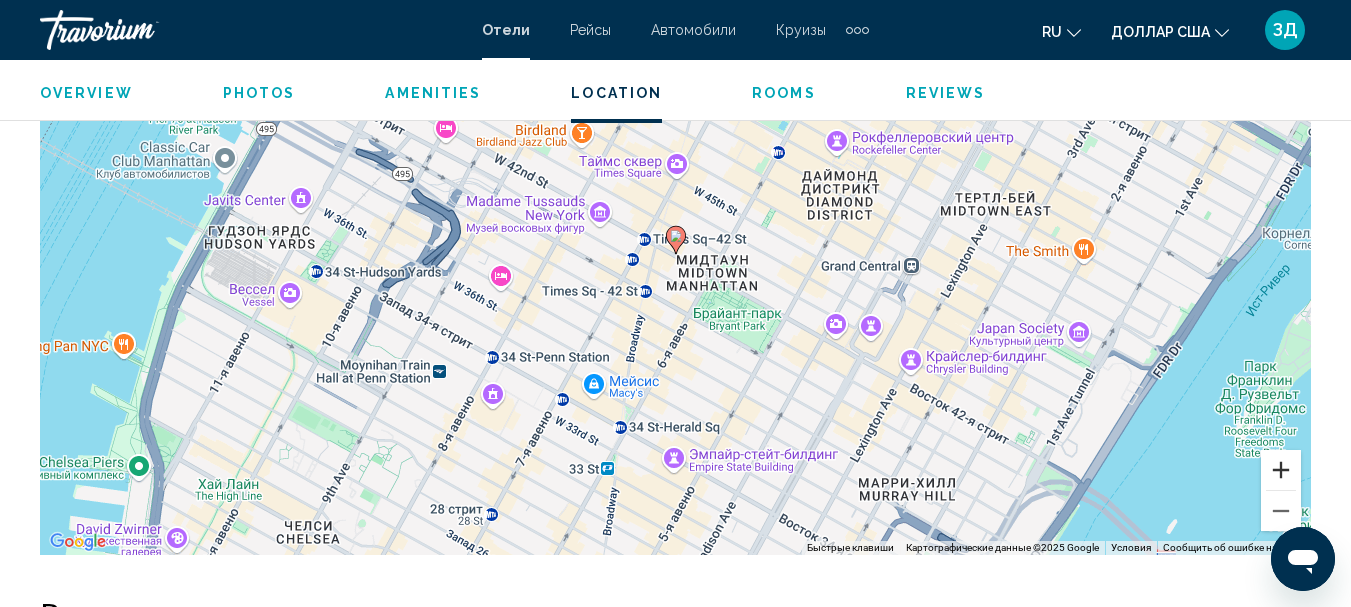 click at bounding box center [1281, 470] 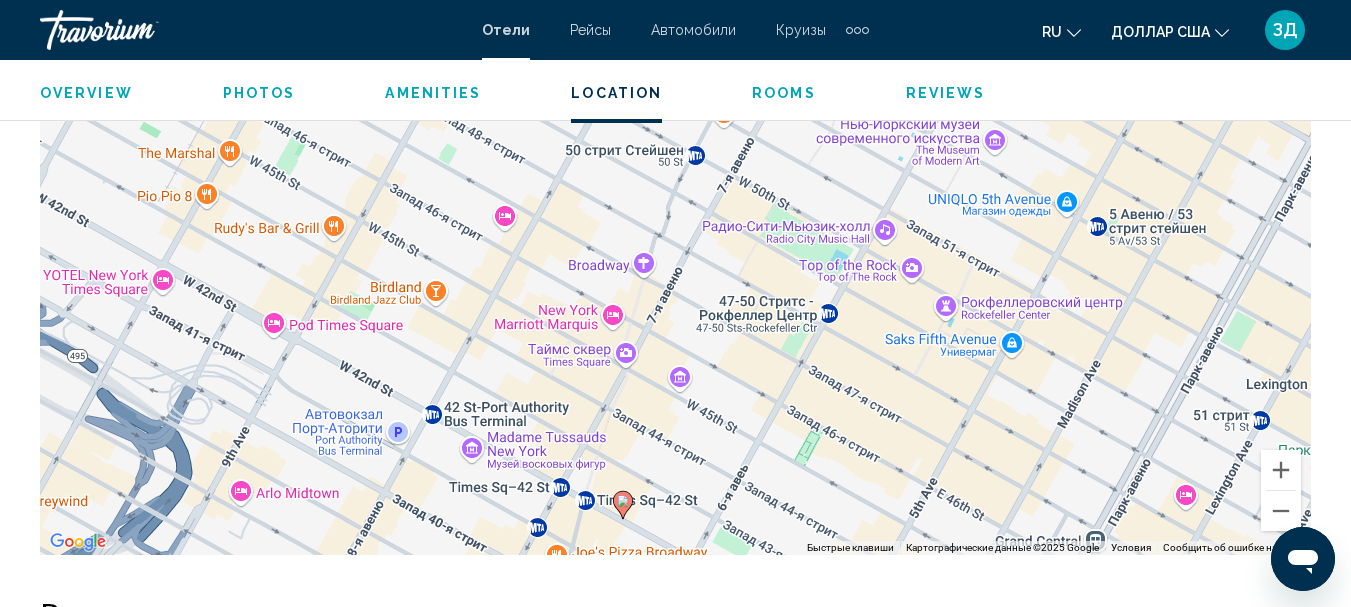drag, startPoint x: 1001, startPoint y: 379, endPoint x: 948, endPoint y: 646, distance: 272.20947 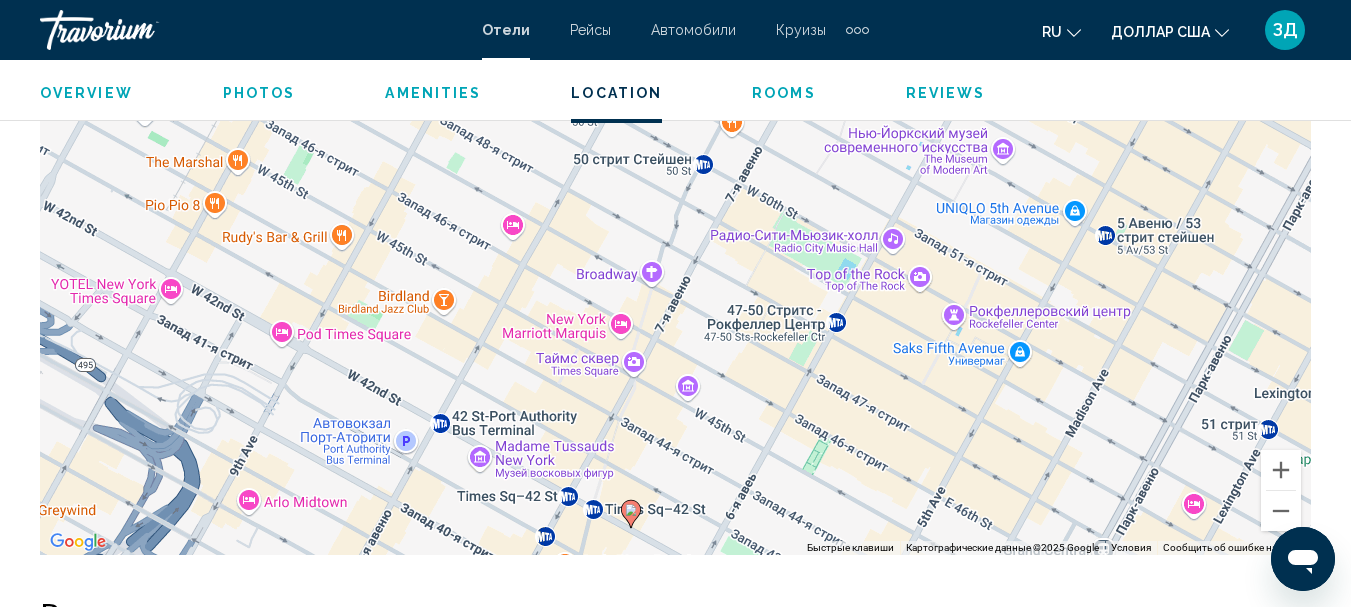 drag, startPoint x: 944, startPoint y: 421, endPoint x: 952, endPoint y: 432, distance: 13.601471 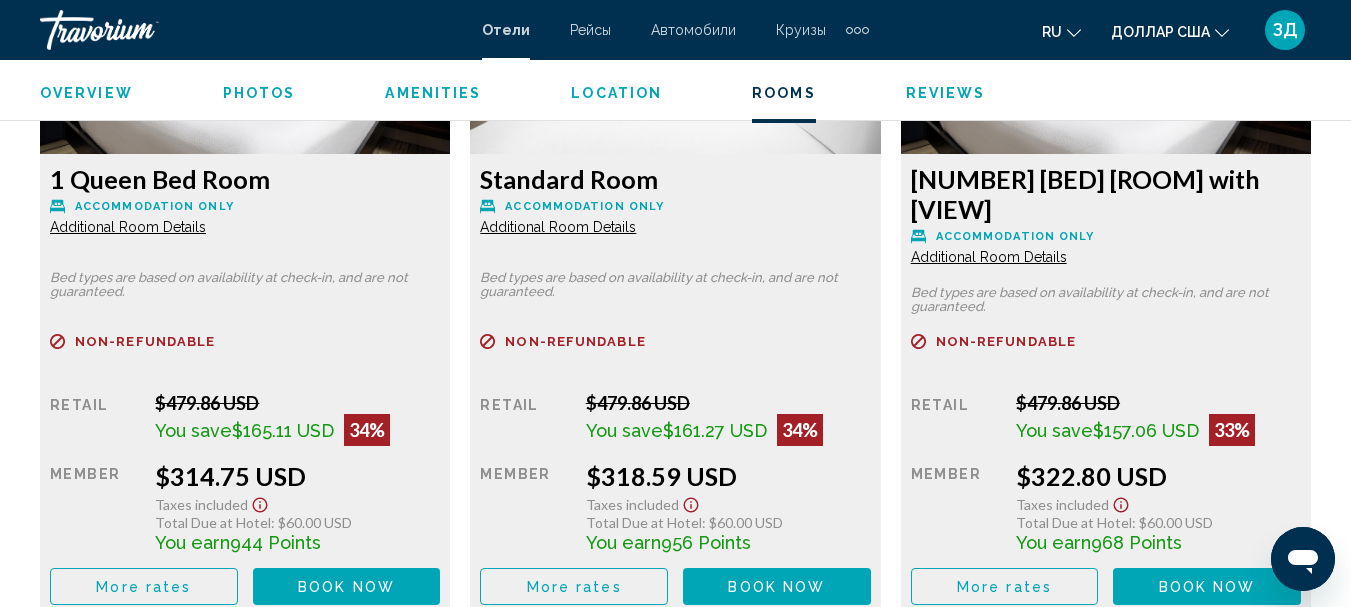 scroll, scrollTop: 3231, scrollLeft: 0, axis: vertical 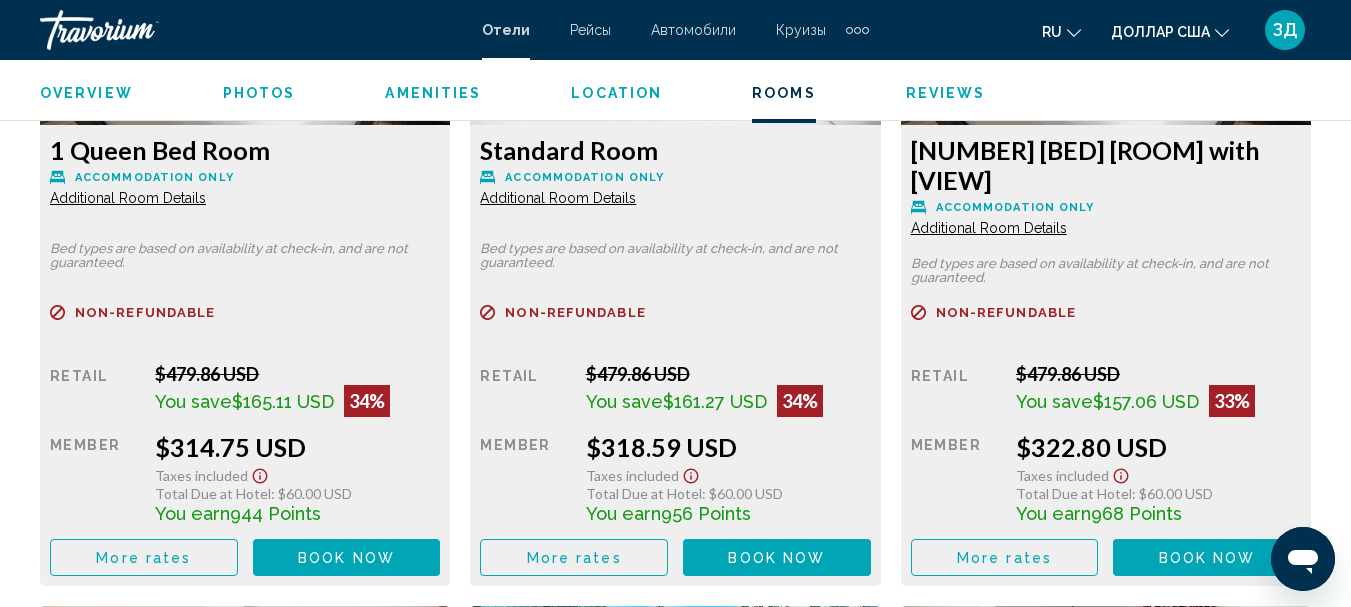 click on "Additional Room Details" at bounding box center (128, 198) 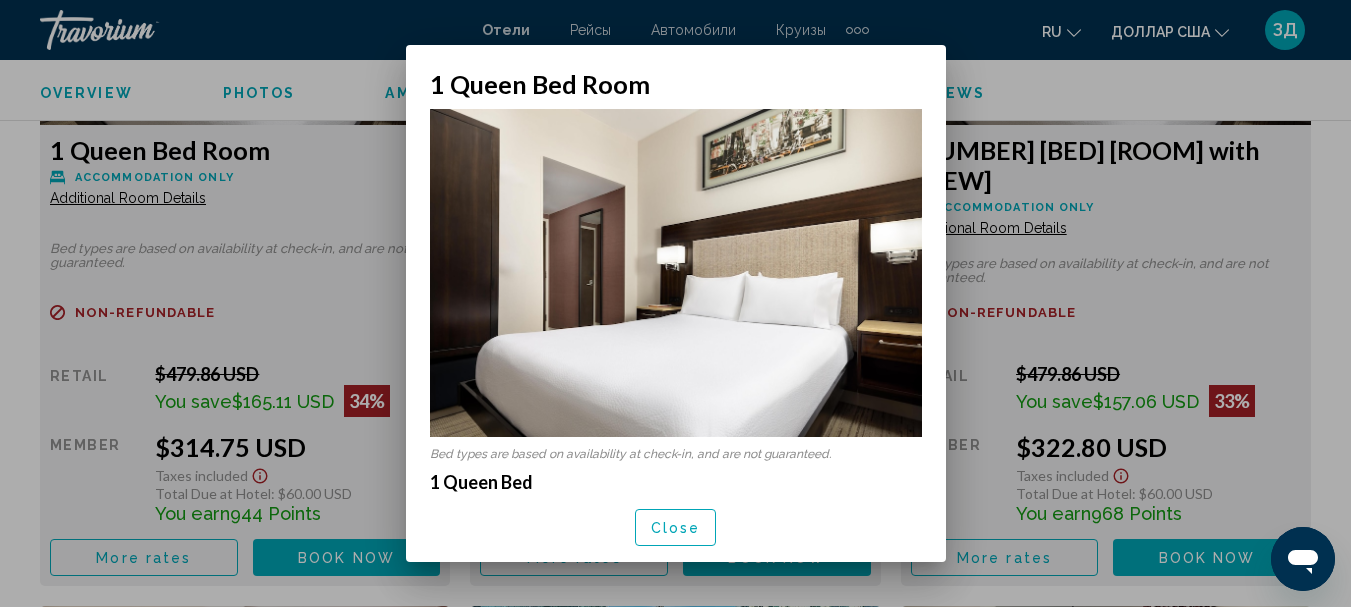 scroll, scrollTop: 0, scrollLeft: 0, axis: both 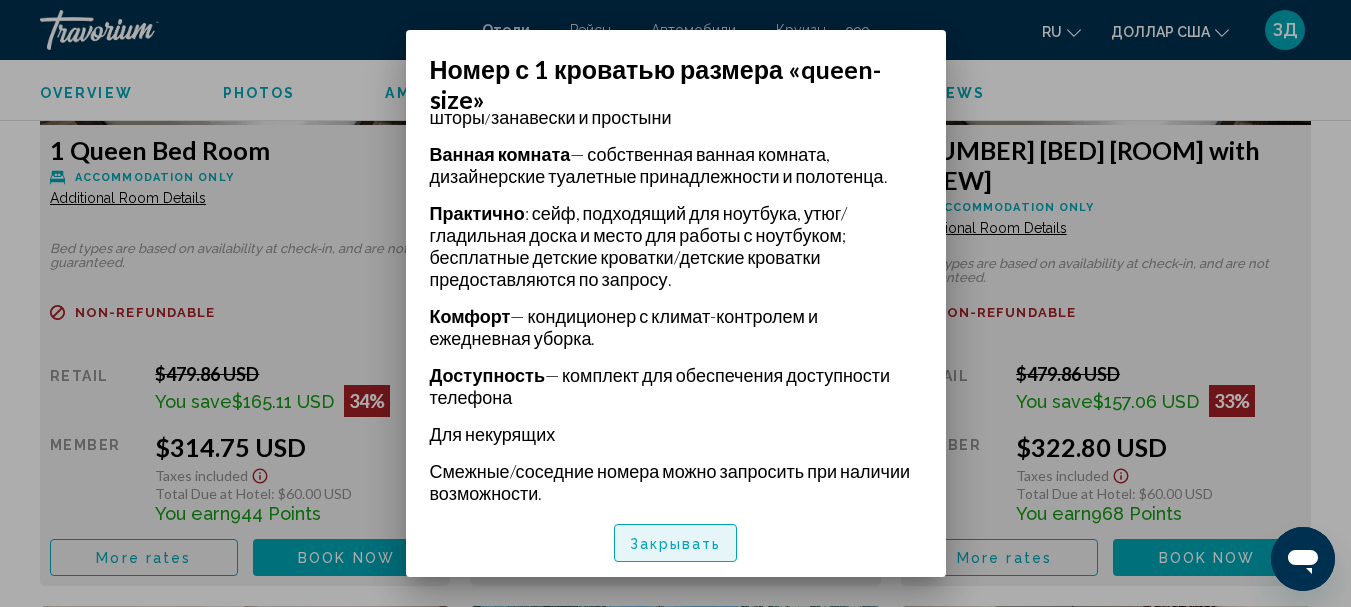 click on "Закрывать" at bounding box center [676, 544] 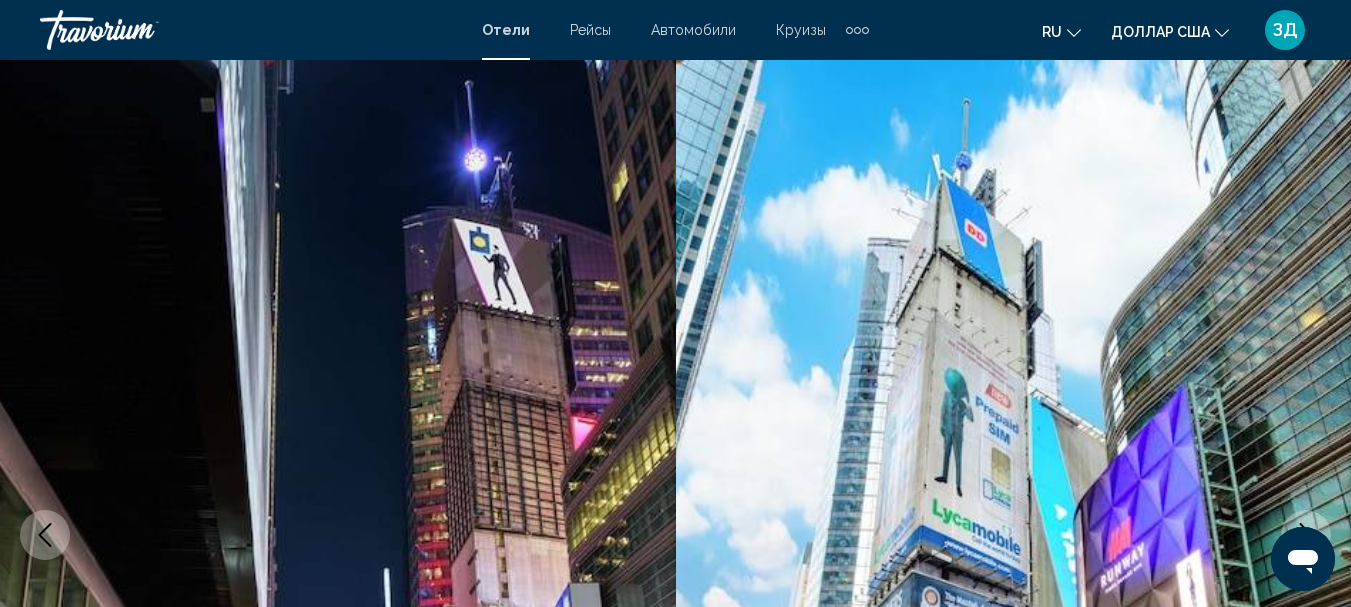 scroll, scrollTop: 3231, scrollLeft: 0, axis: vertical 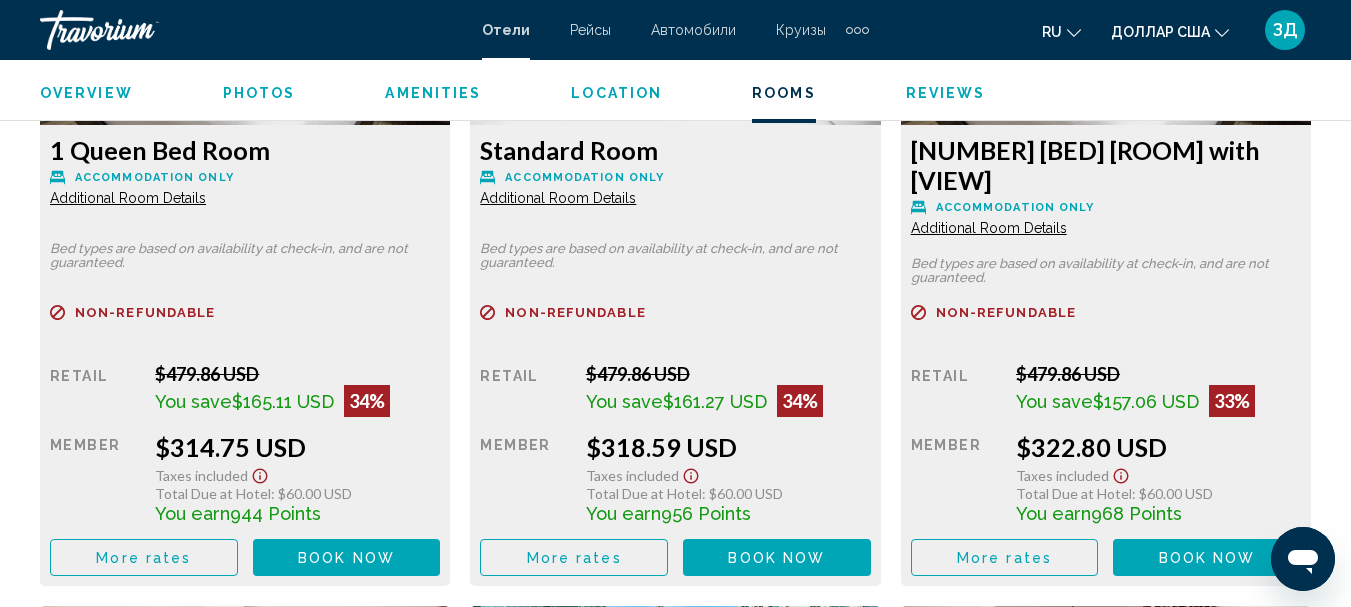 click on "Additional Room Details" at bounding box center (128, 198) 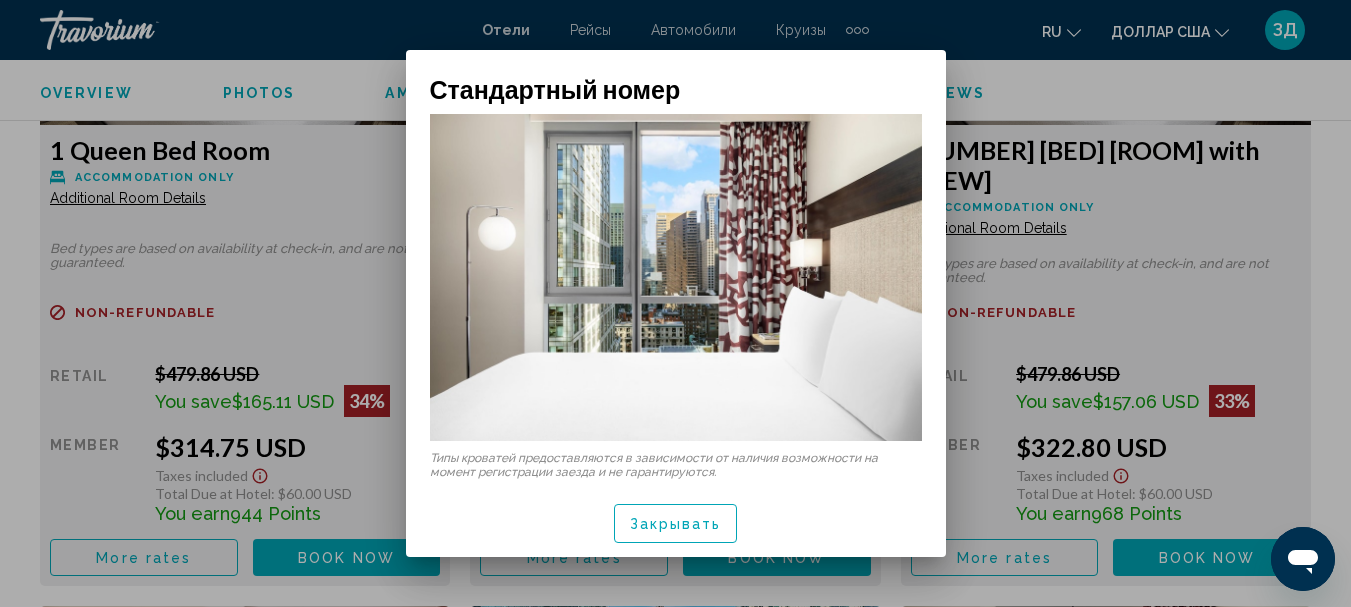 click on "Закрывать" at bounding box center (676, 525) 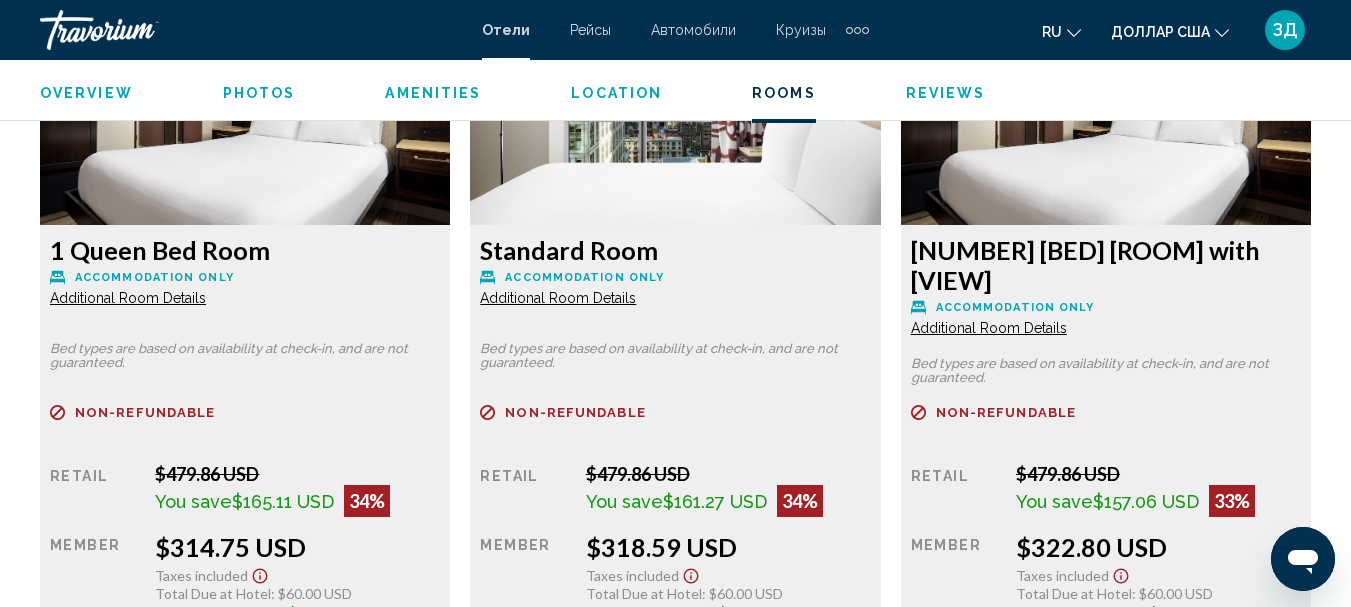 scroll, scrollTop: 3231, scrollLeft: 0, axis: vertical 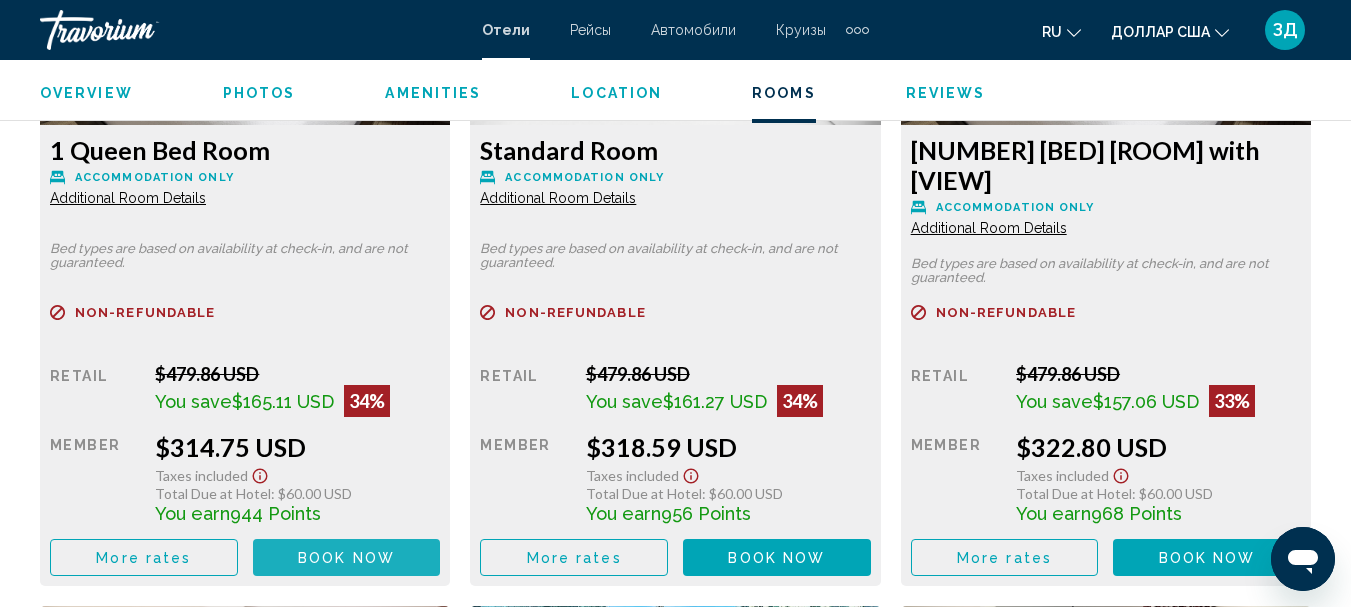 click on "Book now No longer available" at bounding box center (347, 557) 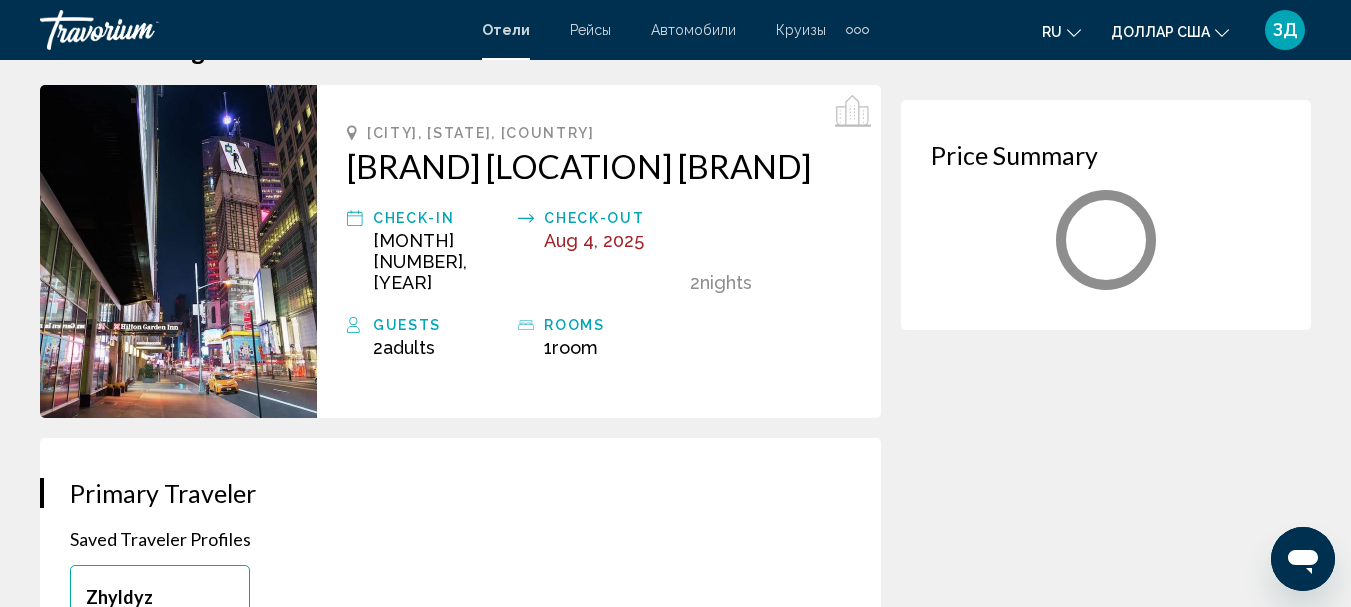 scroll, scrollTop: 100, scrollLeft: 0, axis: vertical 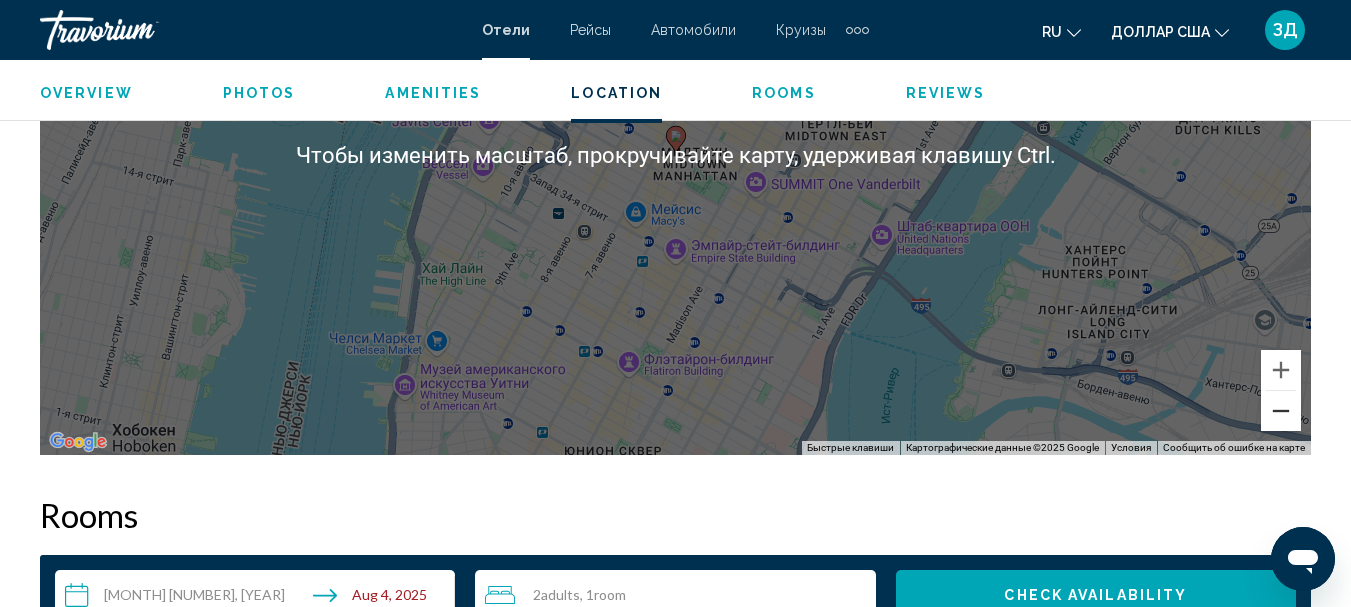 click at bounding box center [1281, 411] 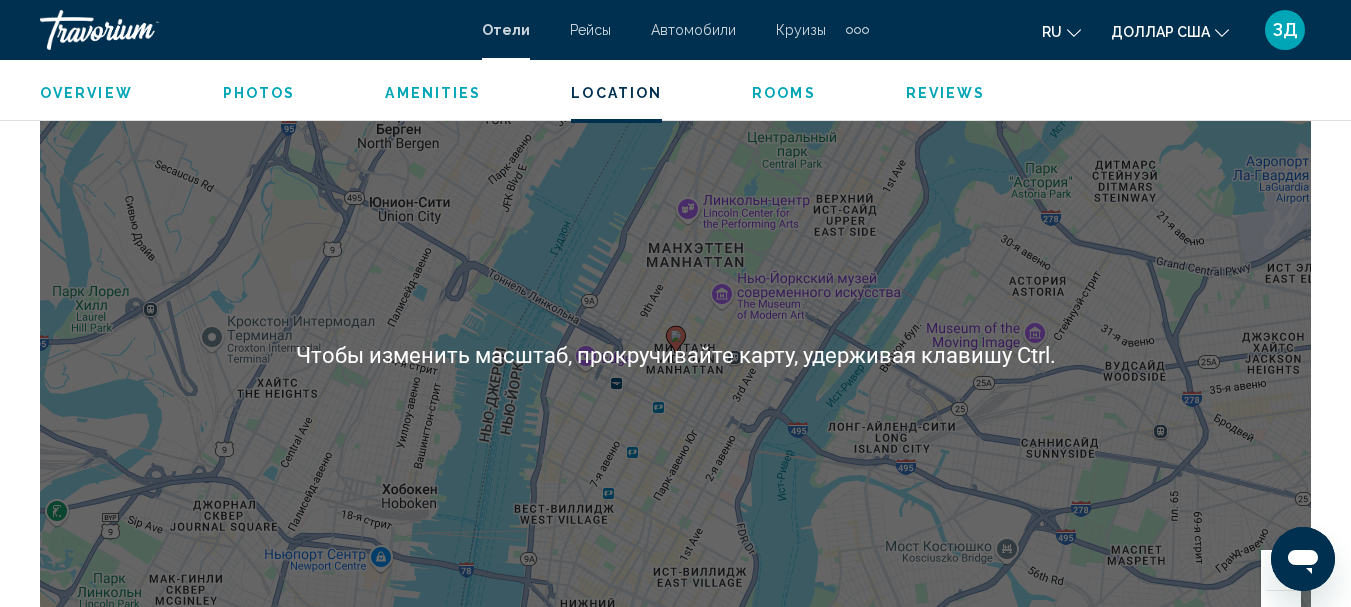 scroll, scrollTop: 2331, scrollLeft: 0, axis: vertical 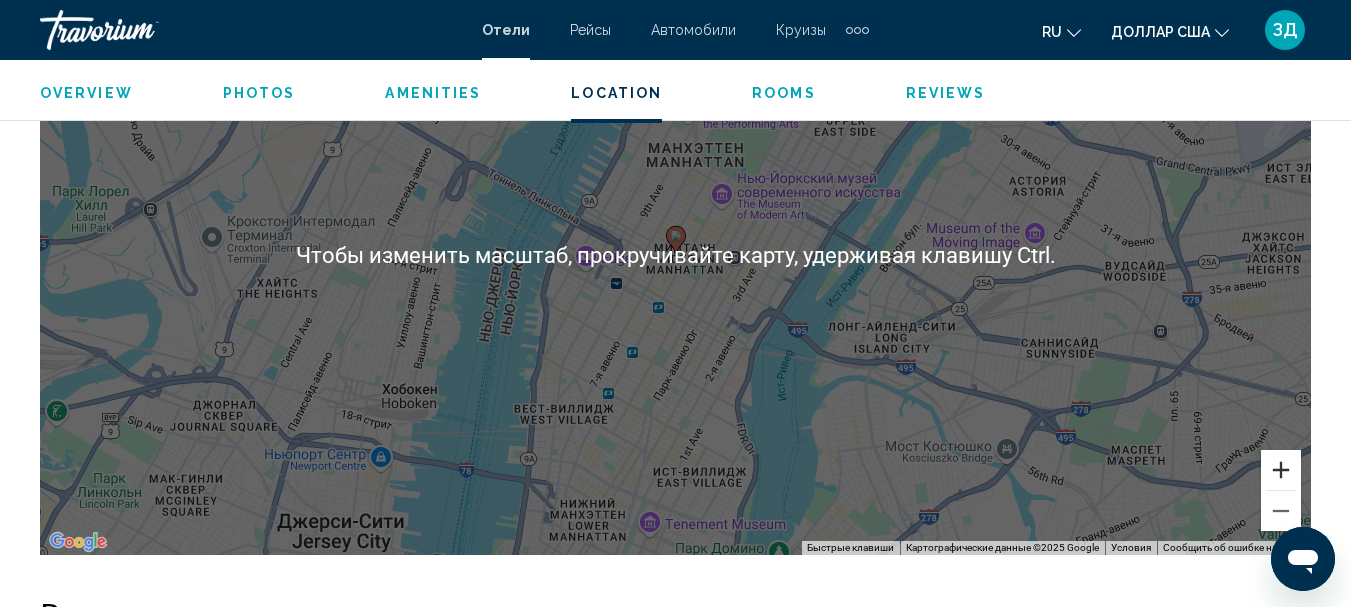 click at bounding box center [1281, 470] 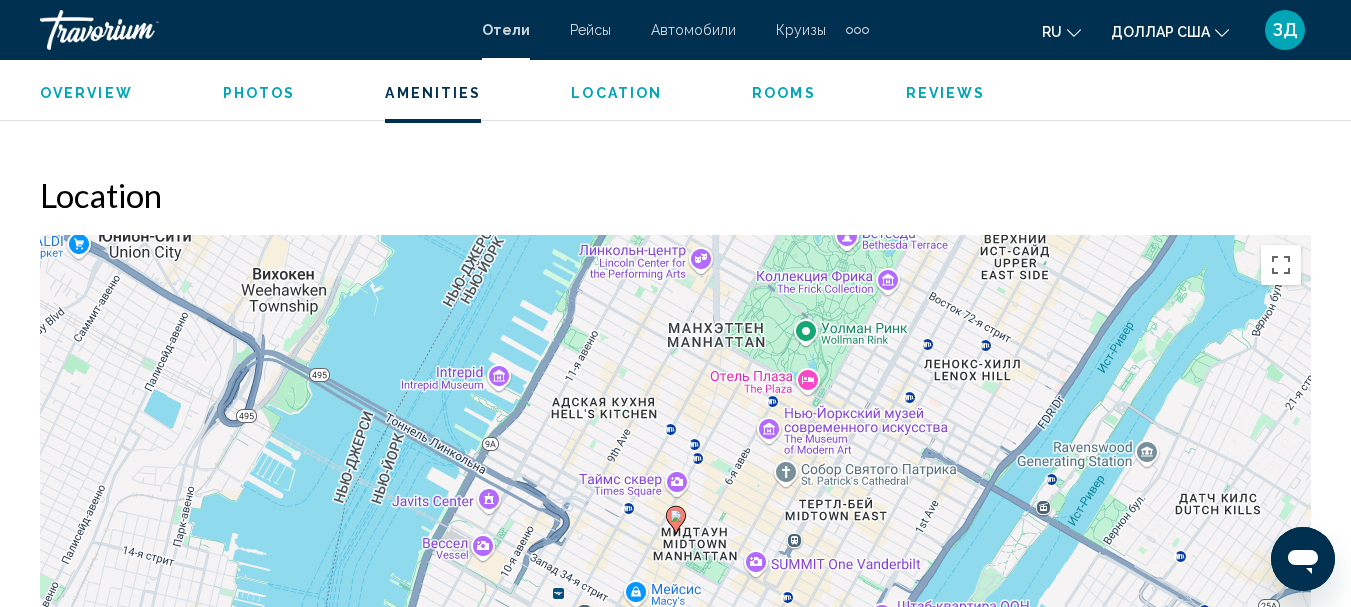 scroll, scrollTop: 1977, scrollLeft: 0, axis: vertical 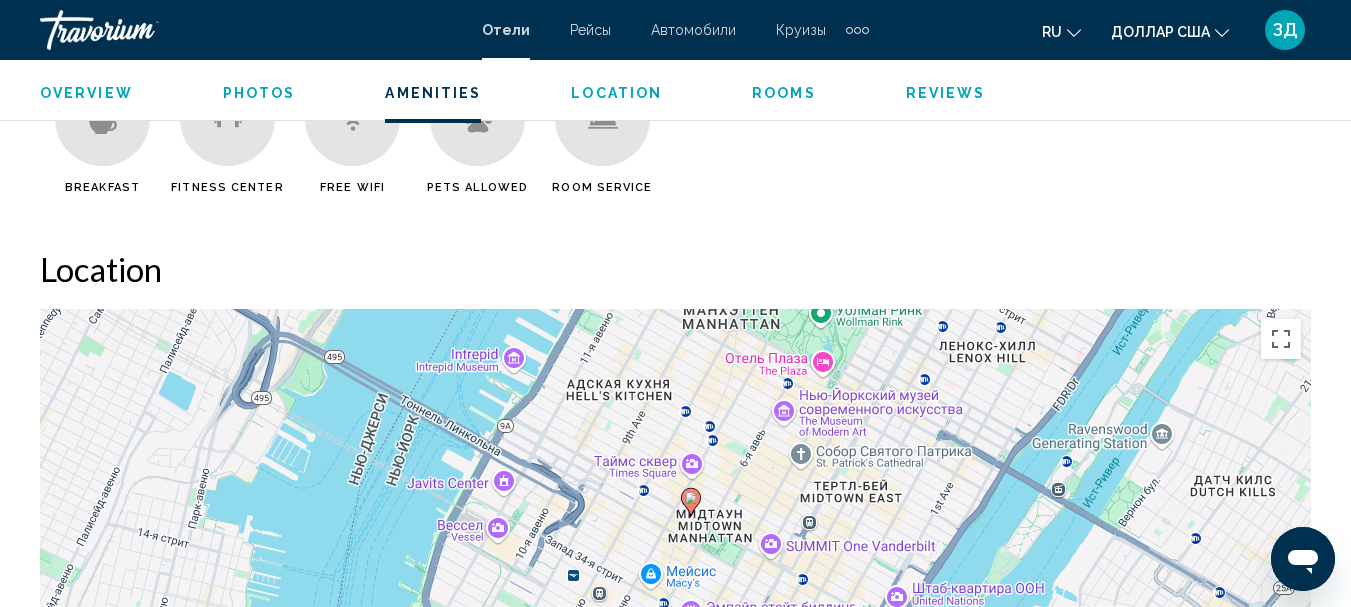 drag, startPoint x: 903, startPoint y: 423, endPoint x: 918, endPoint y: 329, distance: 95.189285 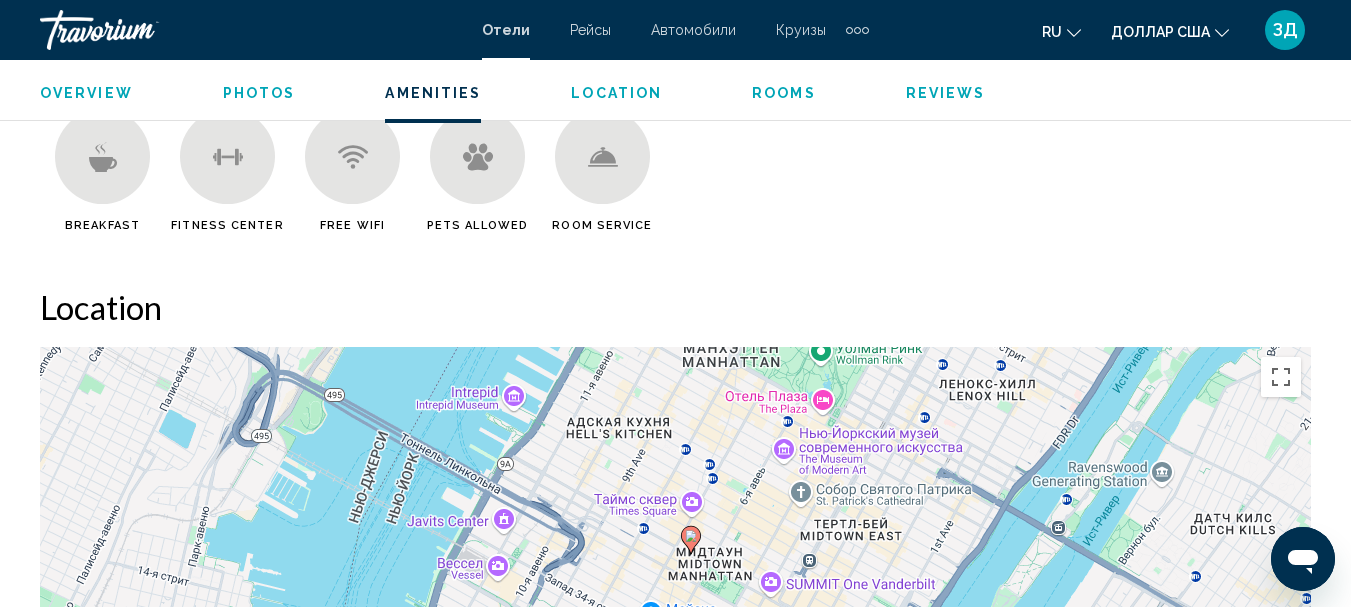 scroll, scrollTop: 1958, scrollLeft: 0, axis: vertical 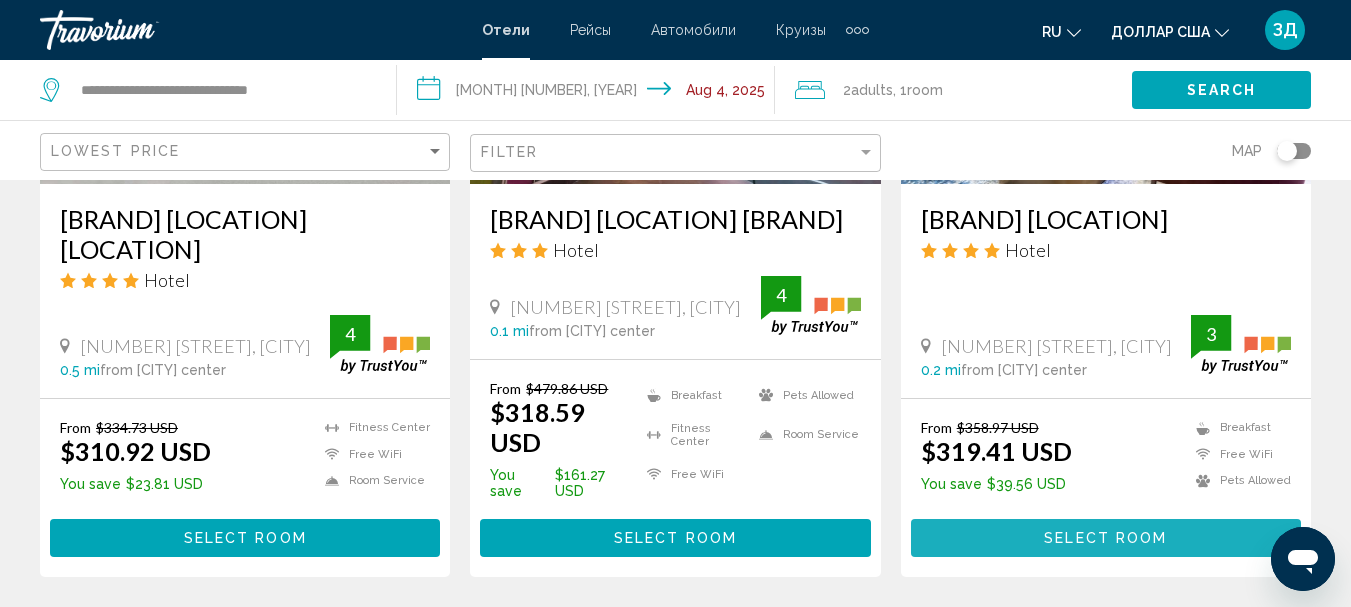 click on "Select Room" at bounding box center (1105, 539) 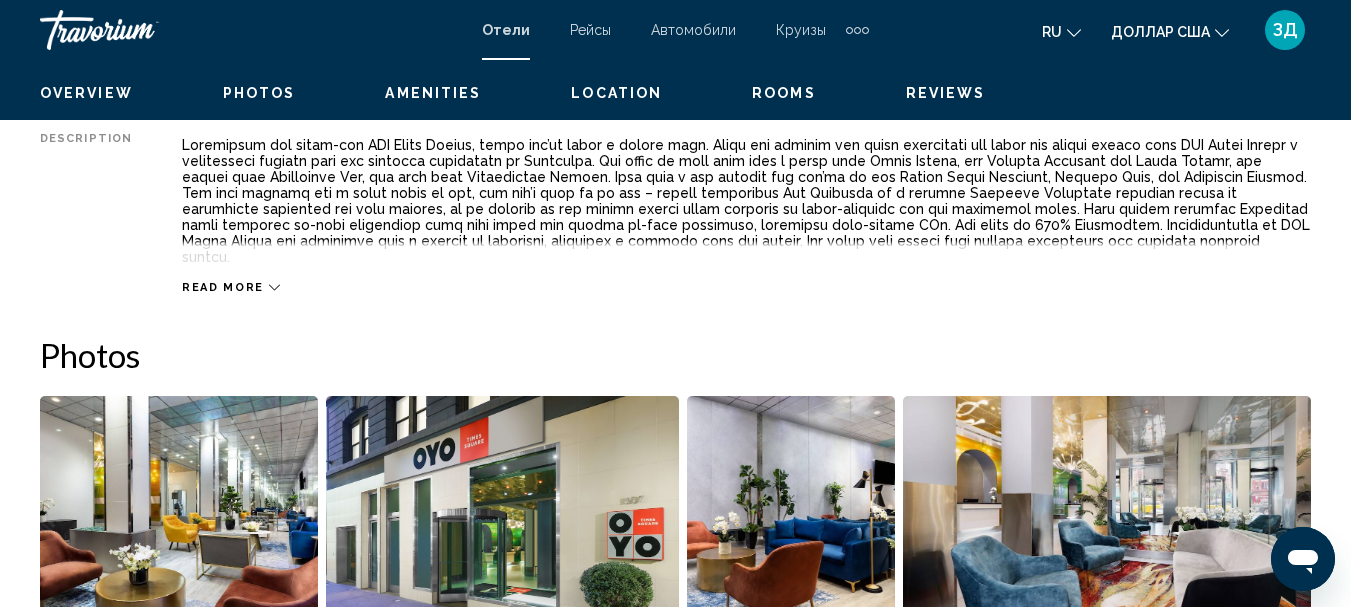 scroll, scrollTop: 231, scrollLeft: 0, axis: vertical 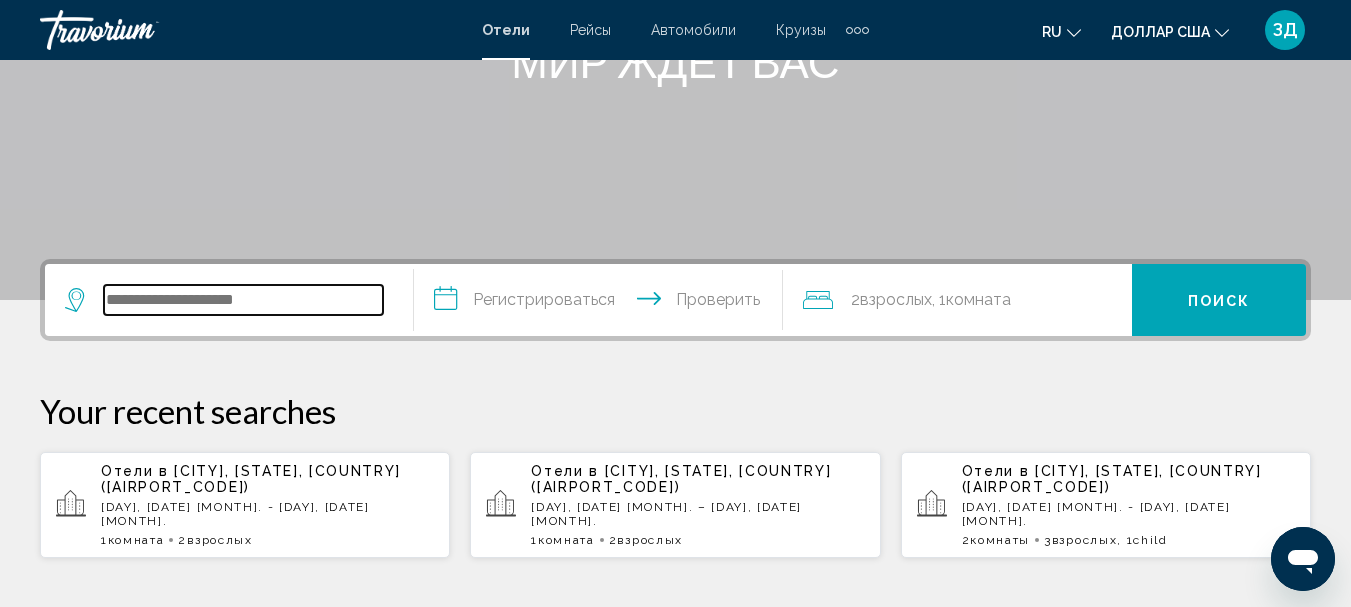 click at bounding box center [243, 300] 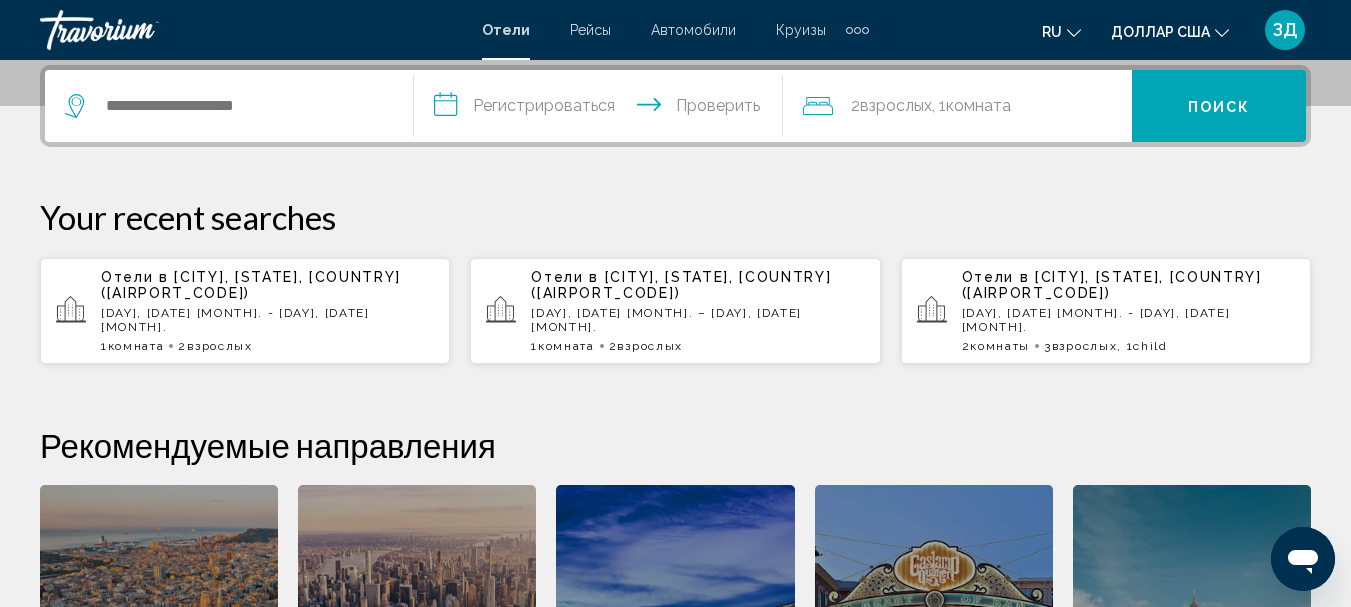 click on "[DAY], [NUMBER] [MONTH]. - [DAY], [NUMBER] [MONTH]." at bounding box center [235, 320] 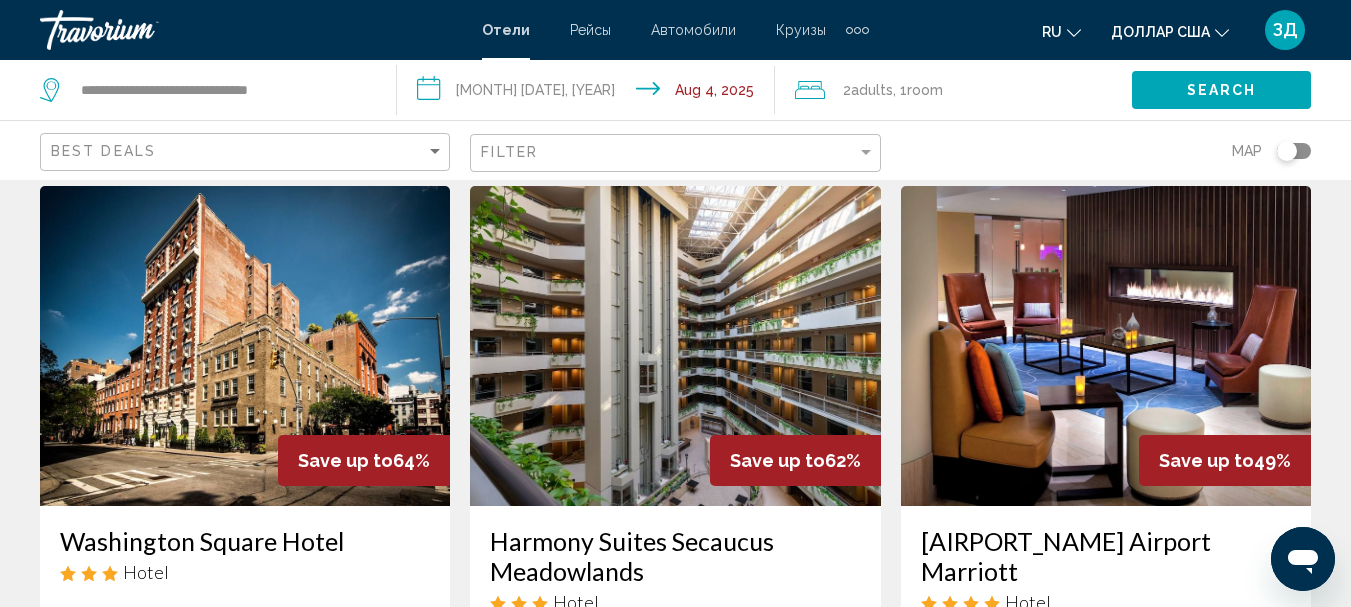 scroll, scrollTop: 100, scrollLeft: 0, axis: vertical 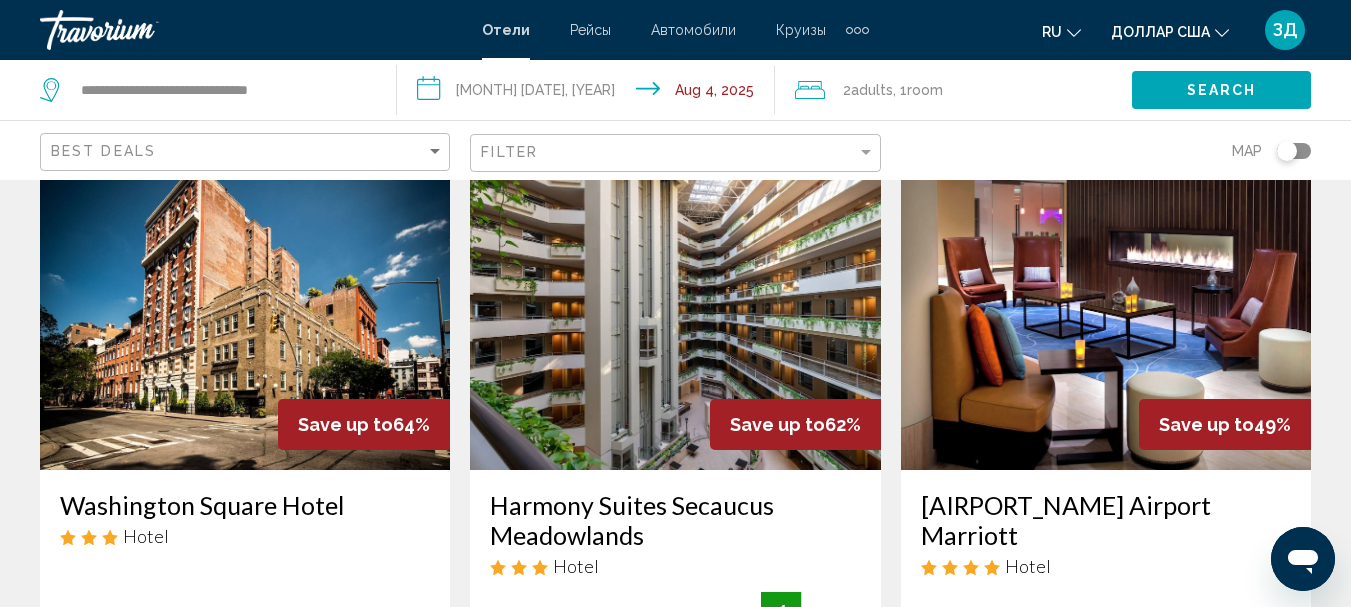 click on "Filter" 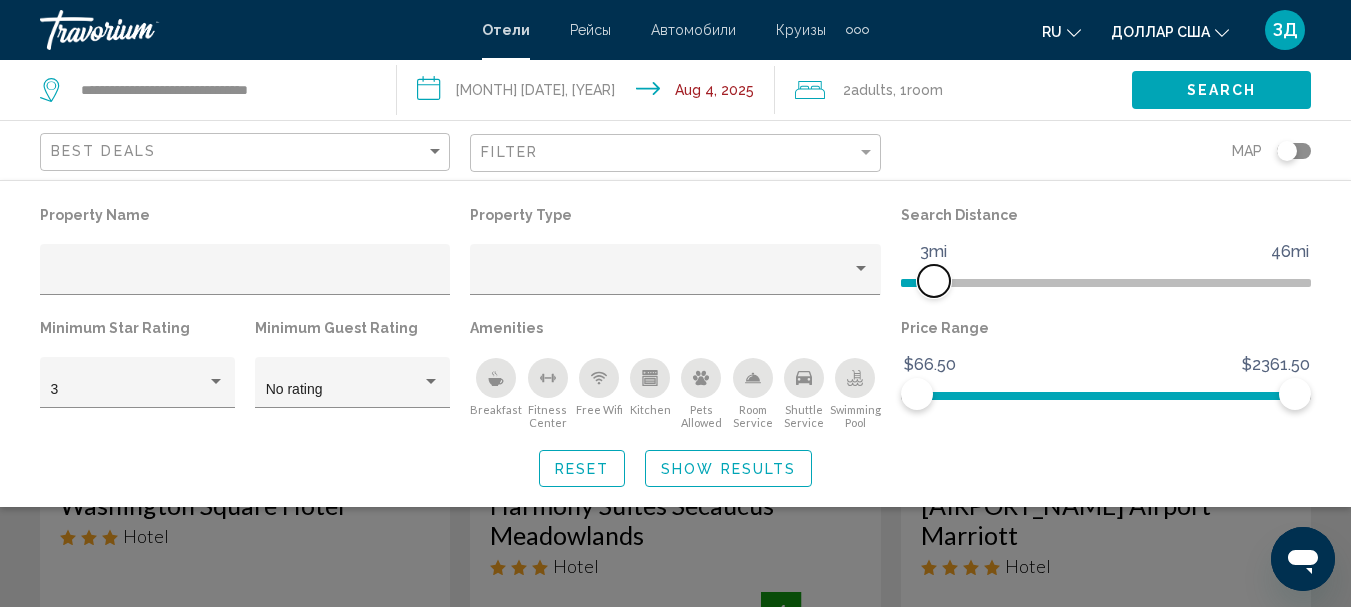 drag, startPoint x: 1161, startPoint y: 275, endPoint x: 937, endPoint y: 291, distance: 224.5707 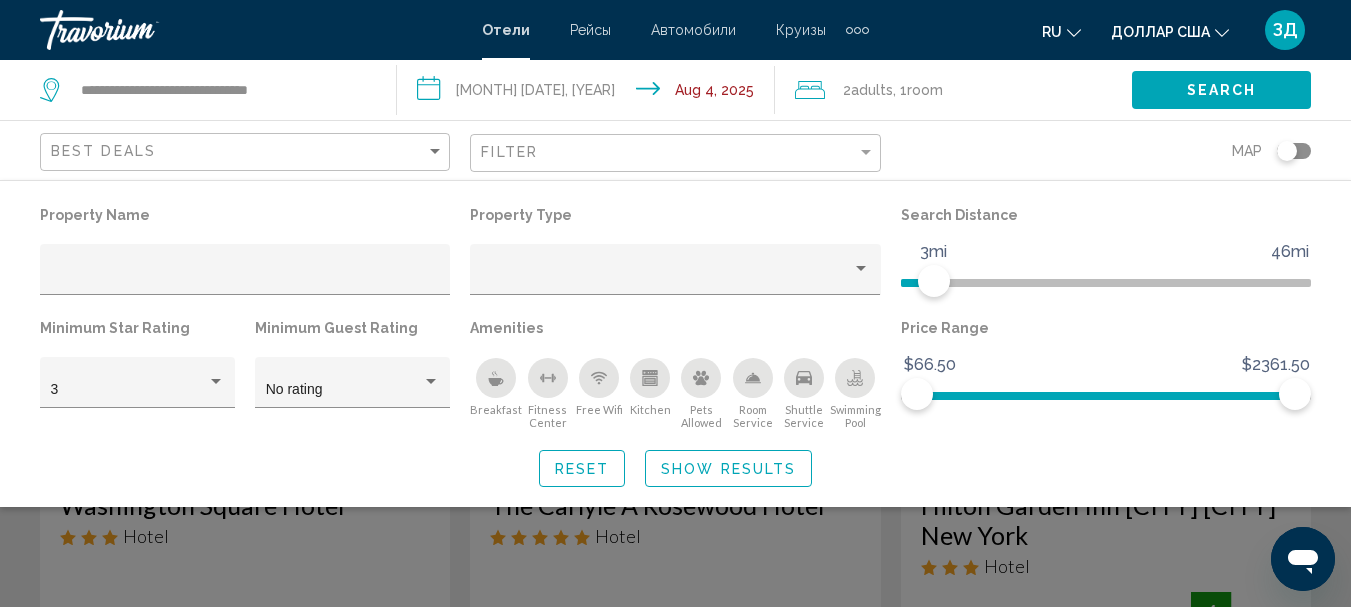 click on "Show Results" 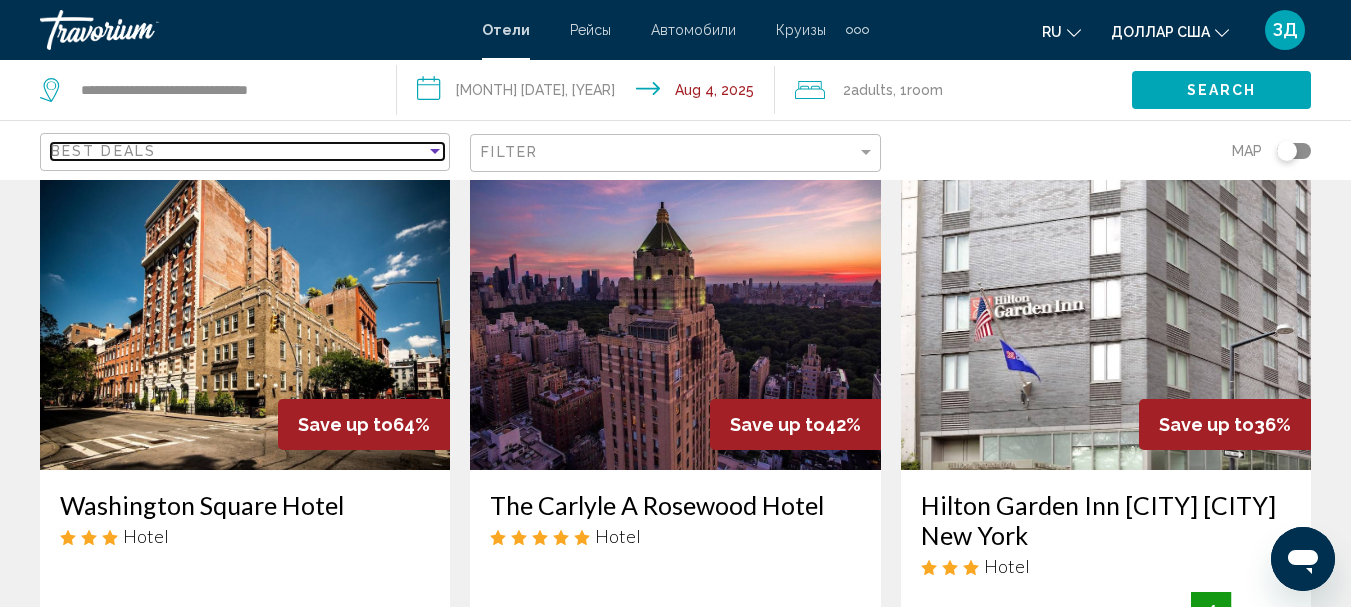 click on "Best Deals" at bounding box center [238, 151] 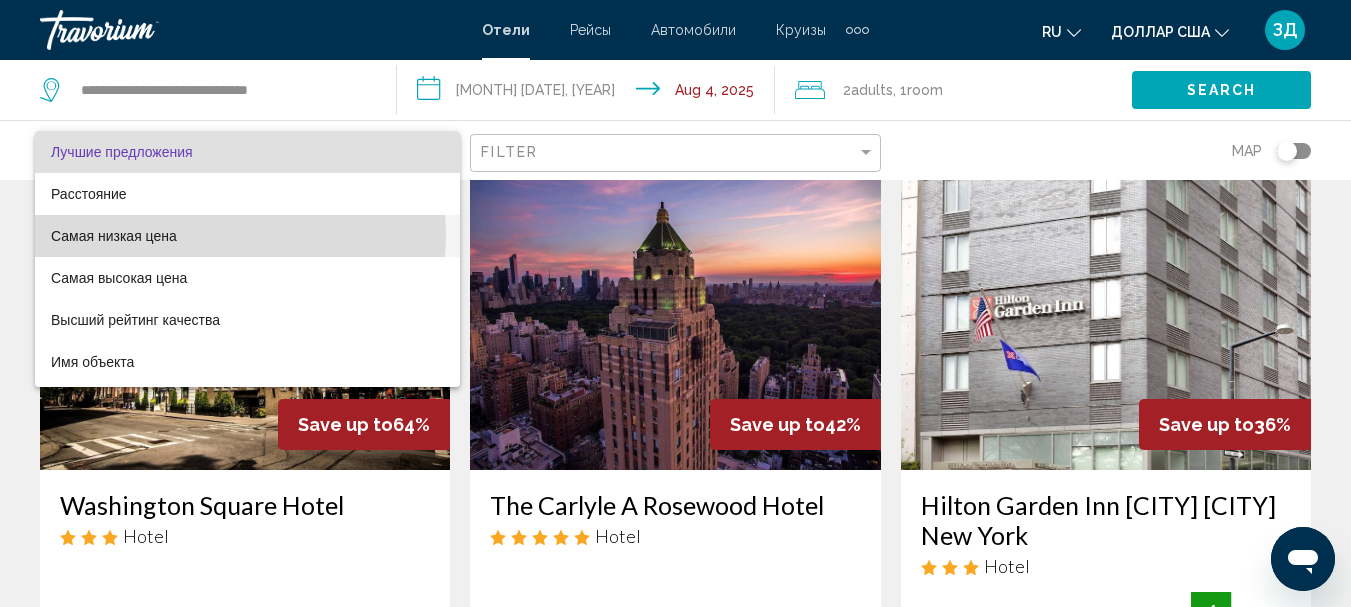 click on "Самая низкая цена" at bounding box center [247, 236] 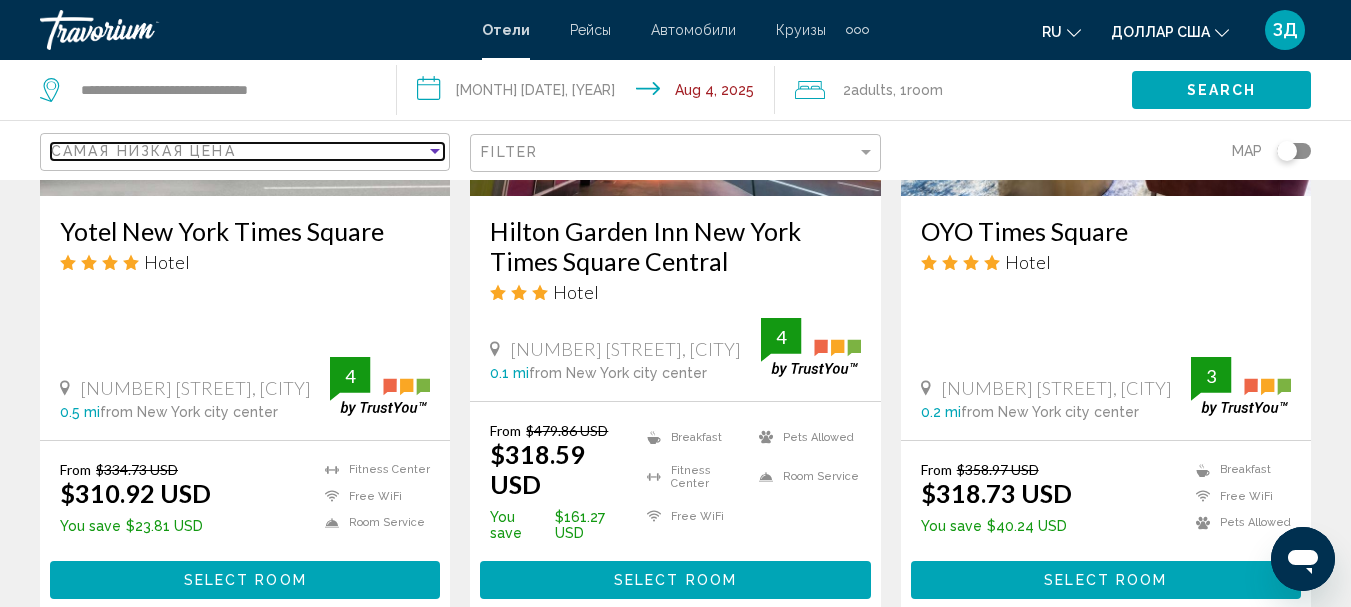 scroll, scrollTop: 1100, scrollLeft: 0, axis: vertical 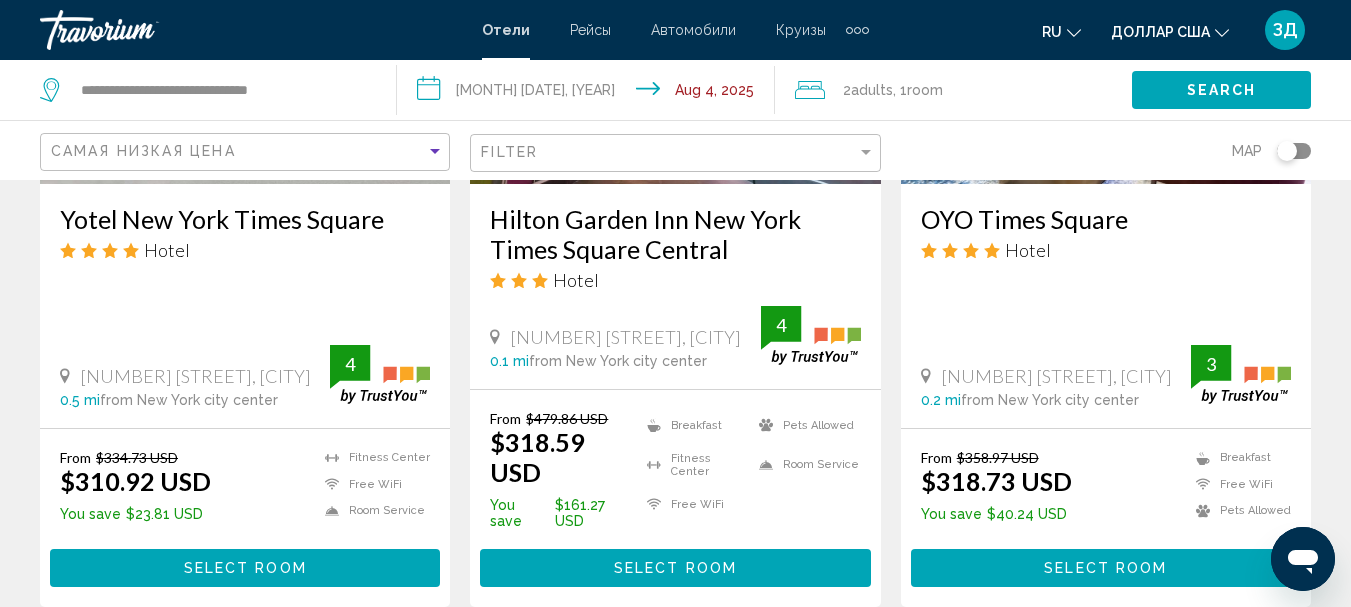 click on "Select Room" at bounding box center [1105, 569] 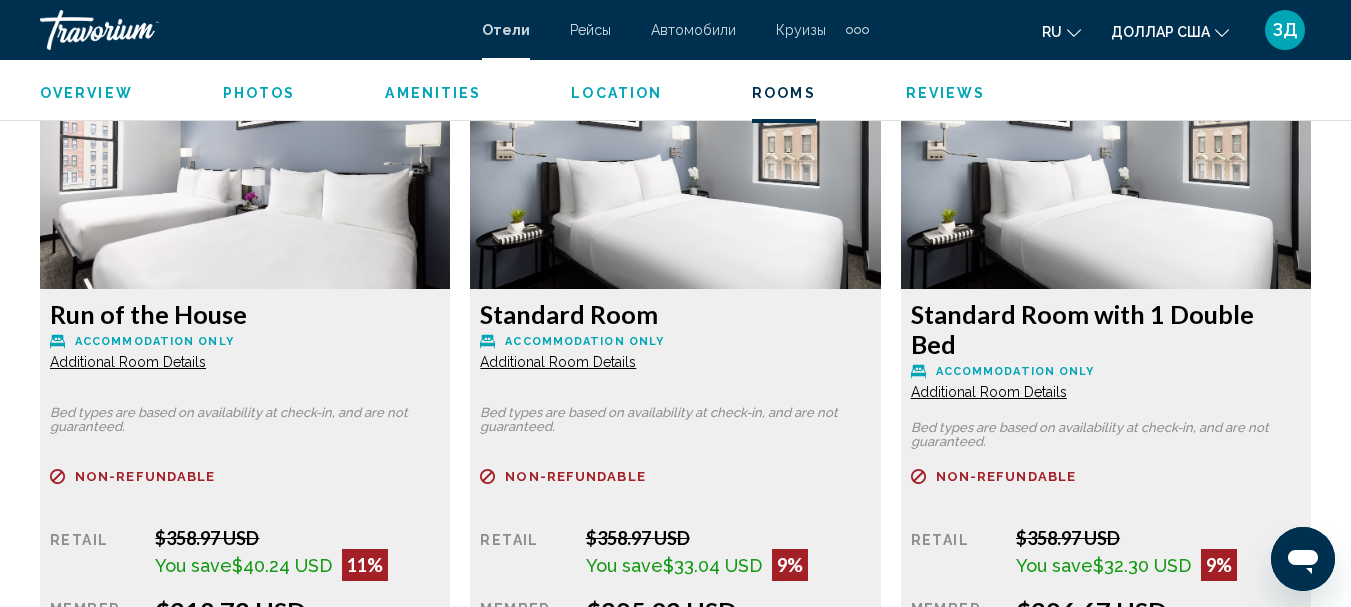 scroll, scrollTop: 3231, scrollLeft: 0, axis: vertical 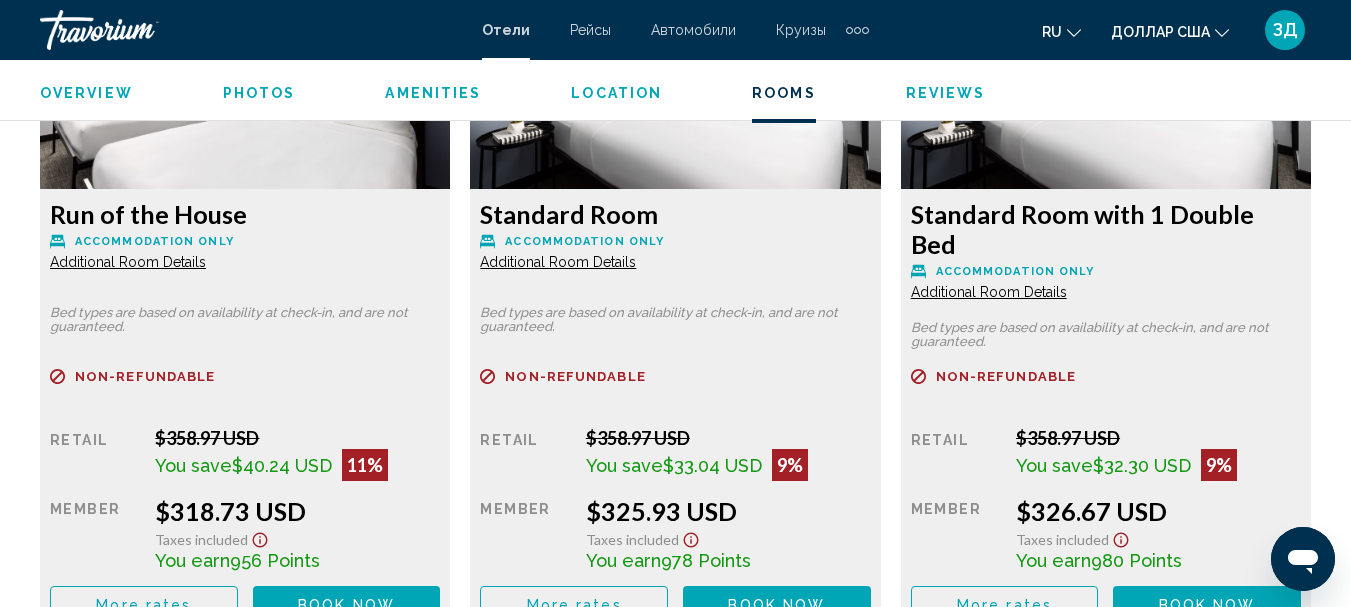 click on "Additional Room Details" at bounding box center (128, 262) 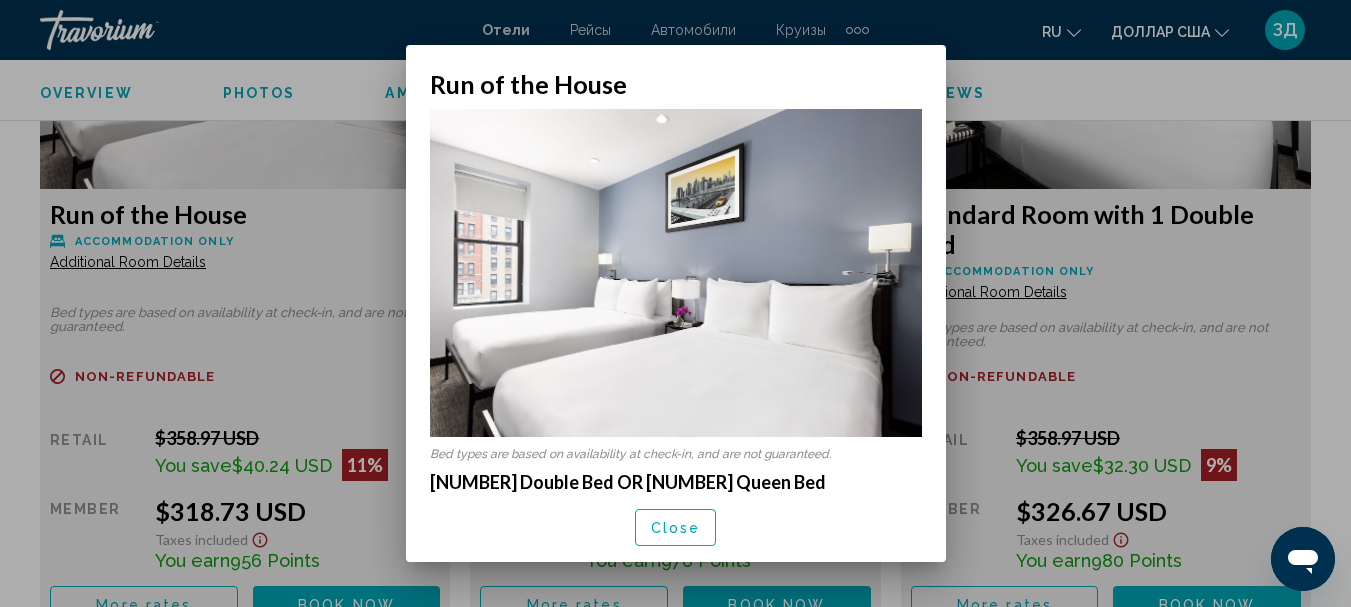 scroll, scrollTop: 0, scrollLeft: 0, axis: both 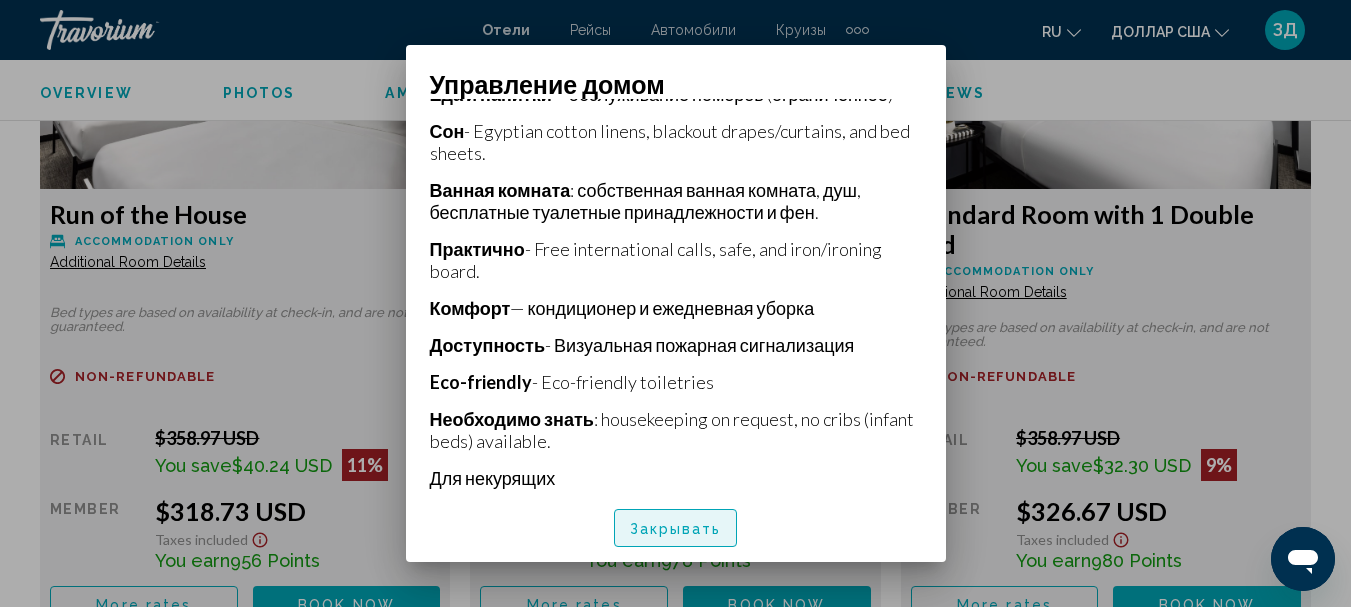 click on "Закрывать" at bounding box center [676, 529] 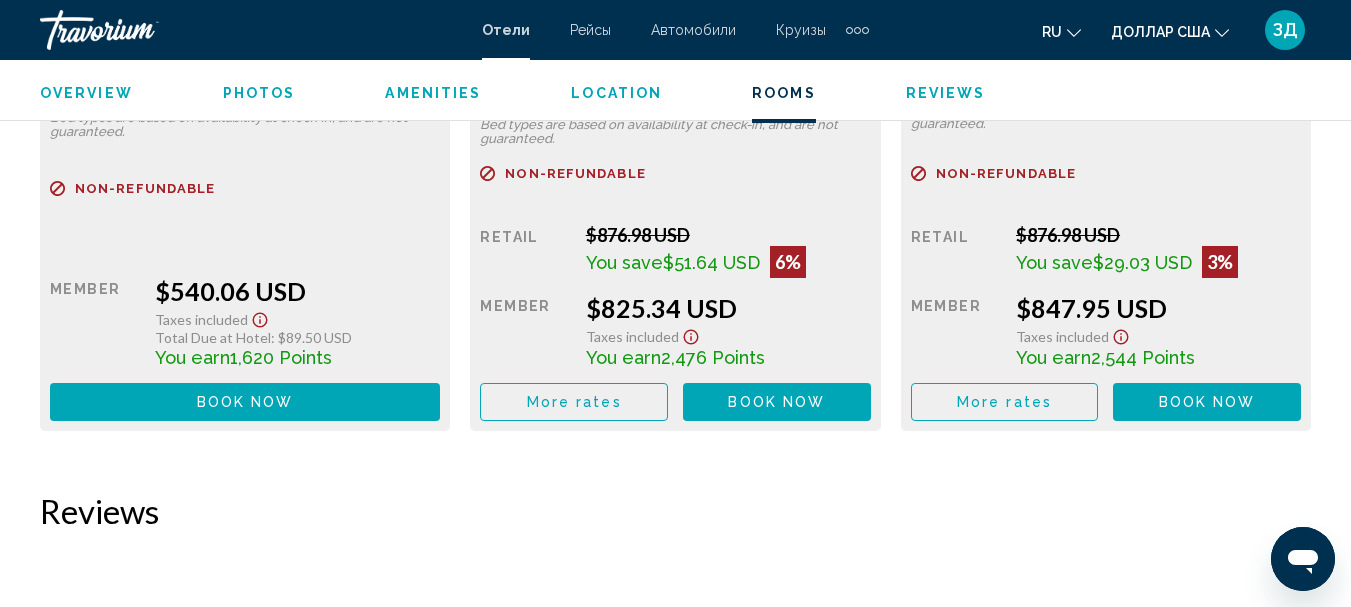 scroll, scrollTop: 6331, scrollLeft: 0, axis: vertical 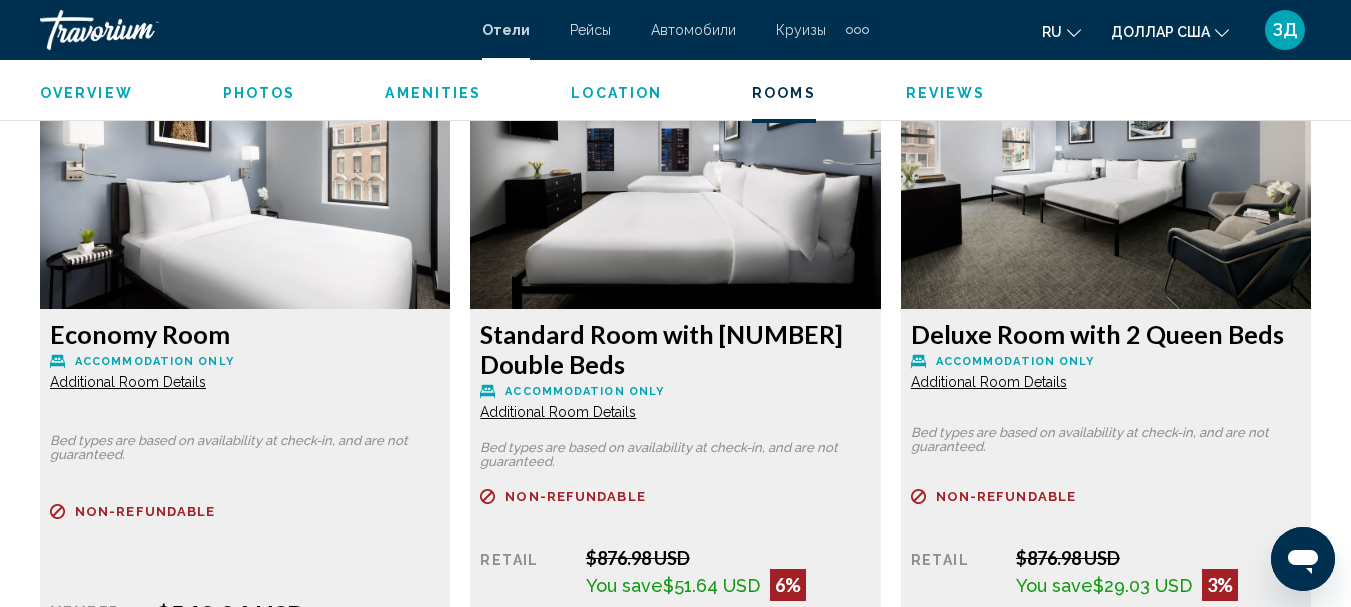 click on "Additional Room Details" at bounding box center [128, -2415] 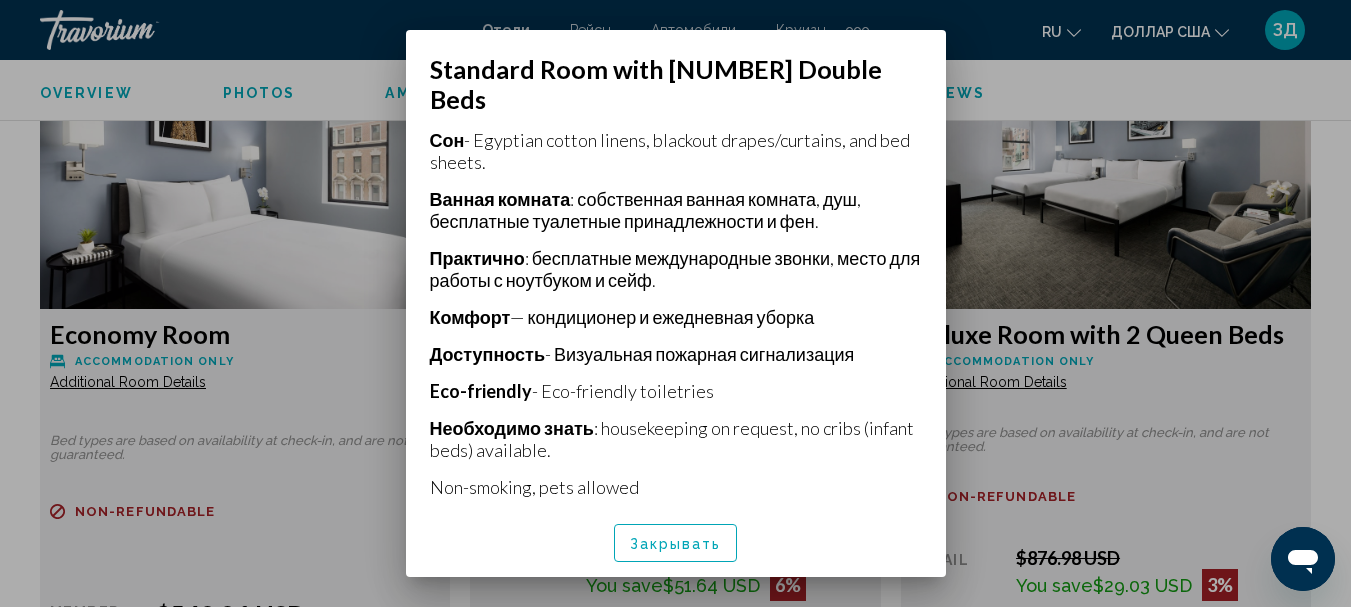 scroll, scrollTop: 616, scrollLeft: 0, axis: vertical 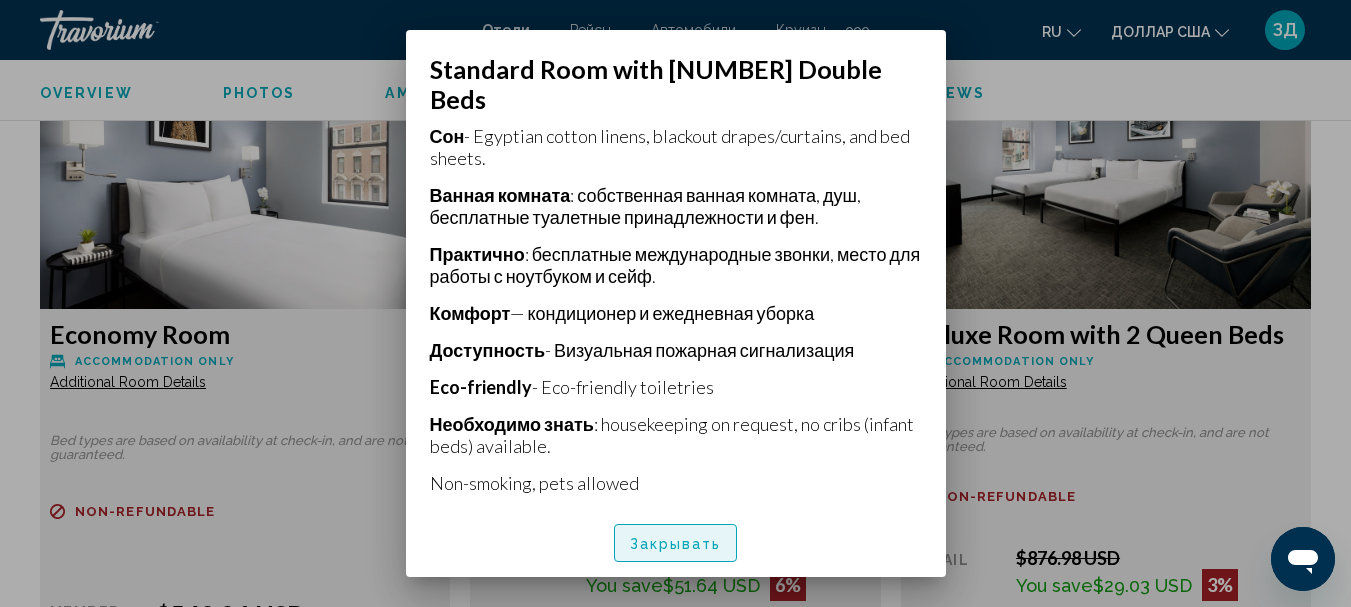 click on "Закрывать" at bounding box center (676, 544) 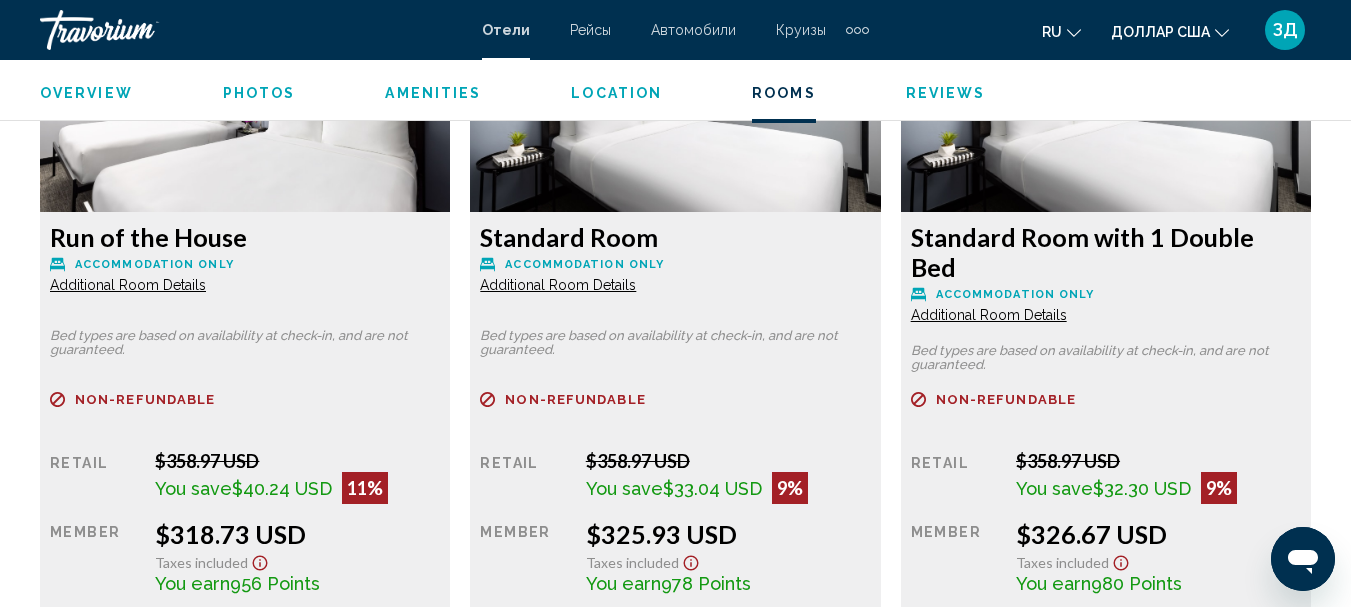 scroll, scrollTop: 3308, scrollLeft: 0, axis: vertical 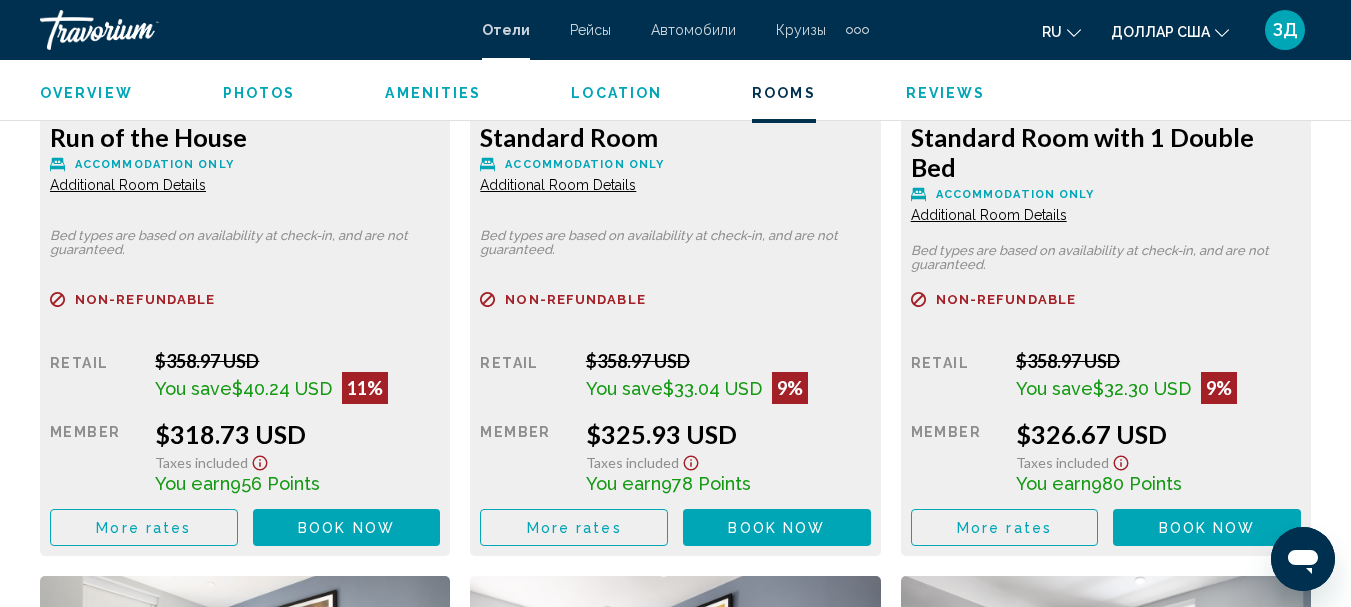 click on "Book now" at bounding box center (346, 528) 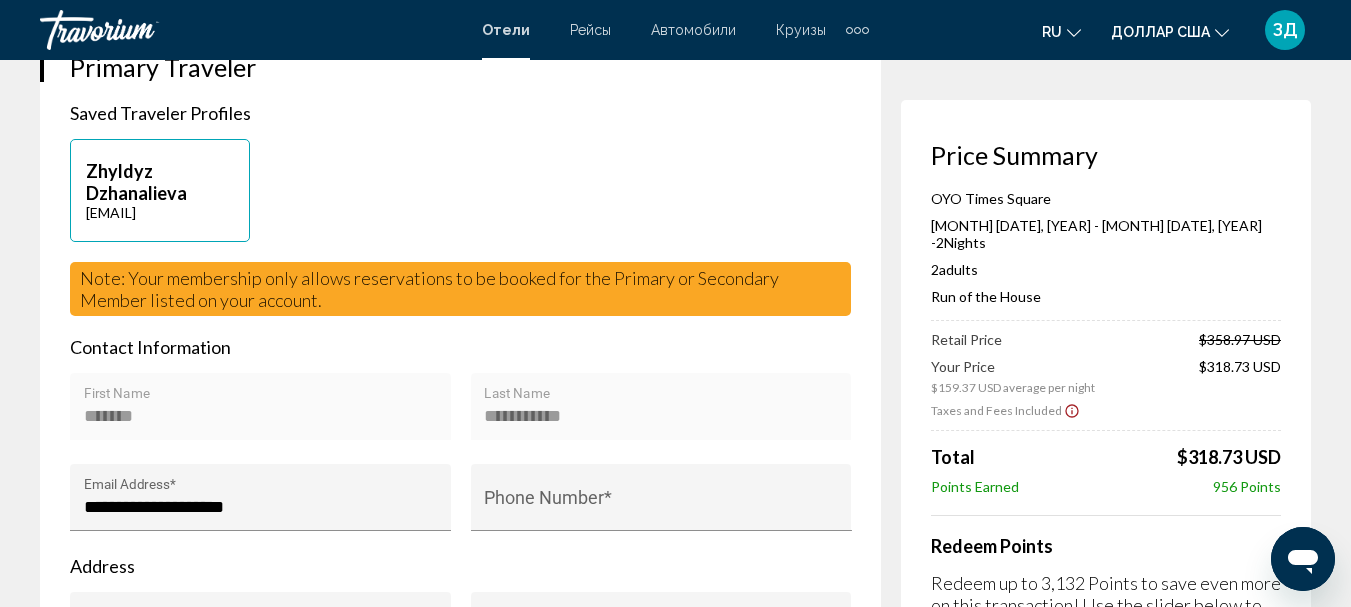 scroll, scrollTop: 600, scrollLeft: 0, axis: vertical 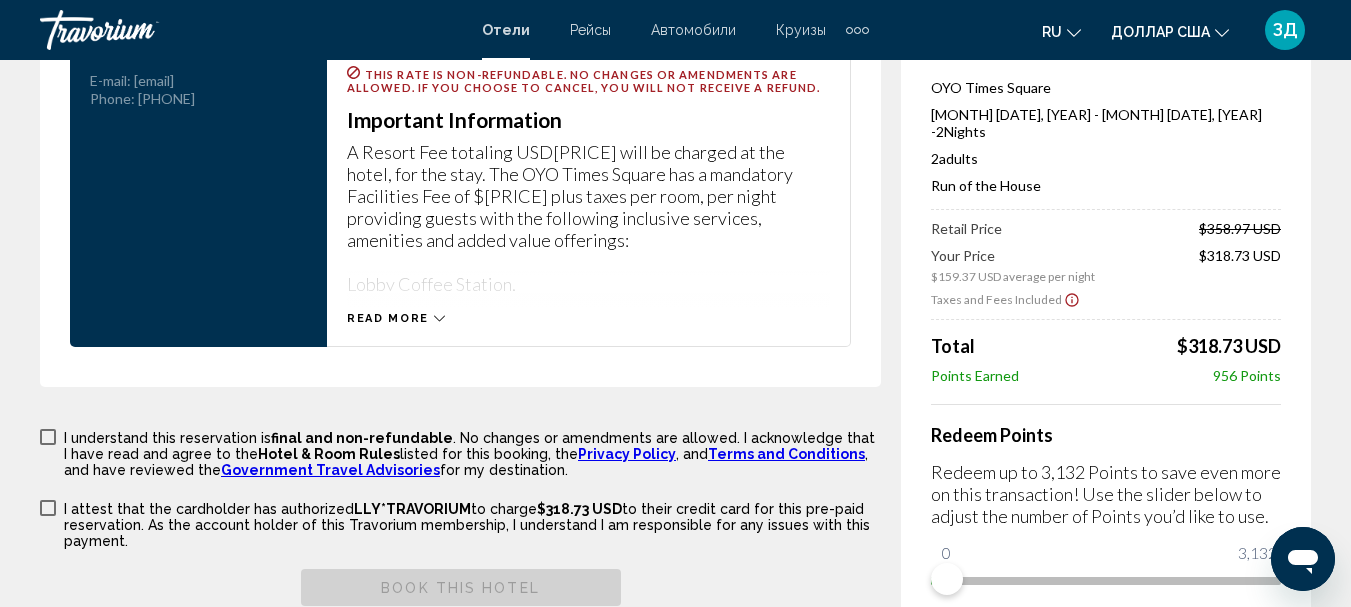 click 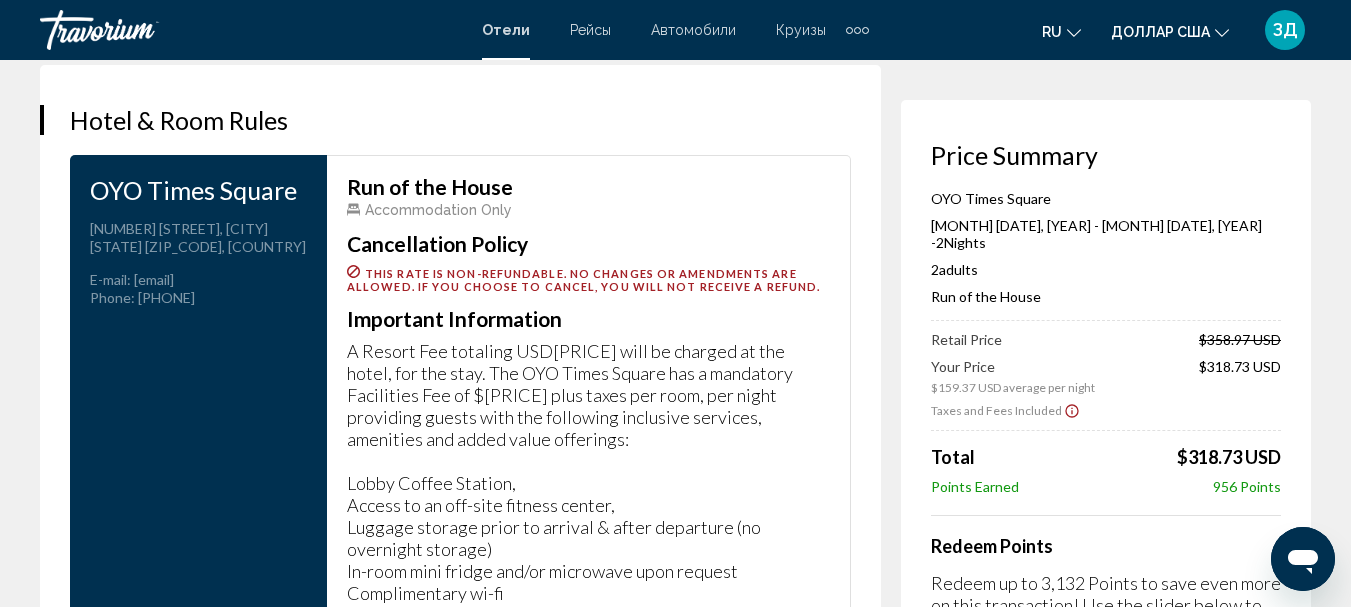 scroll, scrollTop: 2708, scrollLeft: 0, axis: vertical 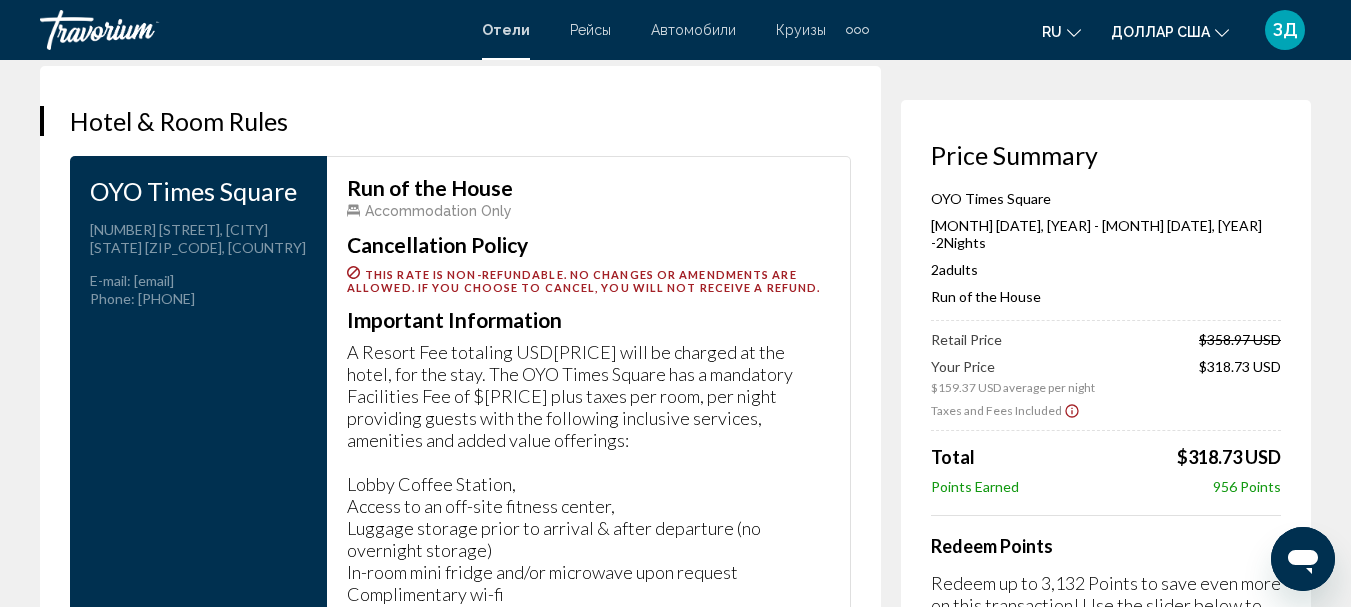 drag, startPoint x: 342, startPoint y: 322, endPoint x: 444, endPoint y: 405, distance: 131.50285 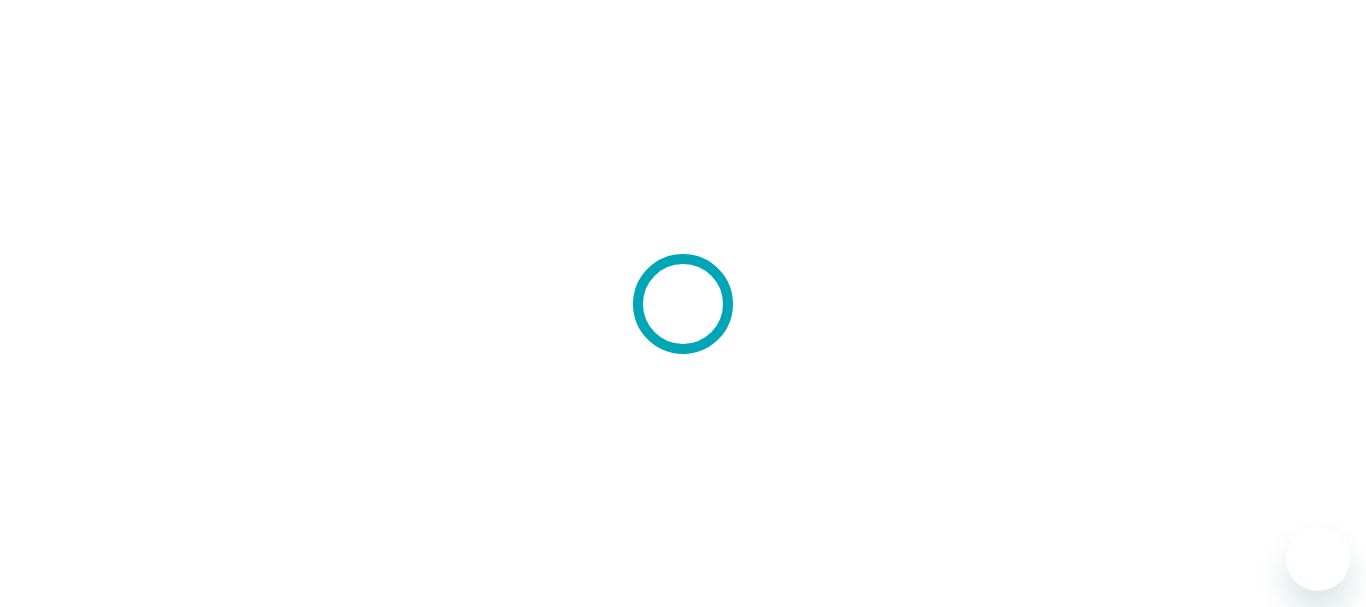 scroll, scrollTop: 0, scrollLeft: 0, axis: both 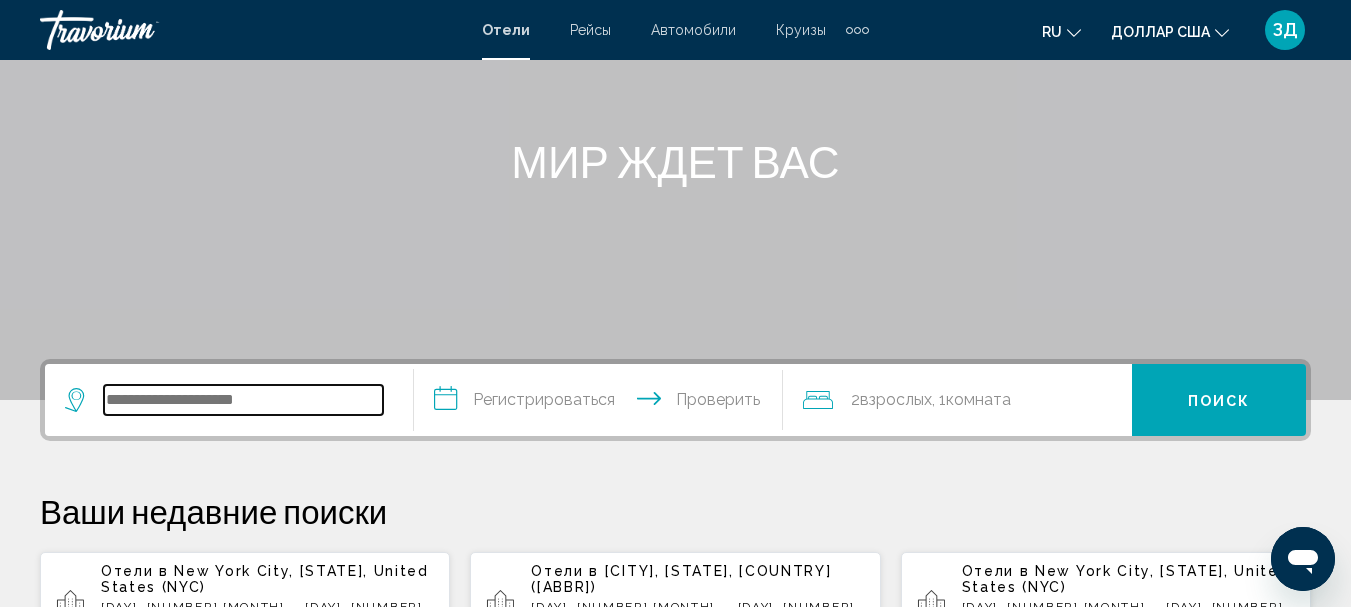click at bounding box center [243, 400] 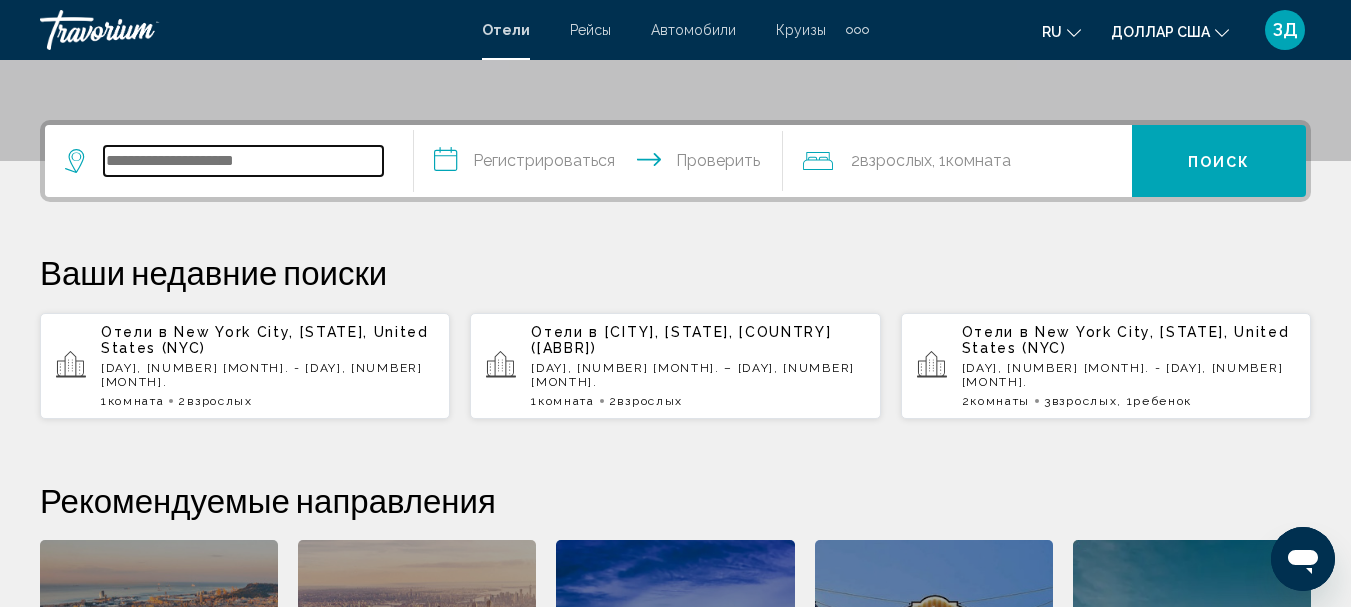 scroll, scrollTop: 494, scrollLeft: 0, axis: vertical 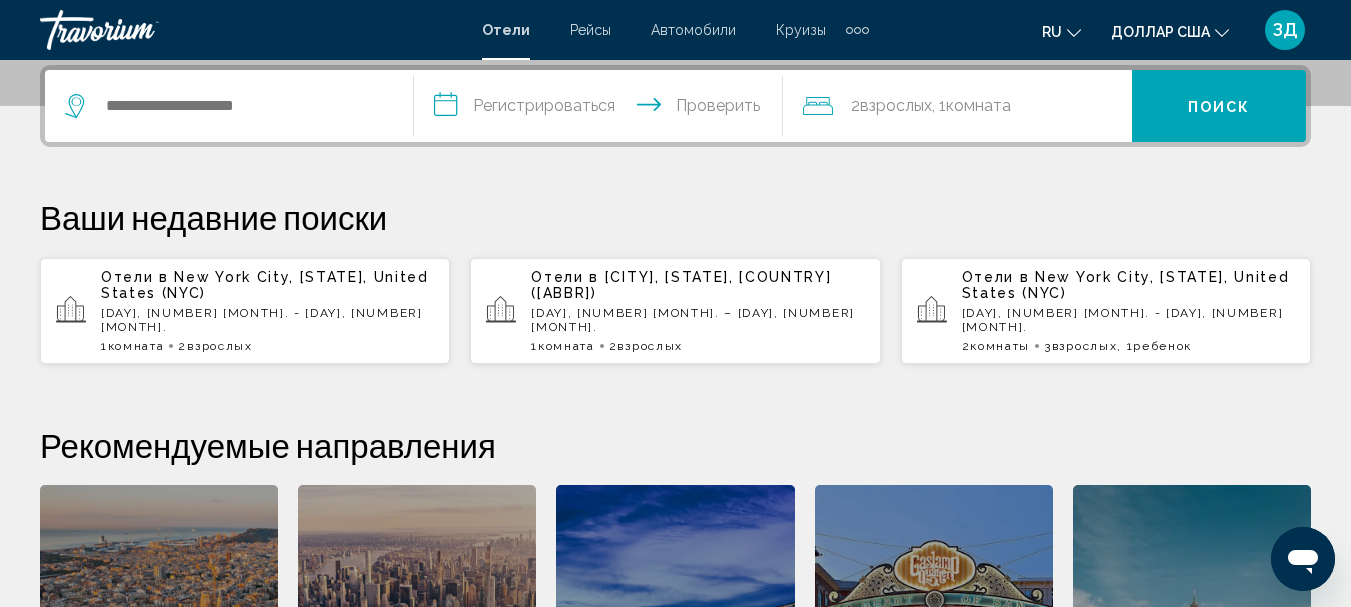 click on "Отели в     New York City, [STATE], United States (NYC) Сб, 02 авг. - Пн, 04 авг. 1  комната комнаты 2  взрослых Взрослый" at bounding box center (267, 311) 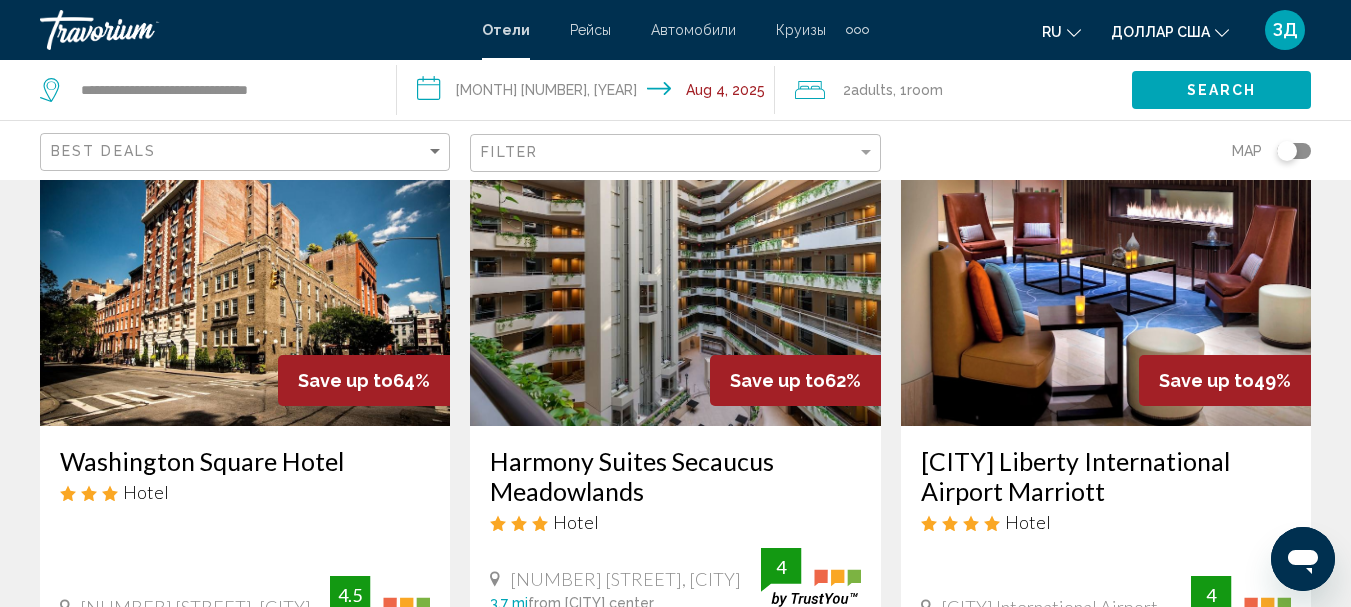 scroll, scrollTop: 0, scrollLeft: 0, axis: both 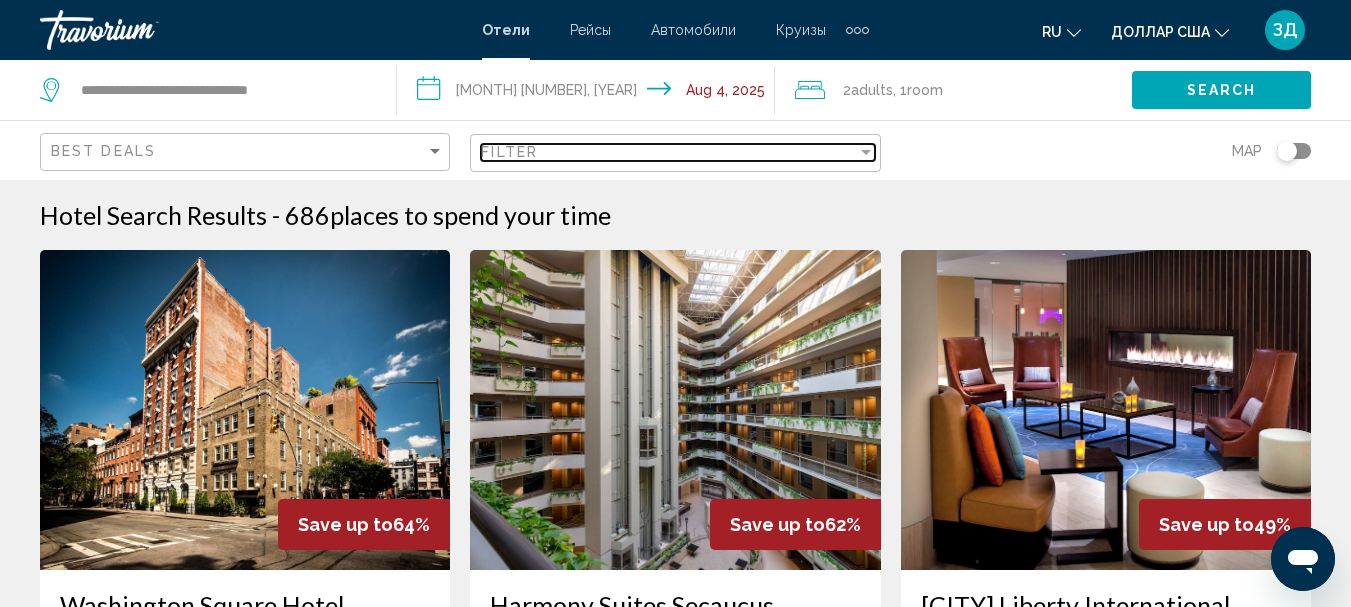 click on "Filter" at bounding box center (668, 152) 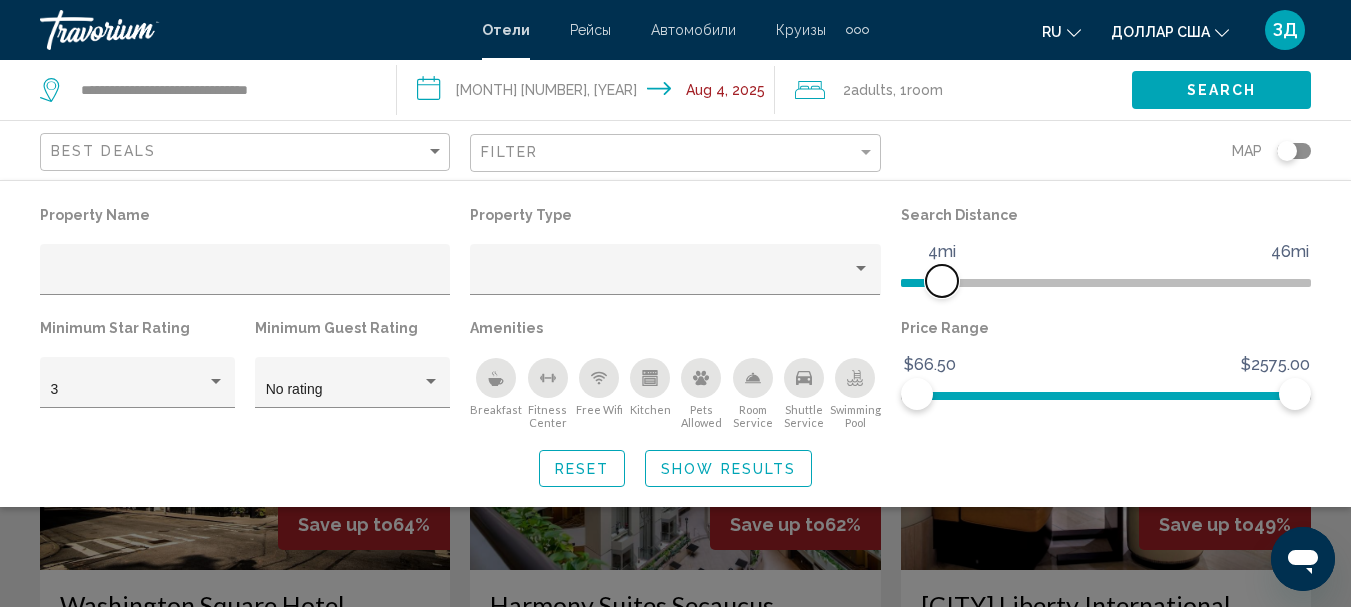 drag, startPoint x: 1161, startPoint y: 272, endPoint x: 941, endPoint y: 299, distance: 221.65062 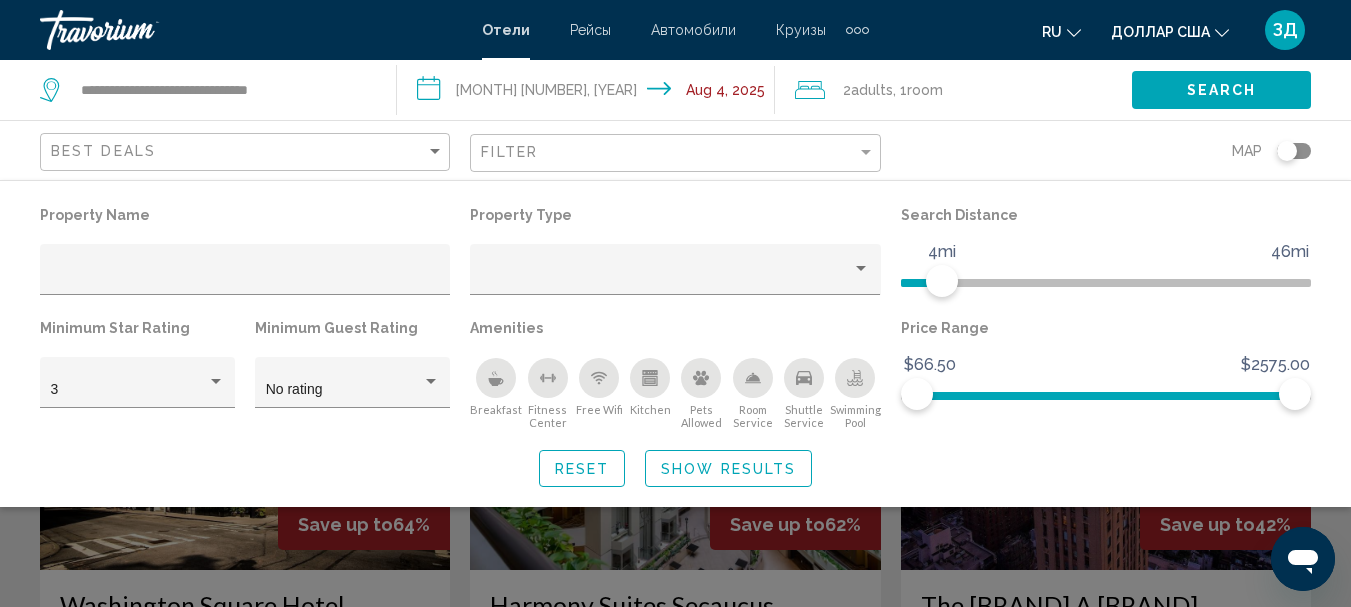 click on "Best Deals" 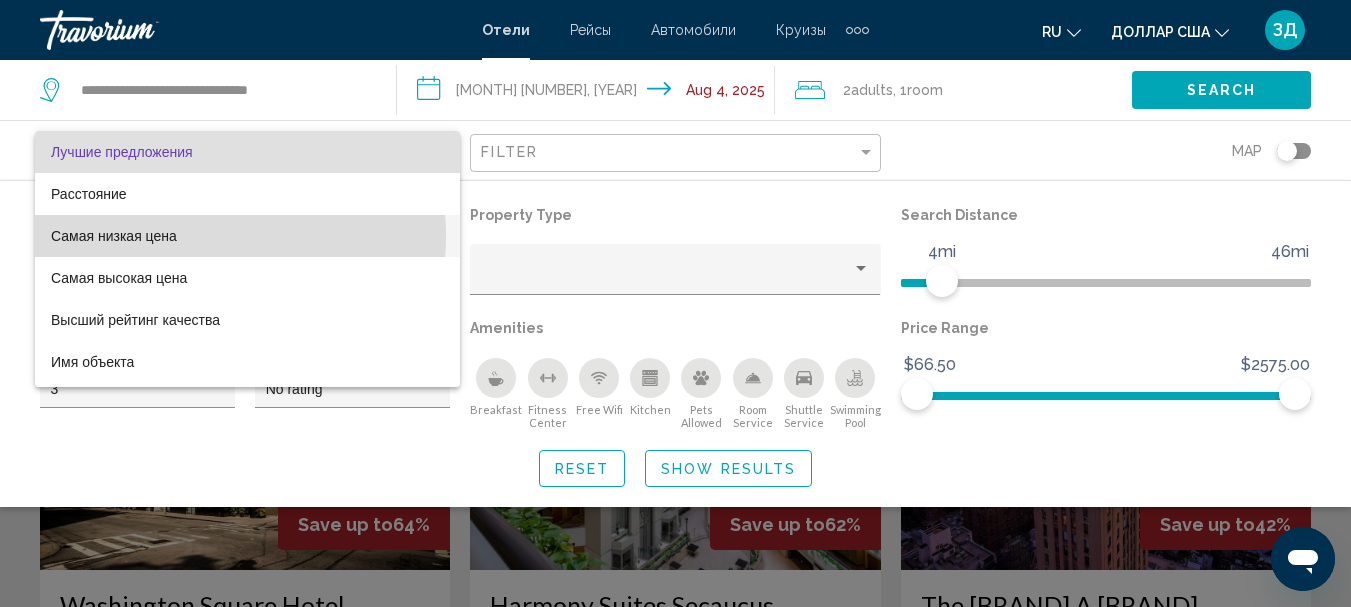 click on "Самая низкая цена" at bounding box center [247, 236] 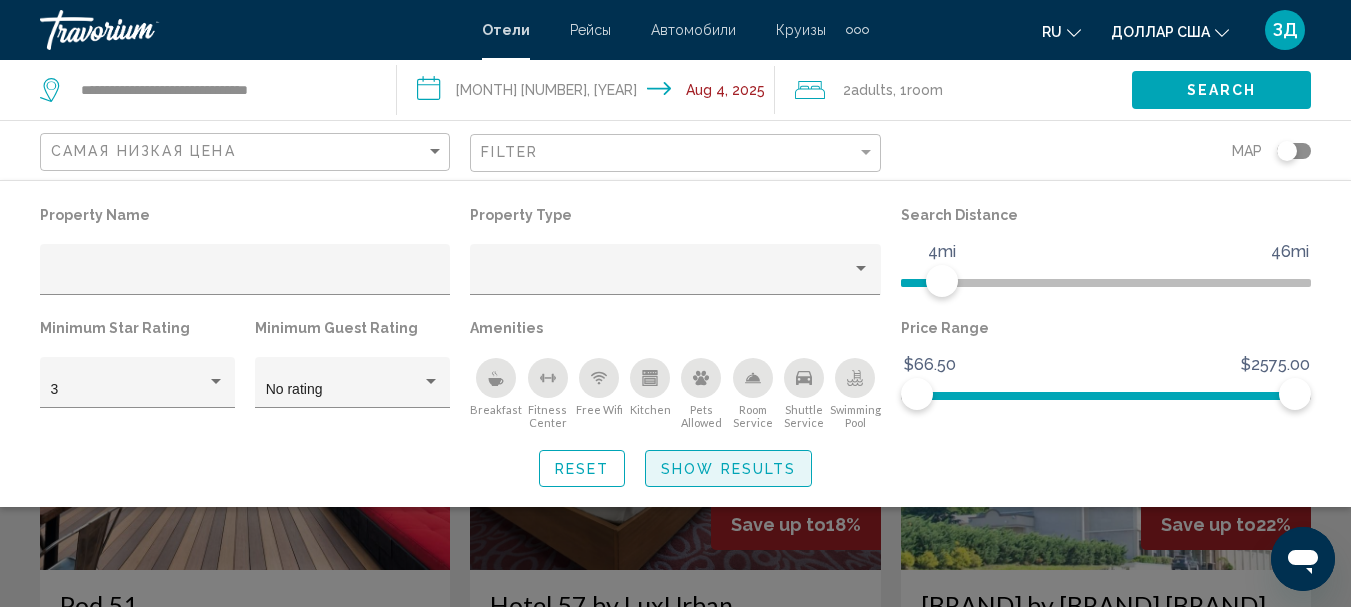 click on "Show Results" 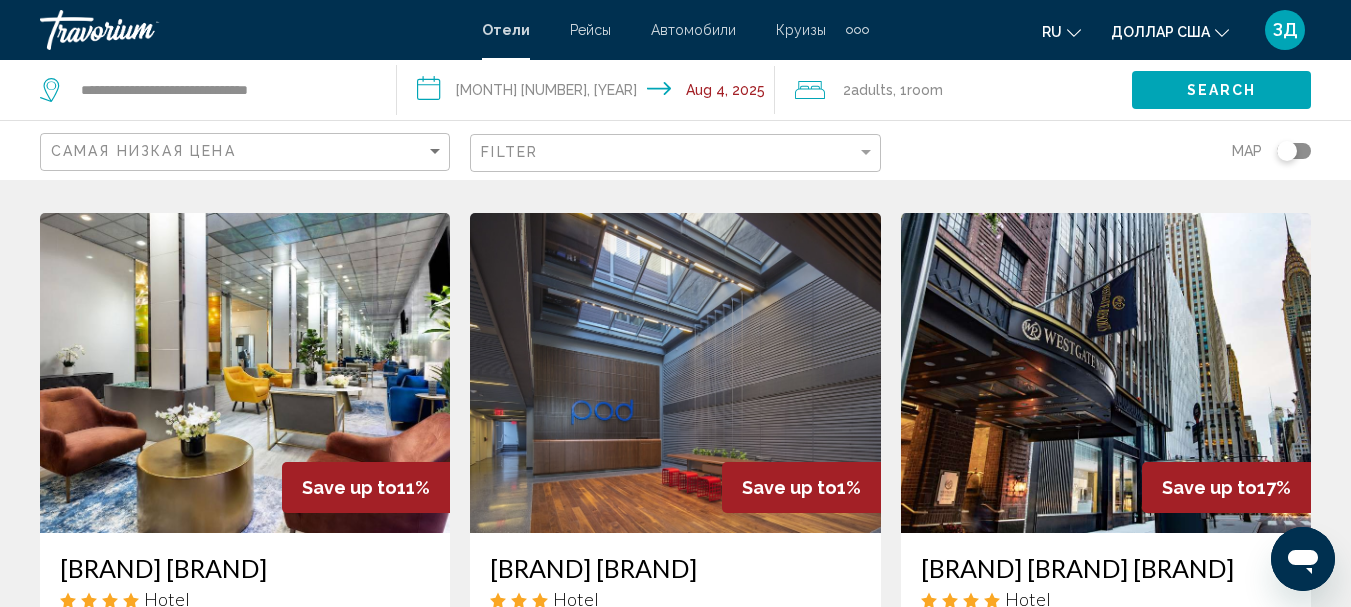scroll, scrollTop: 1500, scrollLeft: 0, axis: vertical 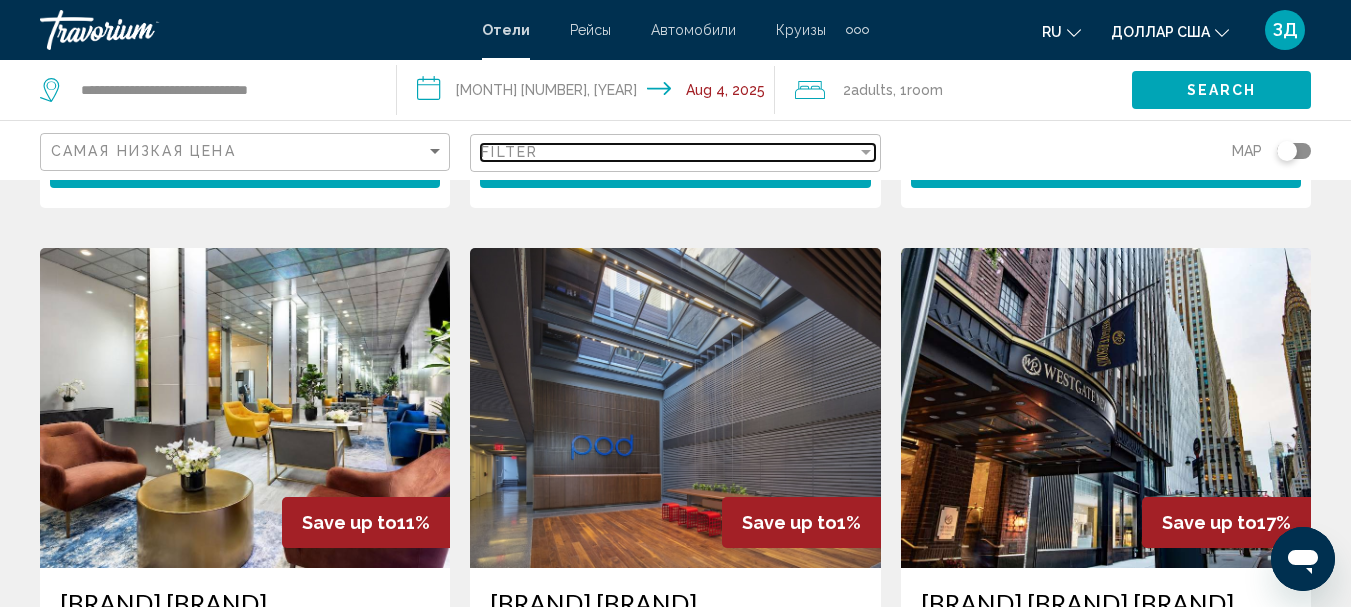 click on "Filter" at bounding box center [668, 152] 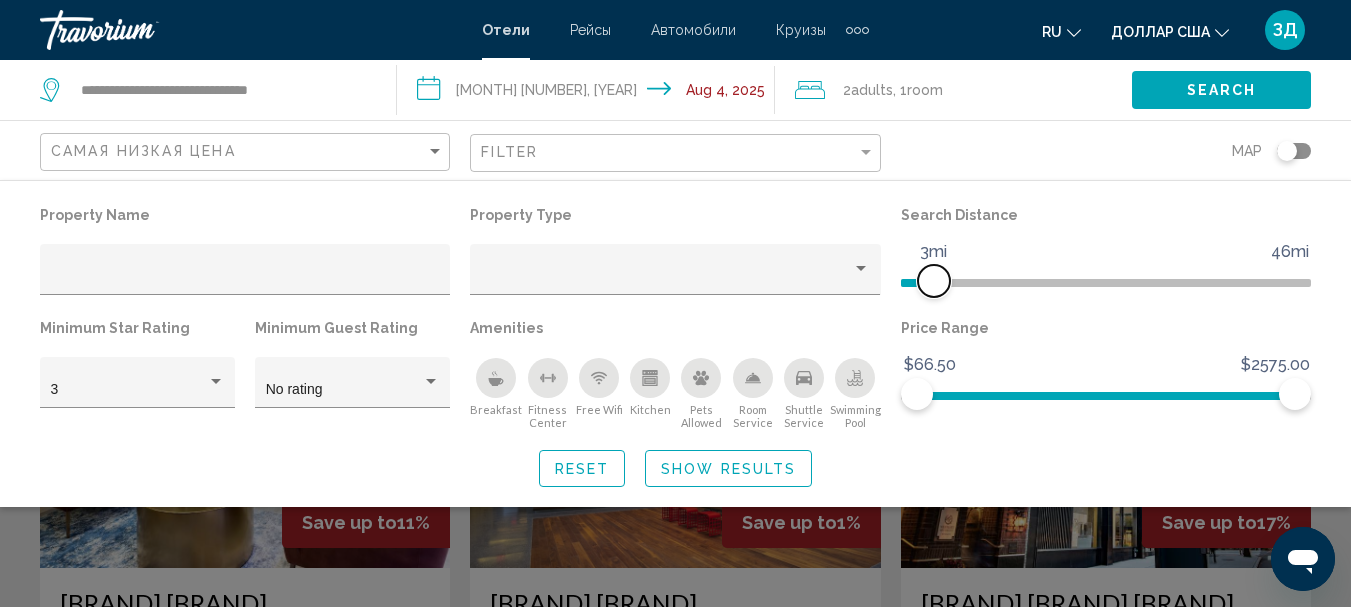 drag, startPoint x: 946, startPoint y: 280, endPoint x: 932, endPoint y: 283, distance: 14.3178215 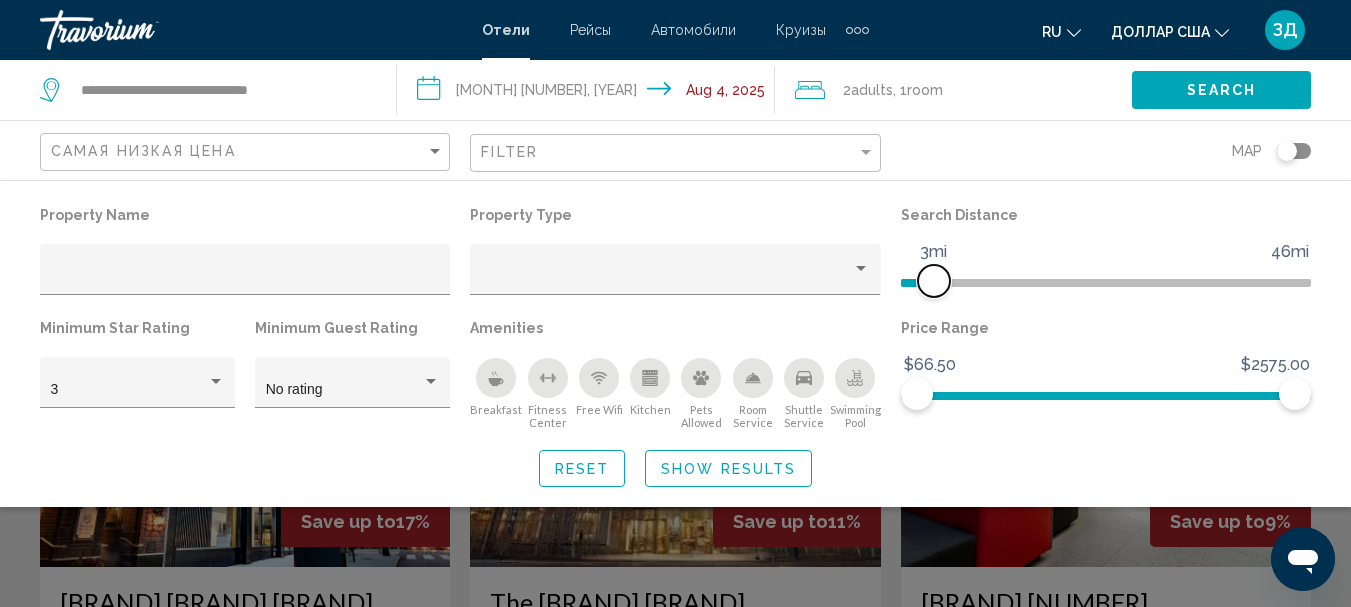 scroll, scrollTop: 725, scrollLeft: 0, axis: vertical 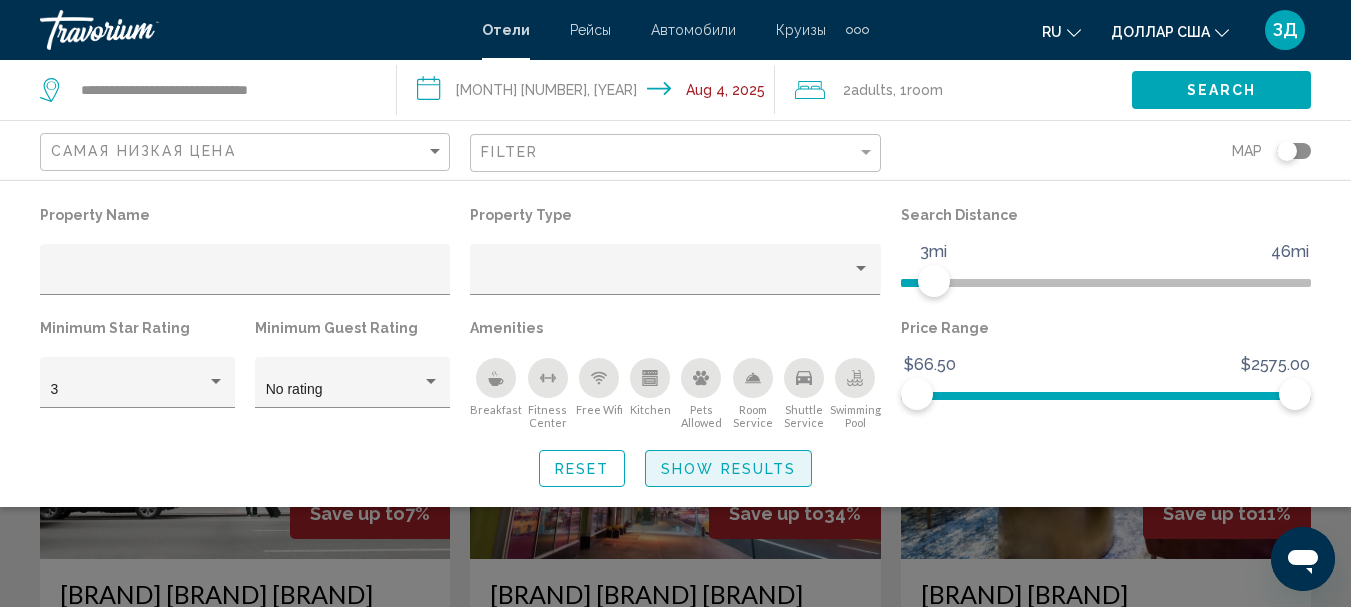 click on "Show Results" 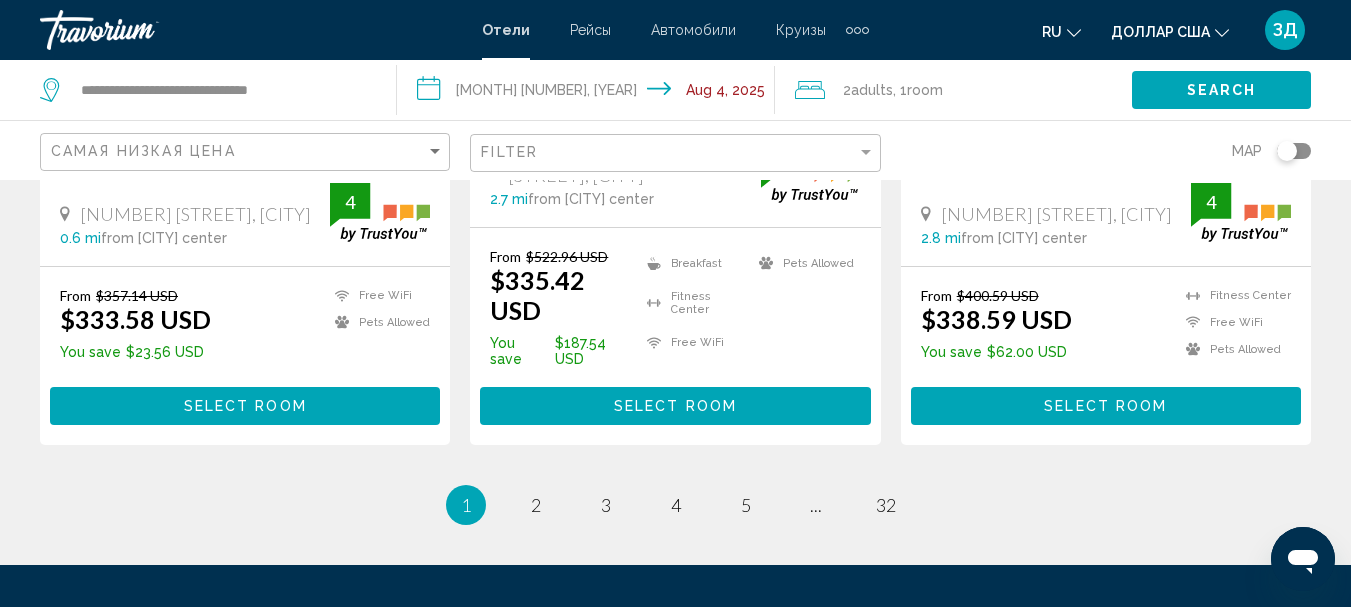 scroll, scrollTop: 2825, scrollLeft: 0, axis: vertical 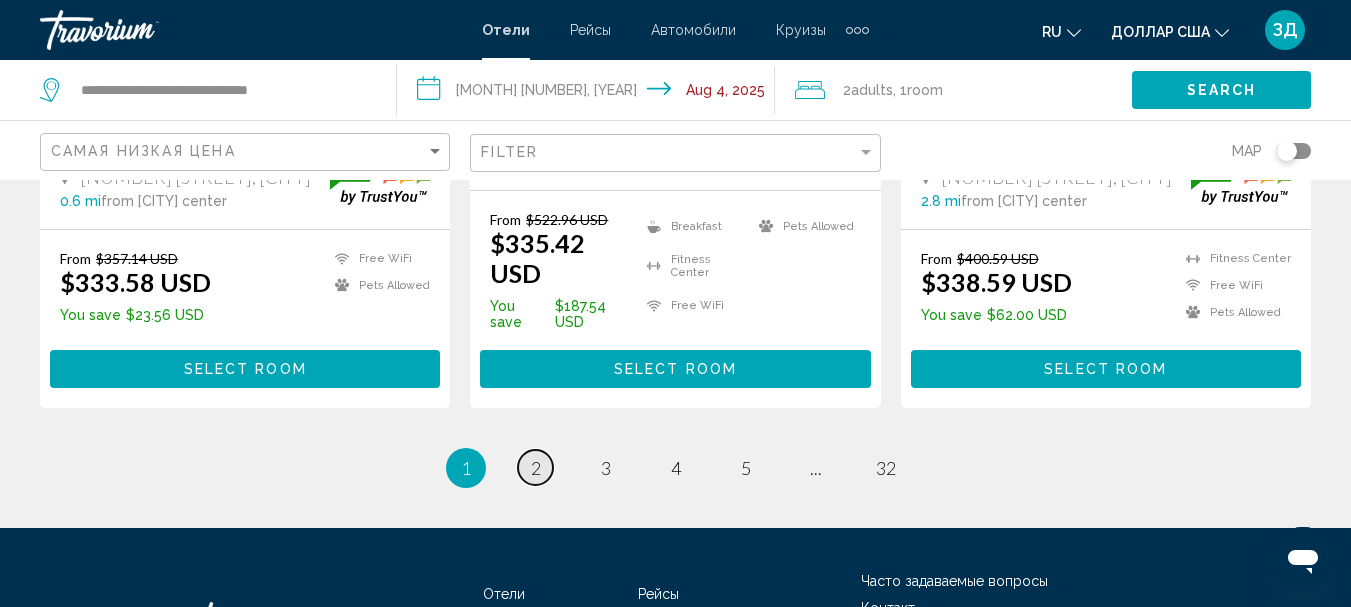 click on "2" at bounding box center (536, 468) 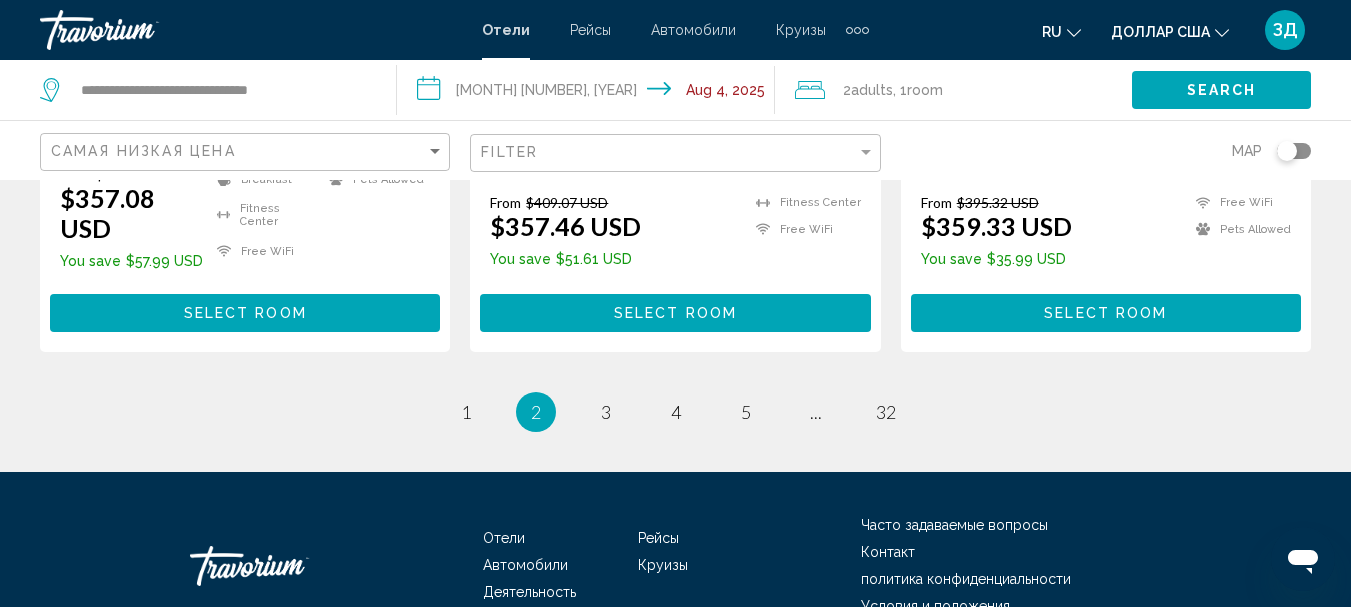 scroll, scrollTop: 2900, scrollLeft: 0, axis: vertical 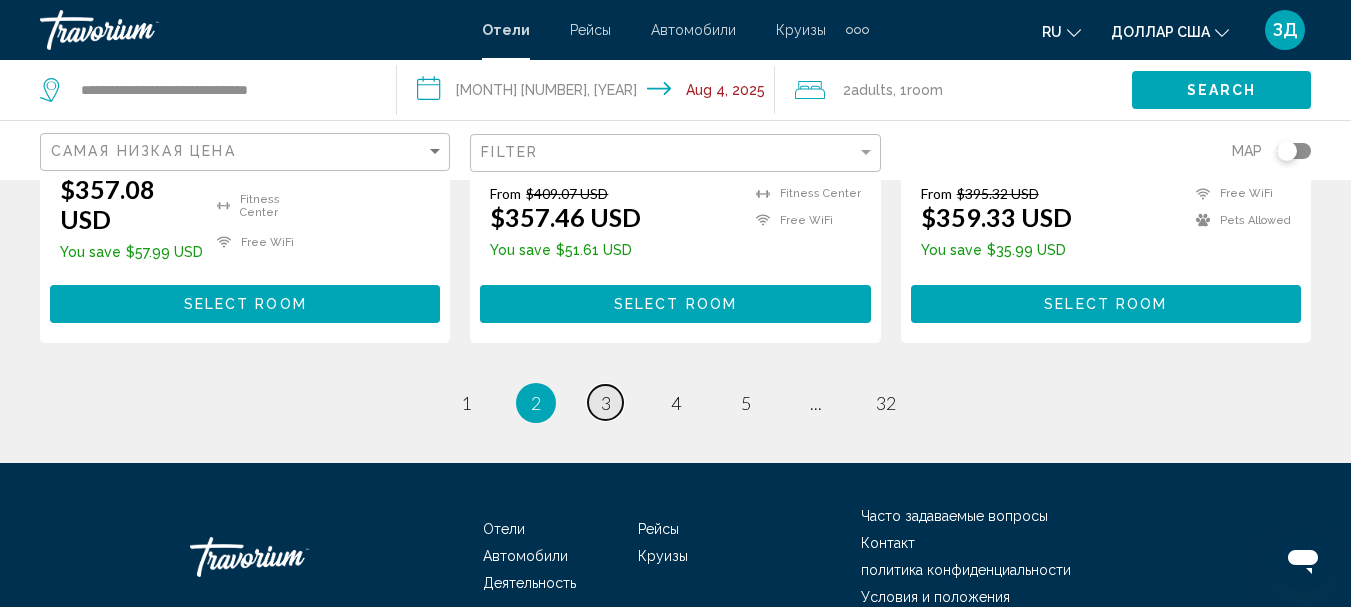 click on "3" at bounding box center (606, 403) 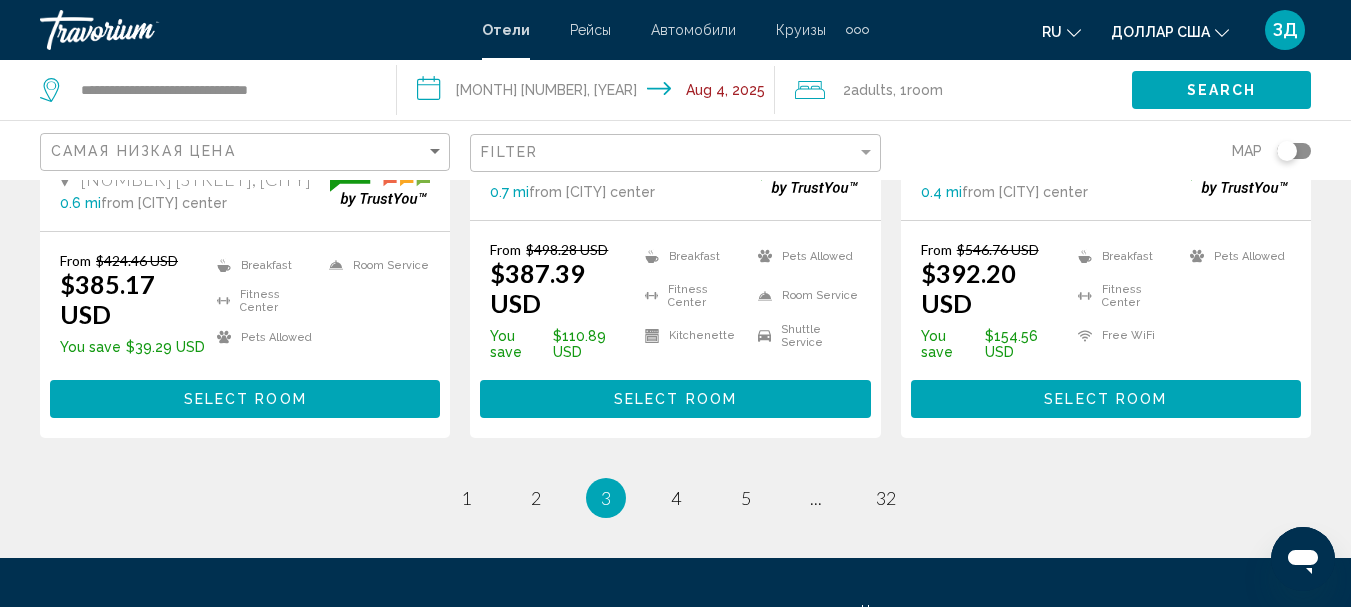 scroll, scrollTop: 2700, scrollLeft: 0, axis: vertical 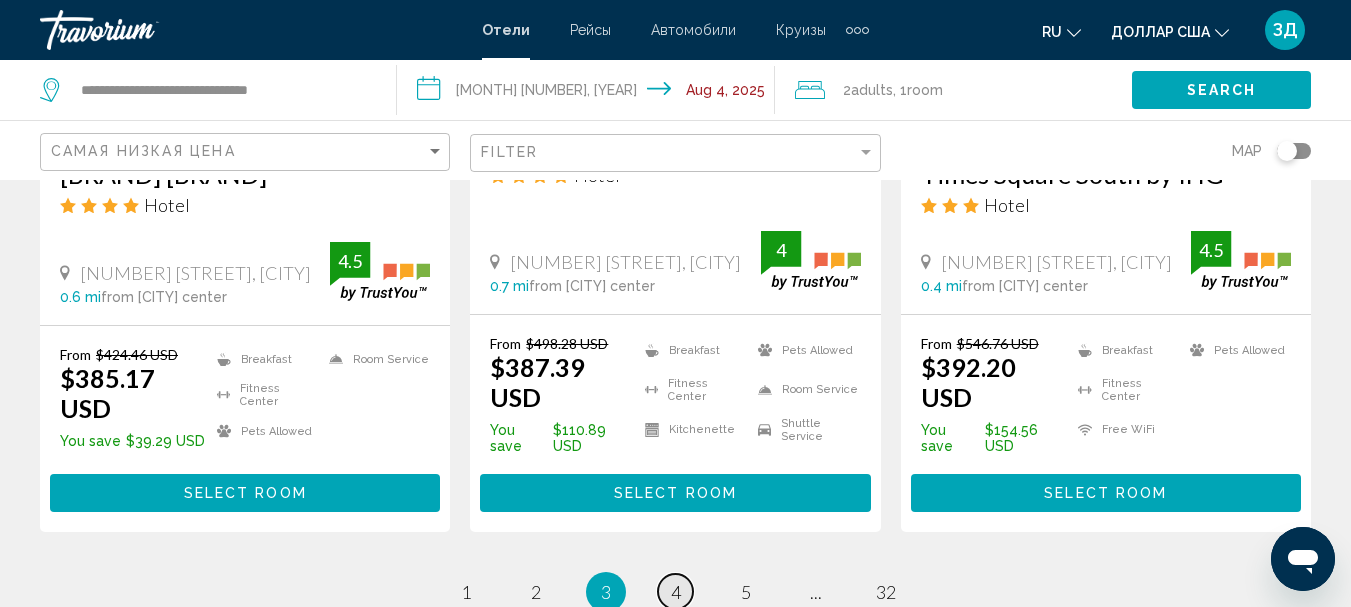click on "4" at bounding box center (676, 592) 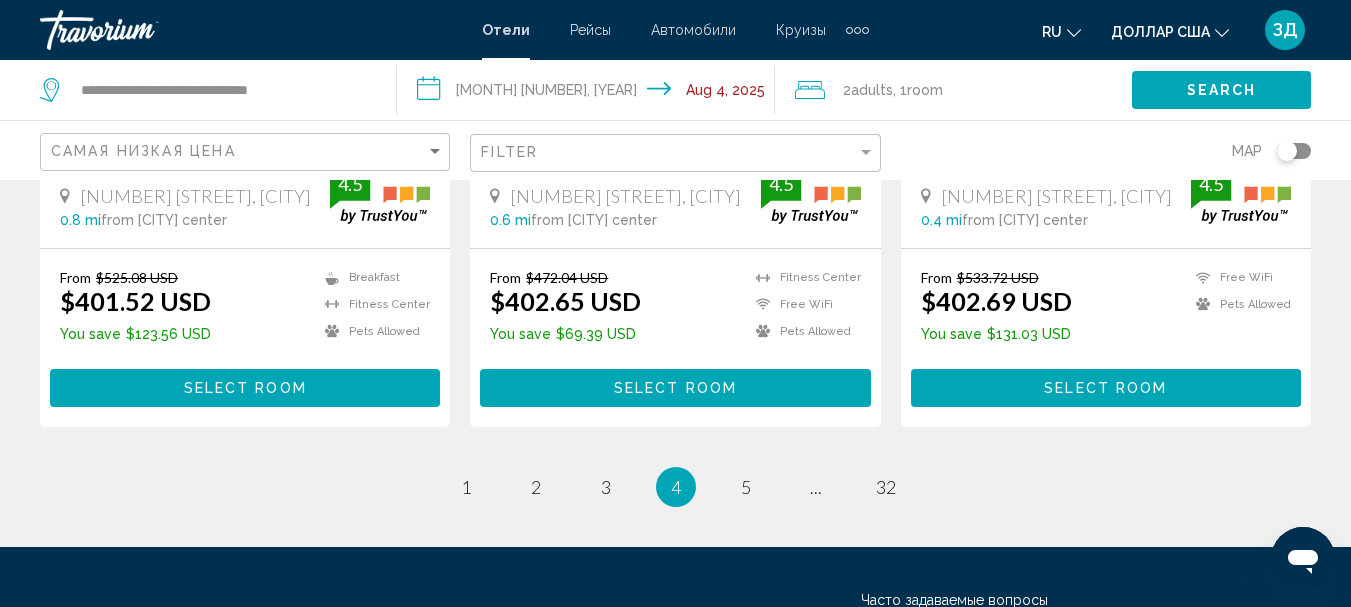 scroll, scrollTop: 2800, scrollLeft: 0, axis: vertical 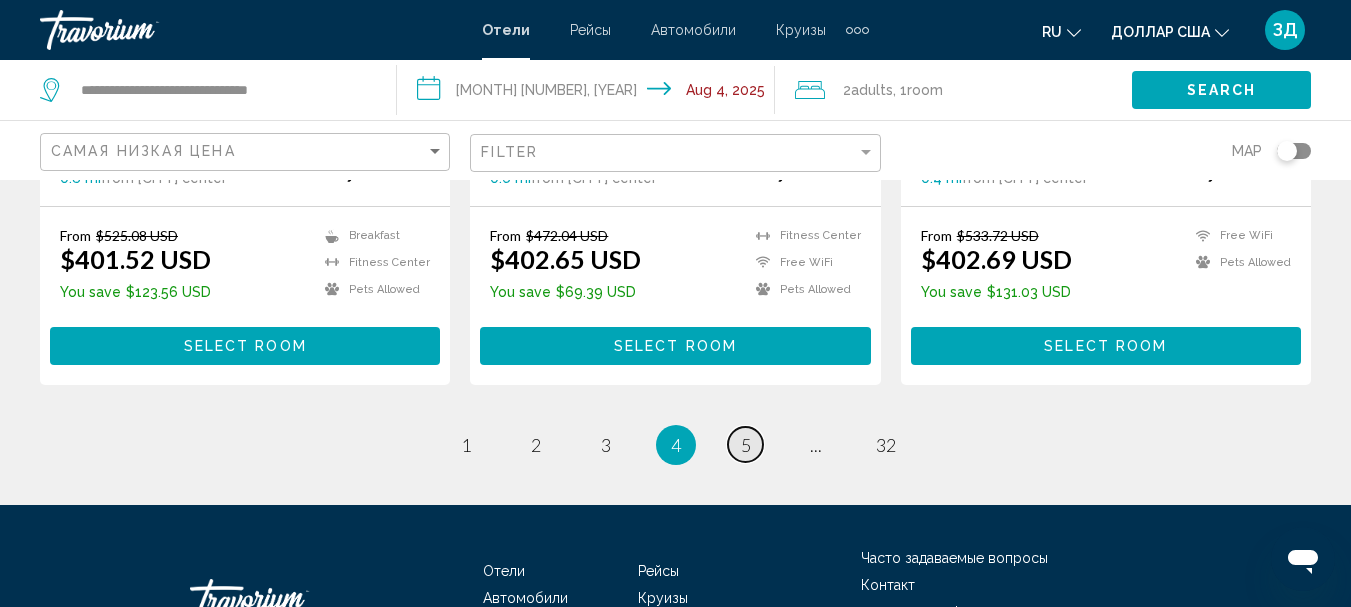 click on "5" at bounding box center [746, 445] 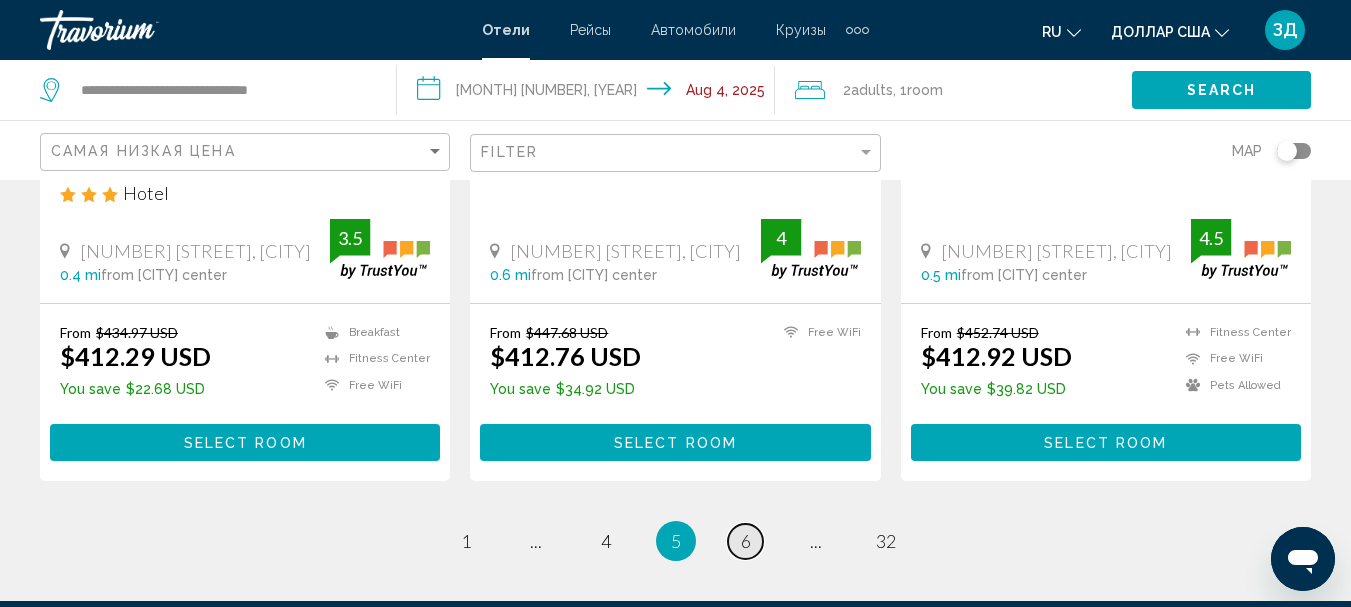scroll, scrollTop: 2800, scrollLeft: 0, axis: vertical 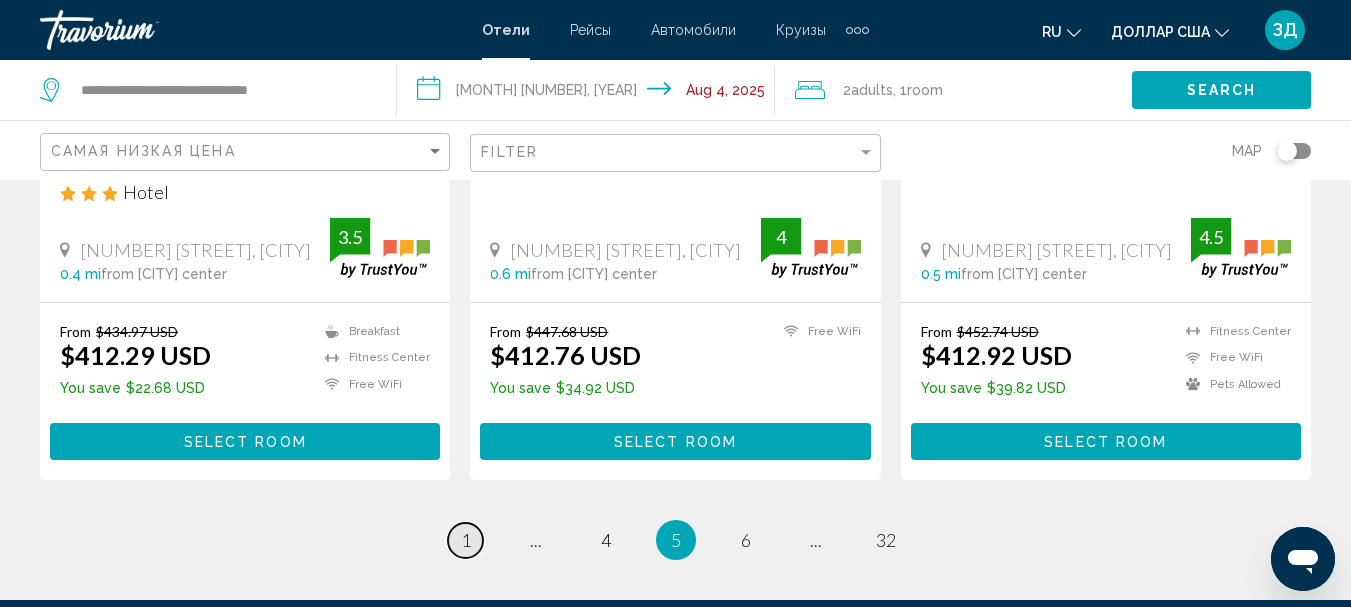 click on "1" at bounding box center (466, 540) 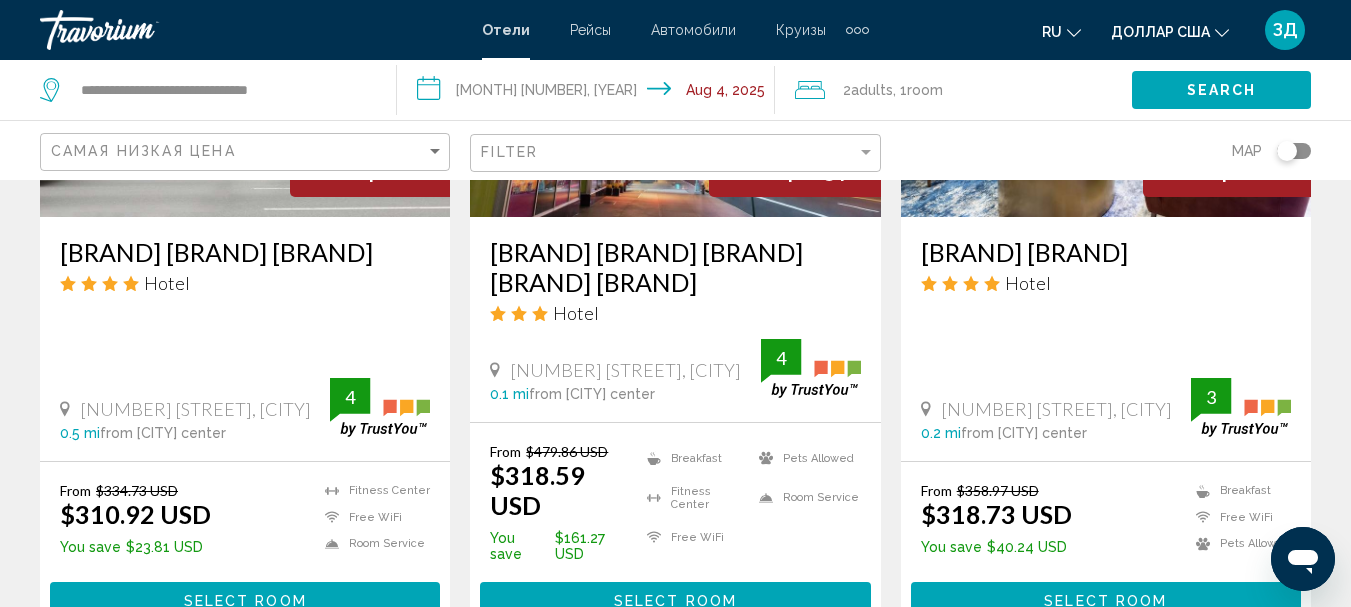 scroll, scrollTop: 1100, scrollLeft: 0, axis: vertical 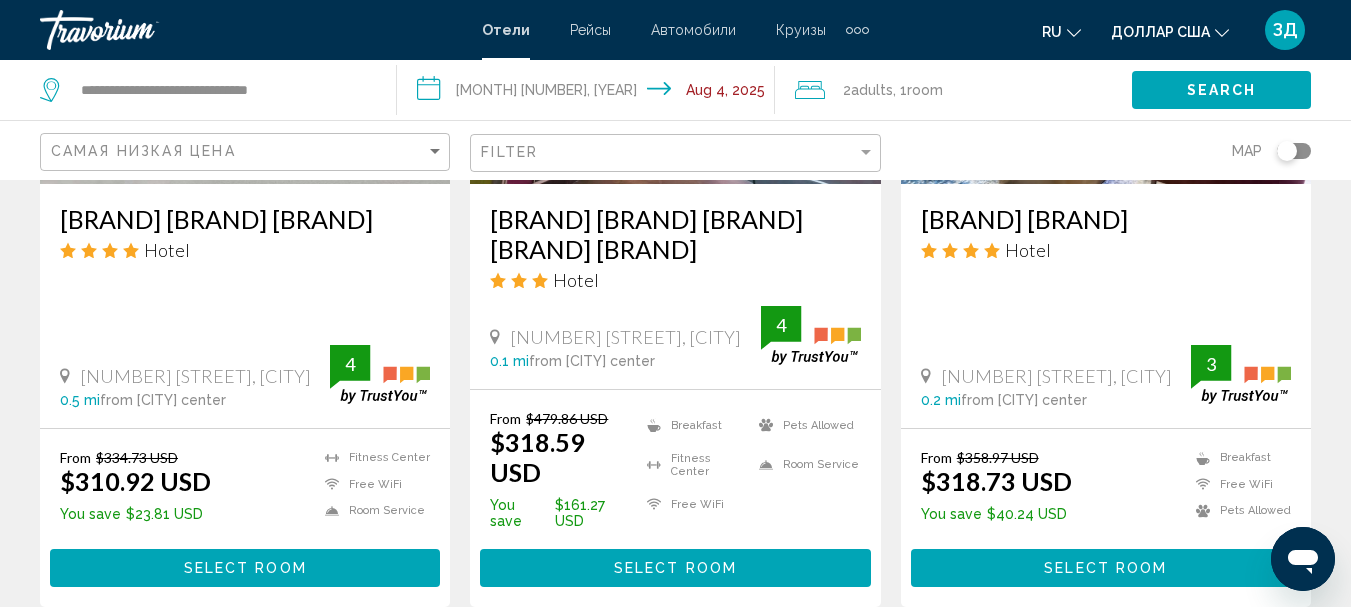 click on "Select Room" at bounding box center [675, 569] 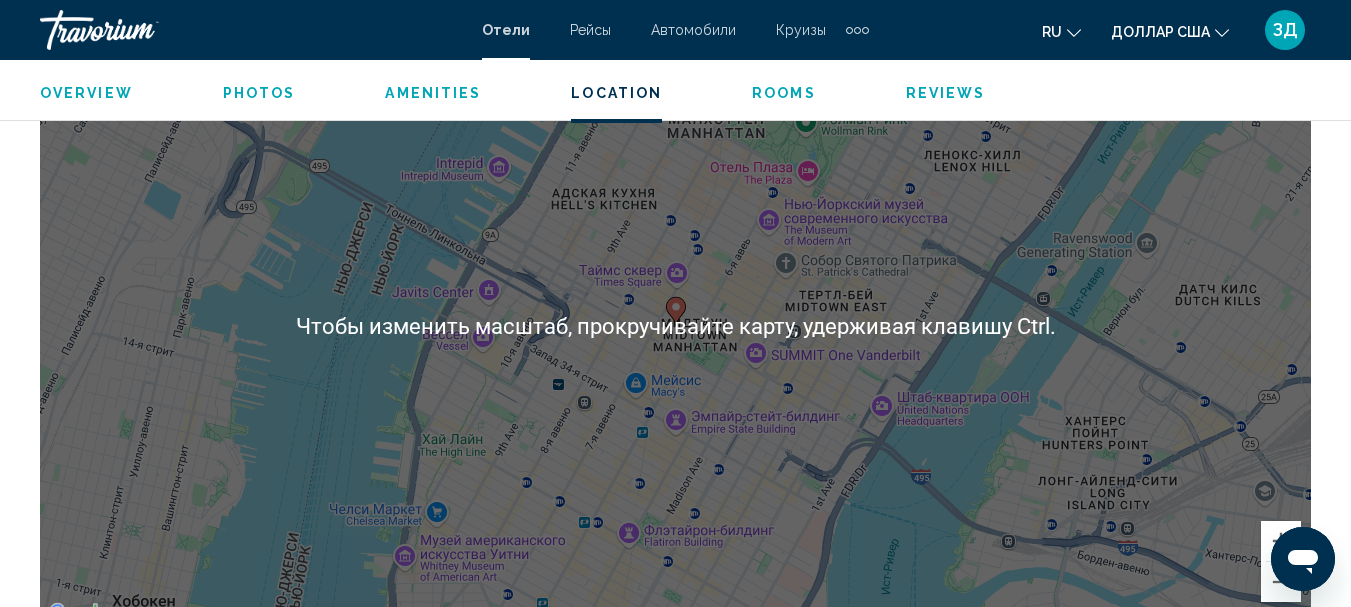 scroll, scrollTop: 2231, scrollLeft: 0, axis: vertical 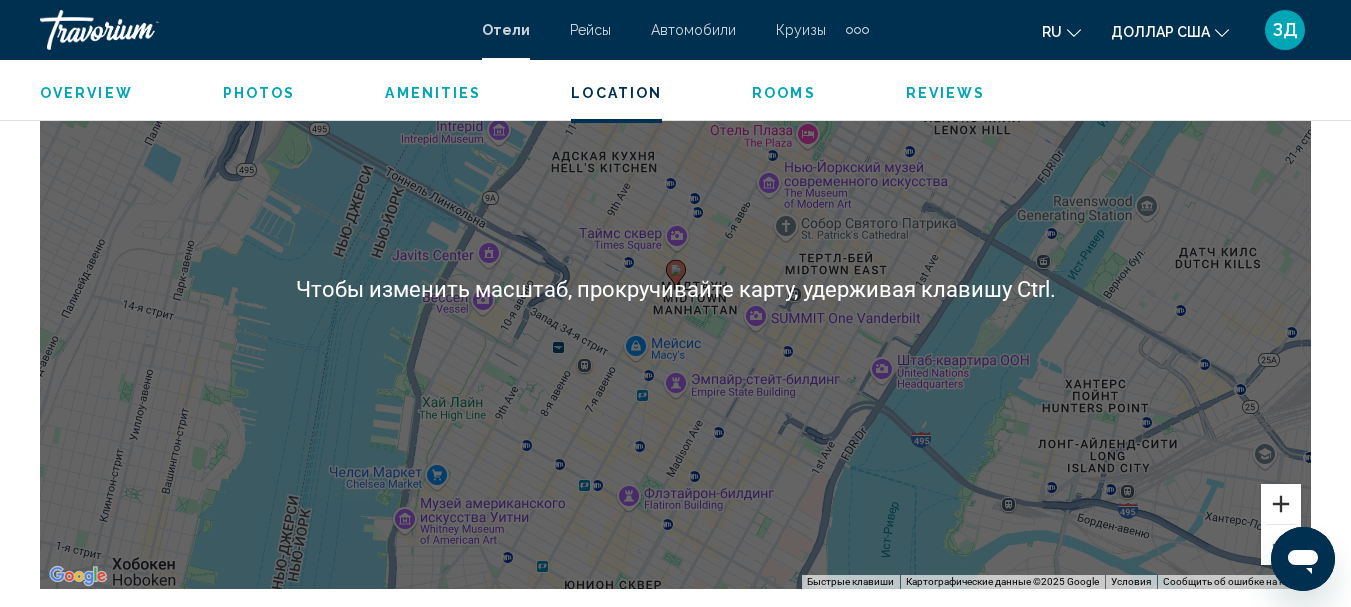 click at bounding box center [1281, 504] 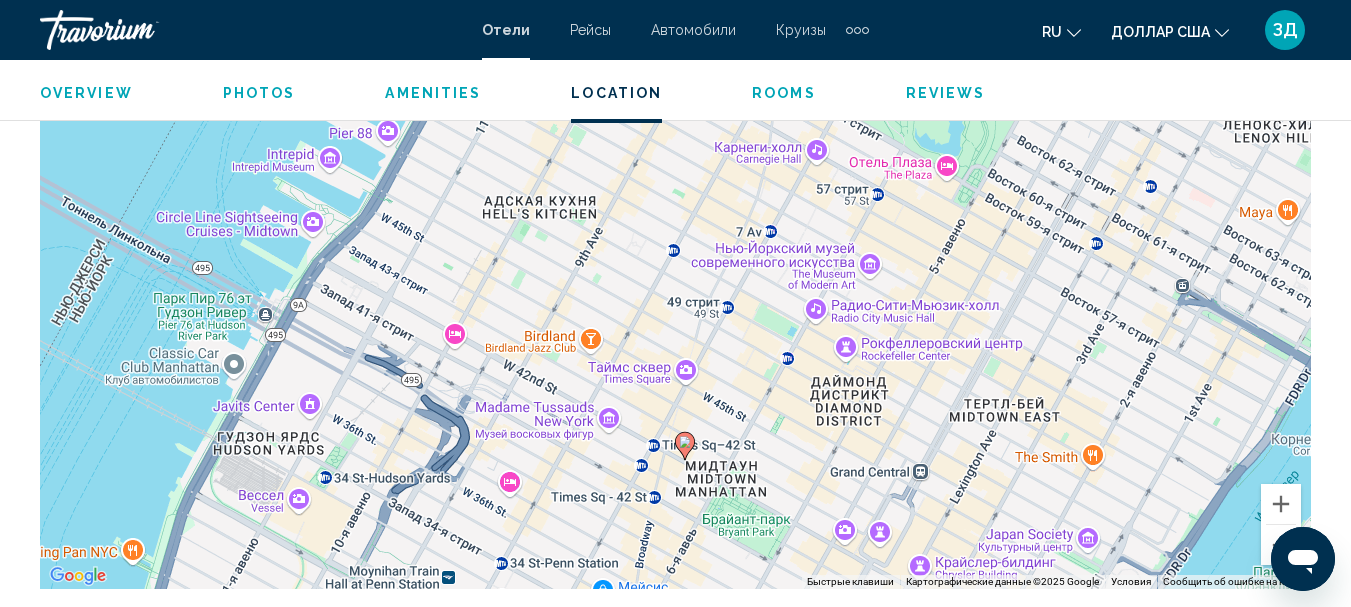 drag, startPoint x: 815, startPoint y: 332, endPoint x: 824, endPoint y: 513, distance: 181.22362 